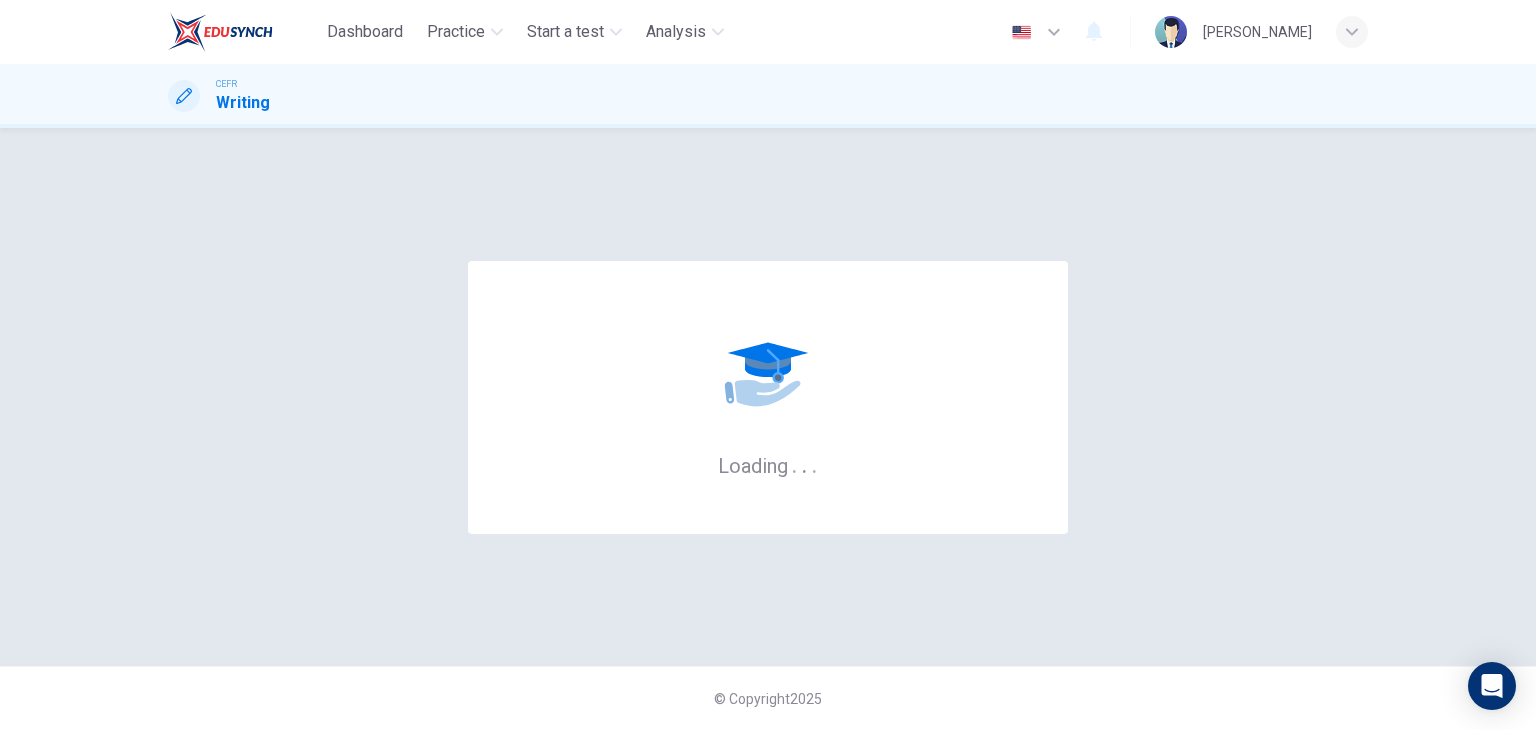 scroll, scrollTop: 0, scrollLeft: 0, axis: both 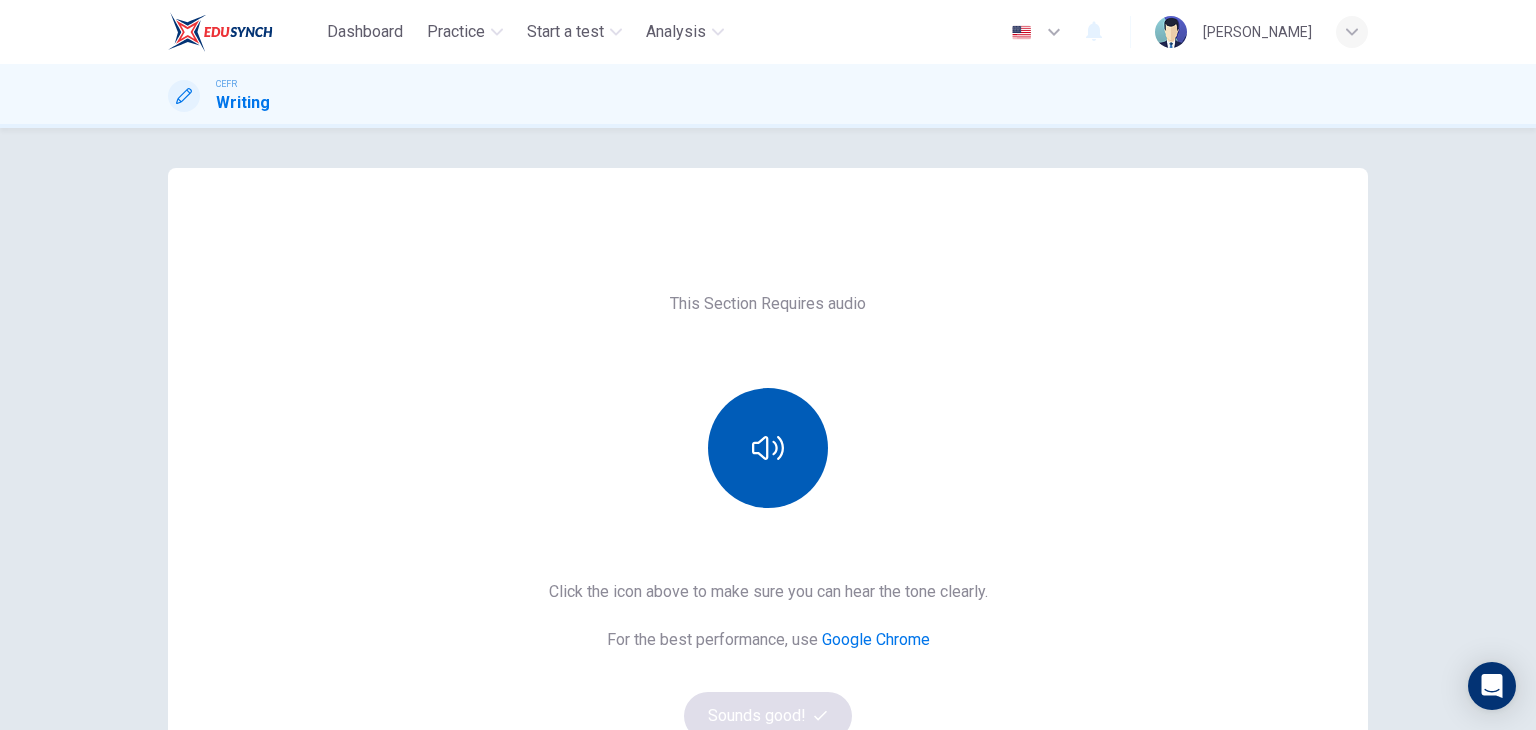 click 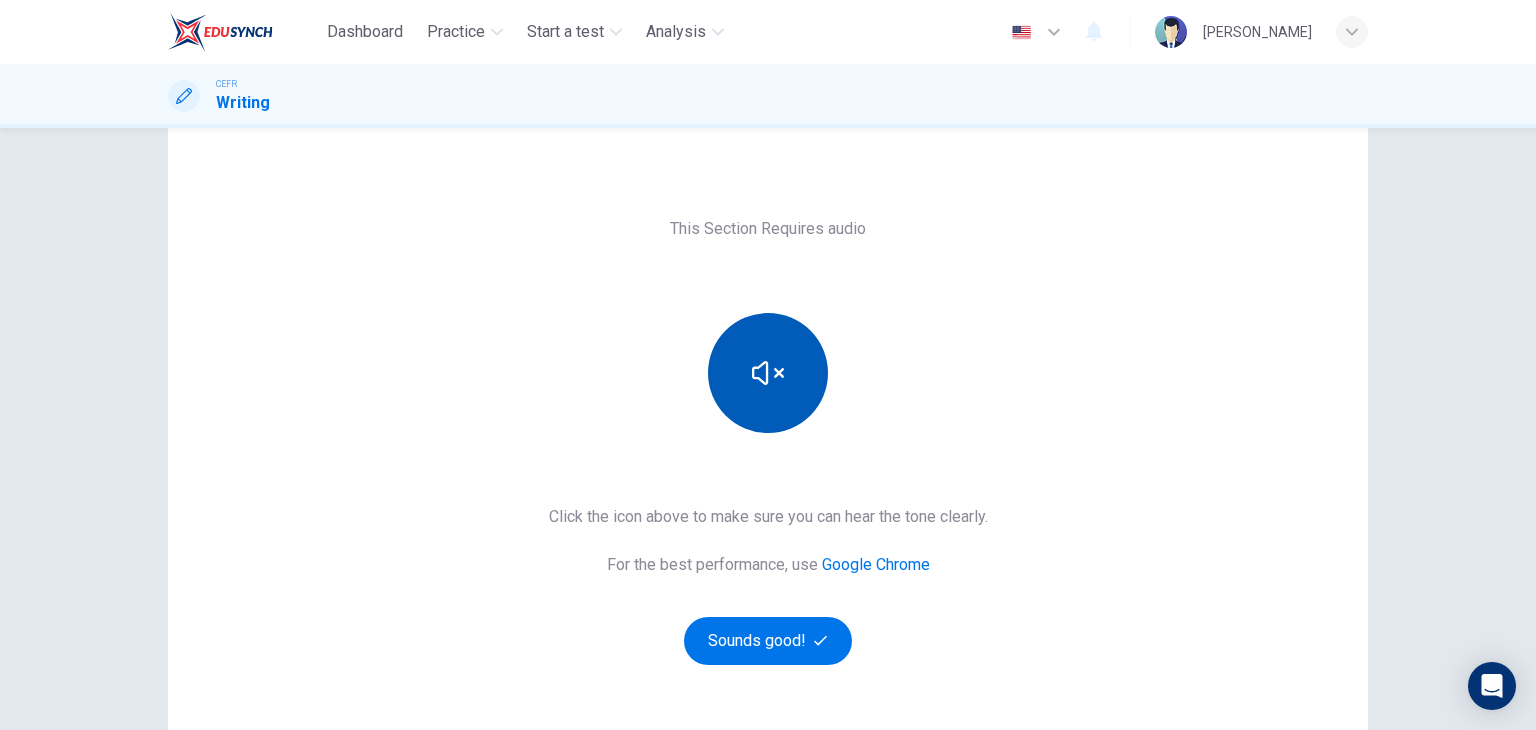 scroll, scrollTop: 200, scrollLeft: 0, axis: vertical 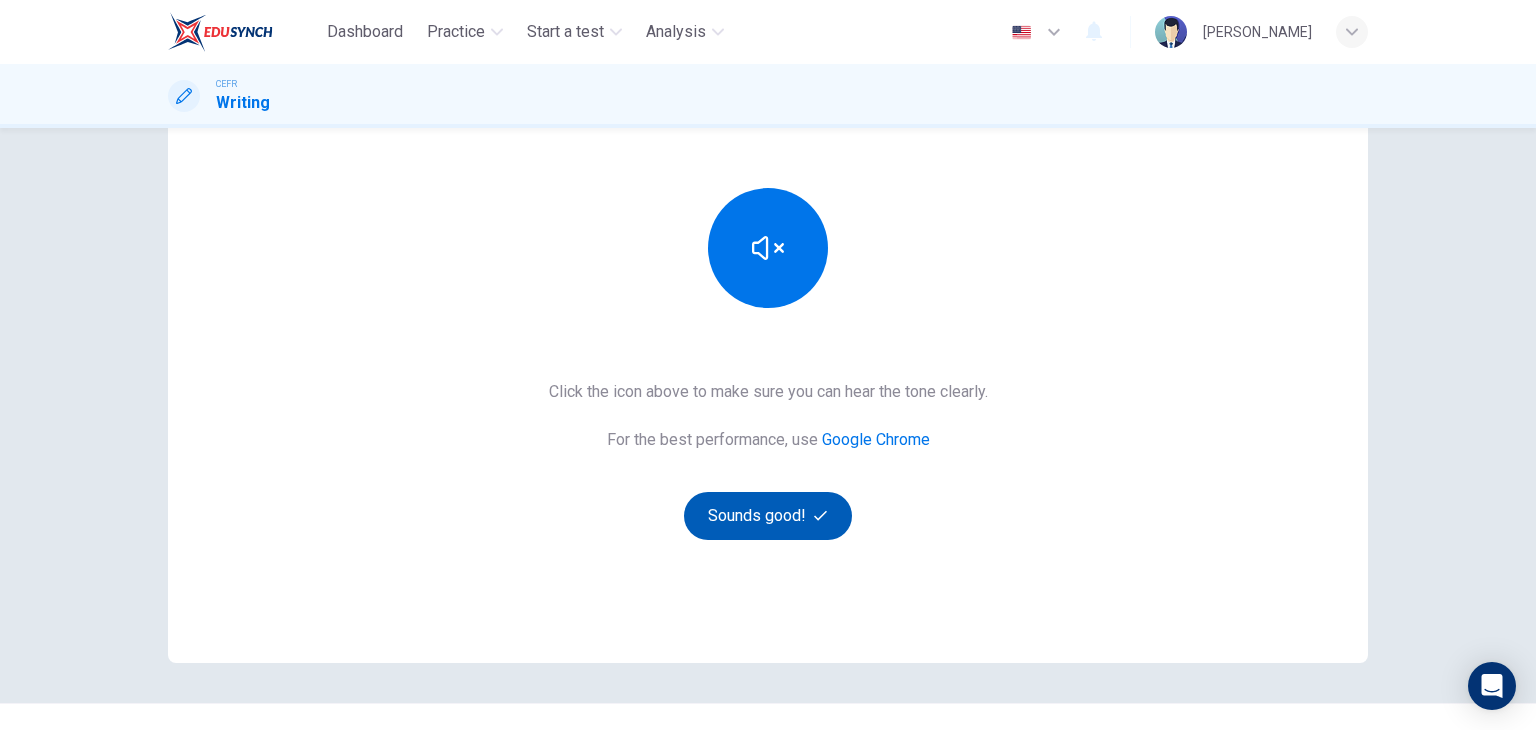 click on "Sounds good!" at bounding box center [768, 516] 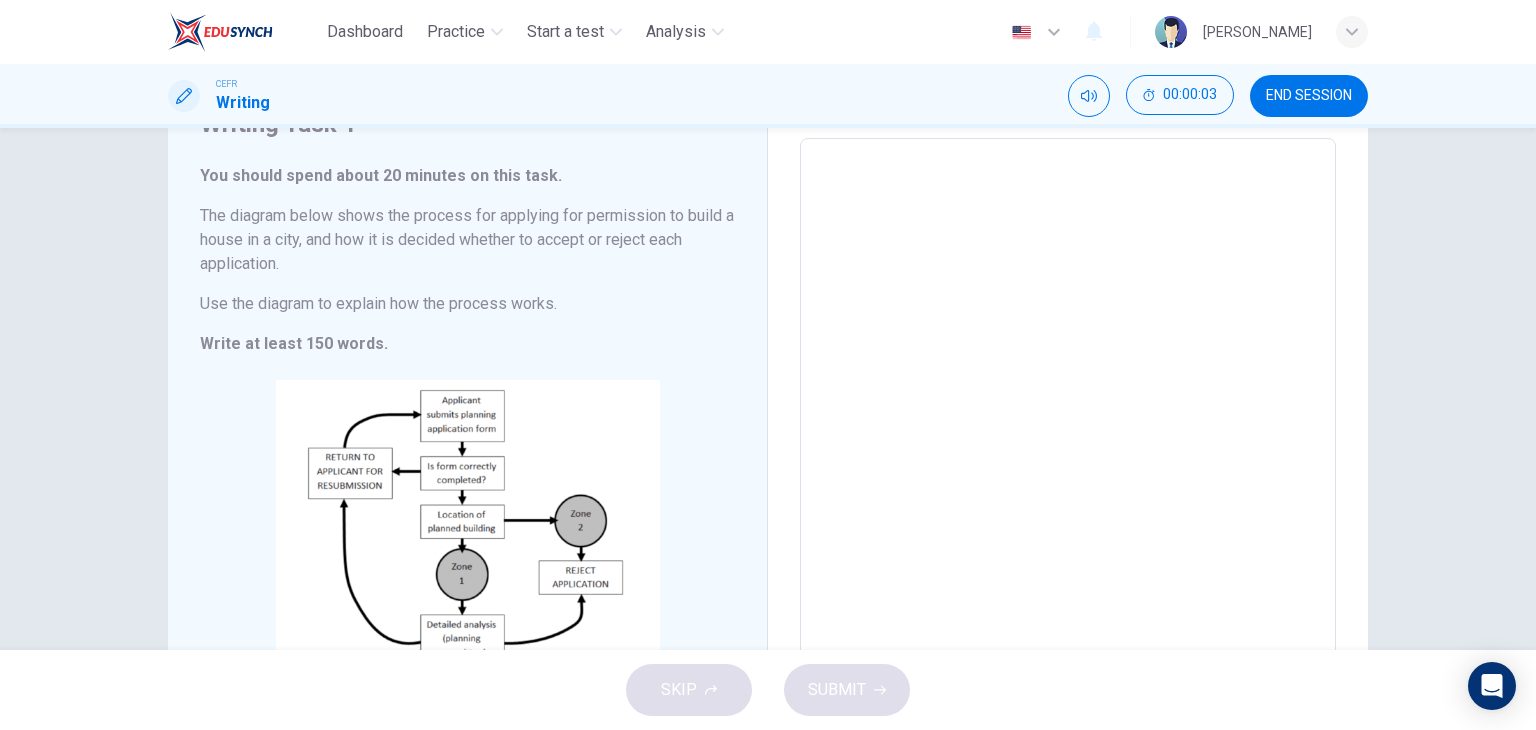 scroll, scrollTop: 0, scrollLeft: 0, axis: both 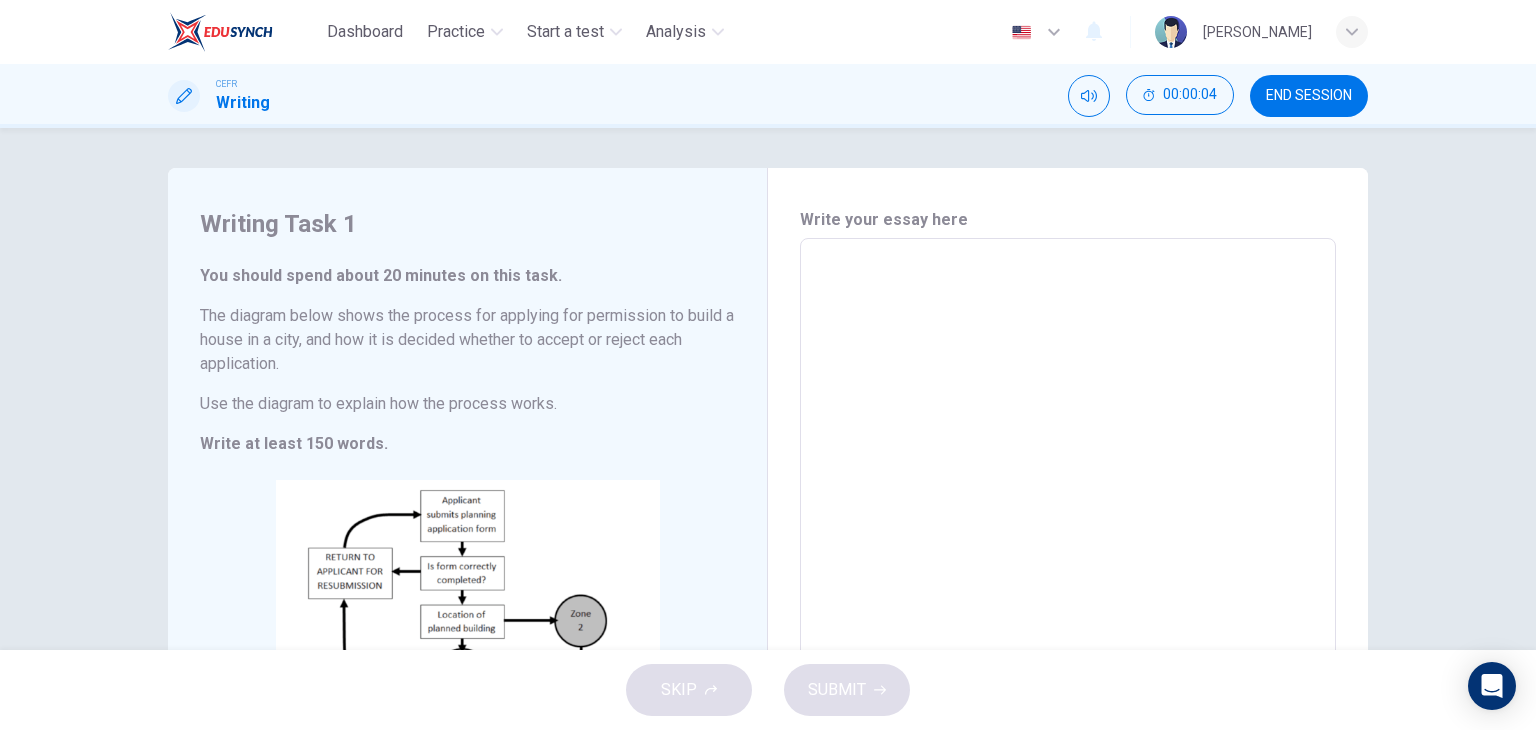 click at bounding box center [1068, 534] 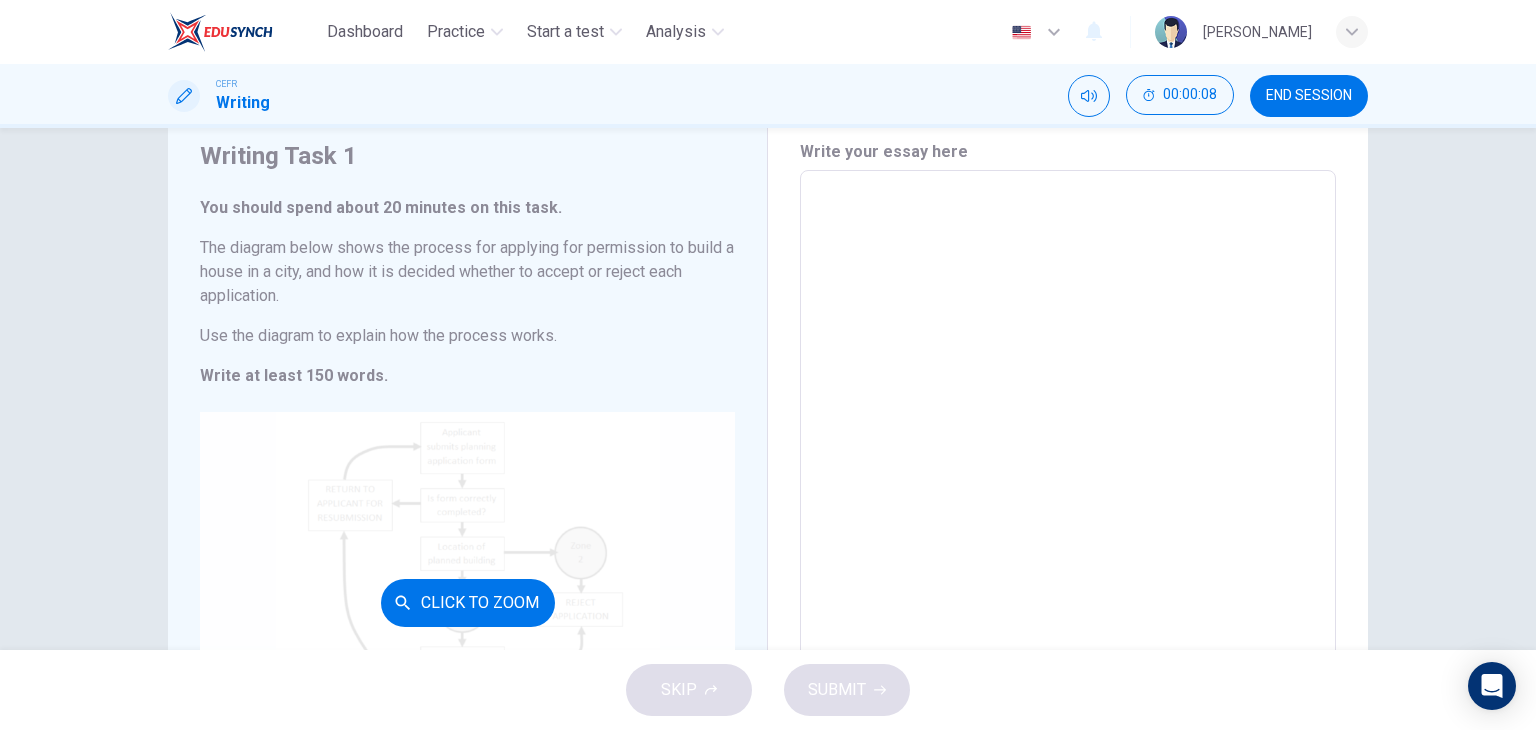 scroll, scrollTop: 100, scrollLeft: 0, axis: vertical 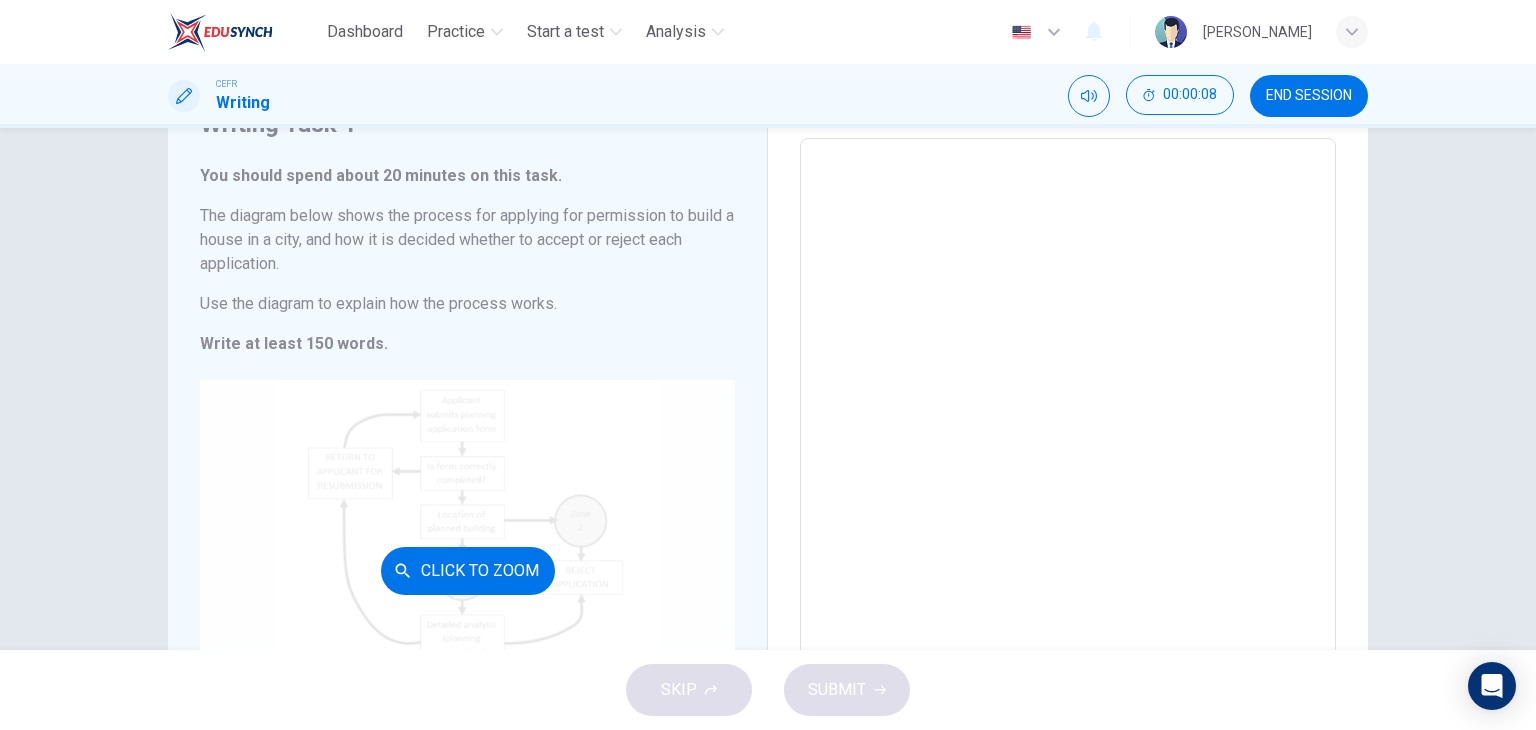 click on "Click to Zoom" at bounding box center (467, 570) 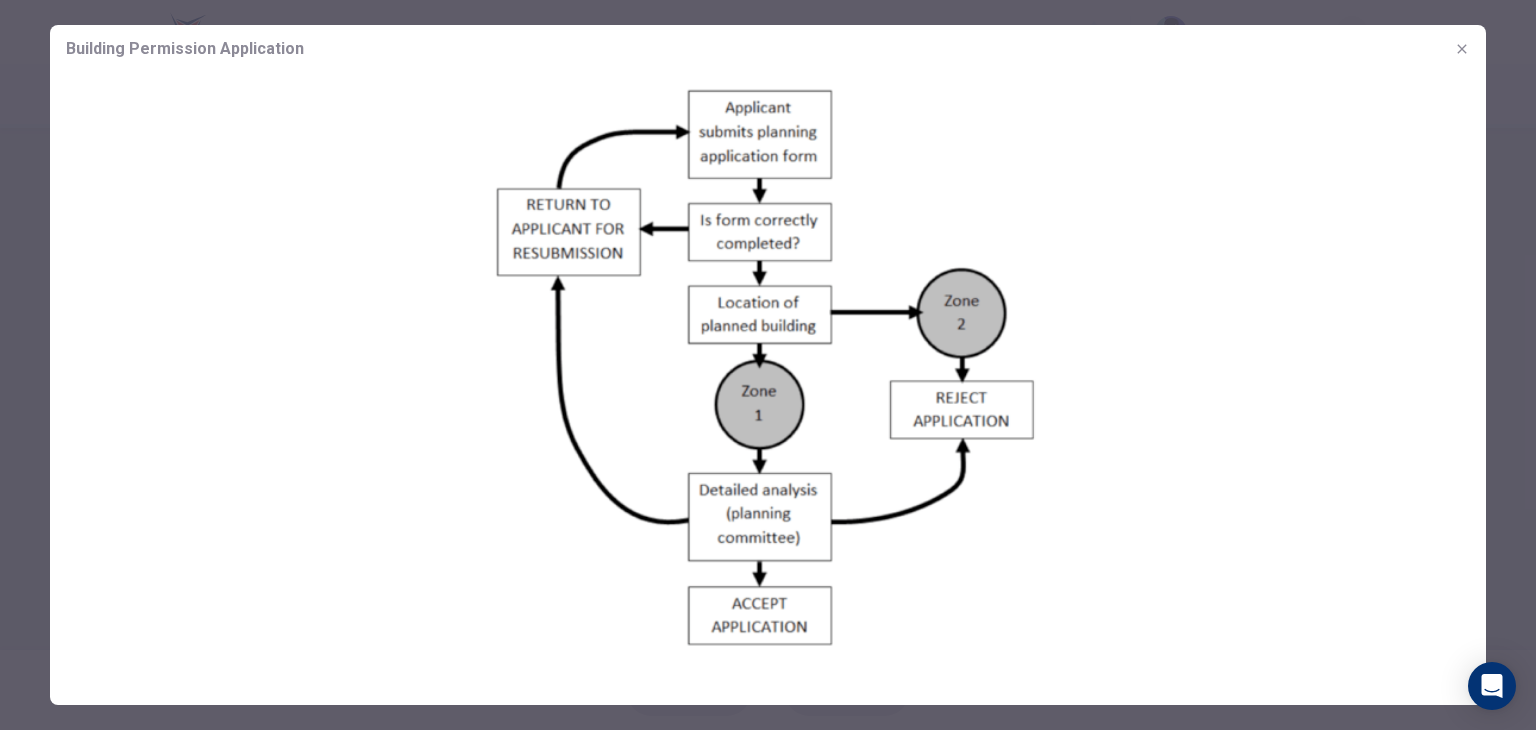 drag, startPoint x: 6, startPoint y: 306, endPoint x: 25, endPoint y: 312, distance: 19.924858 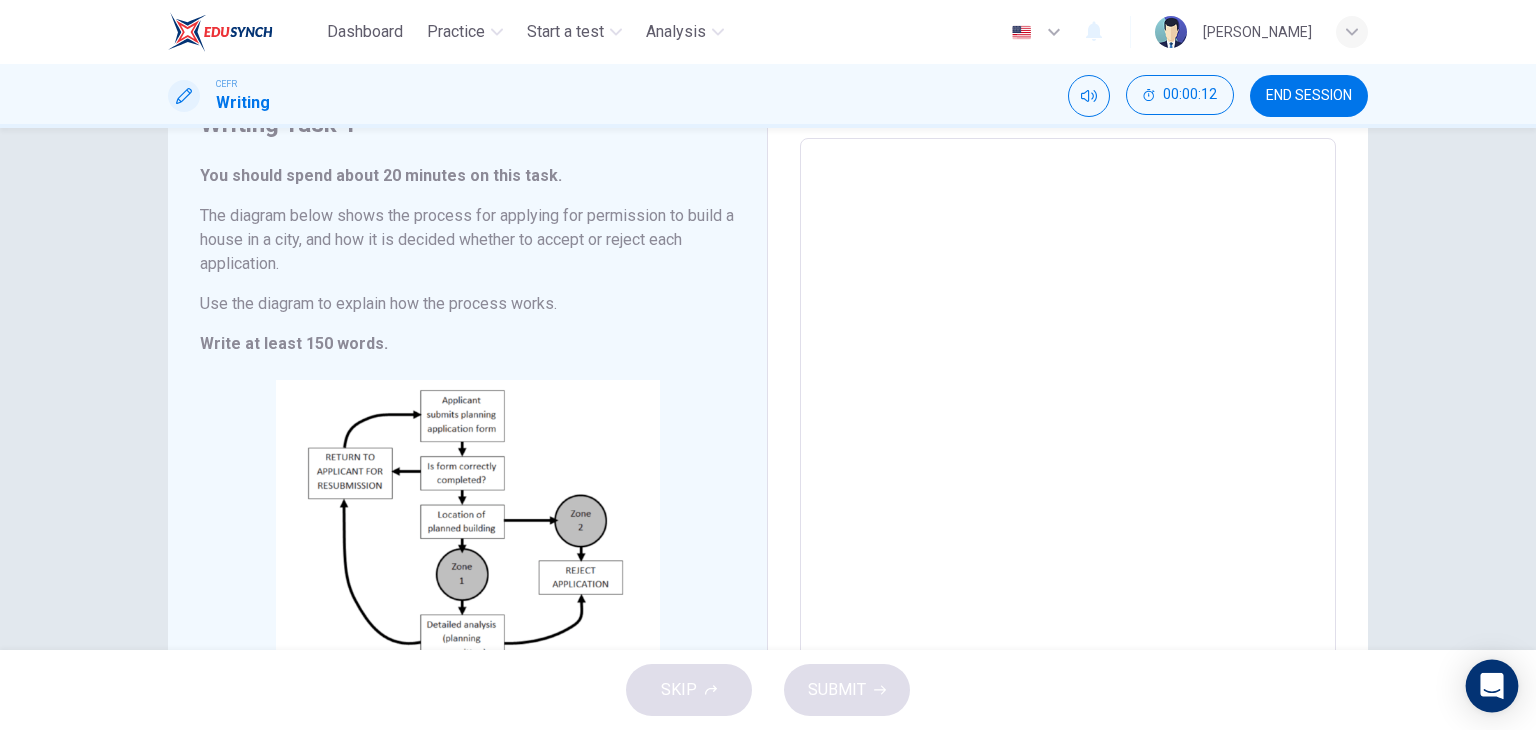 click 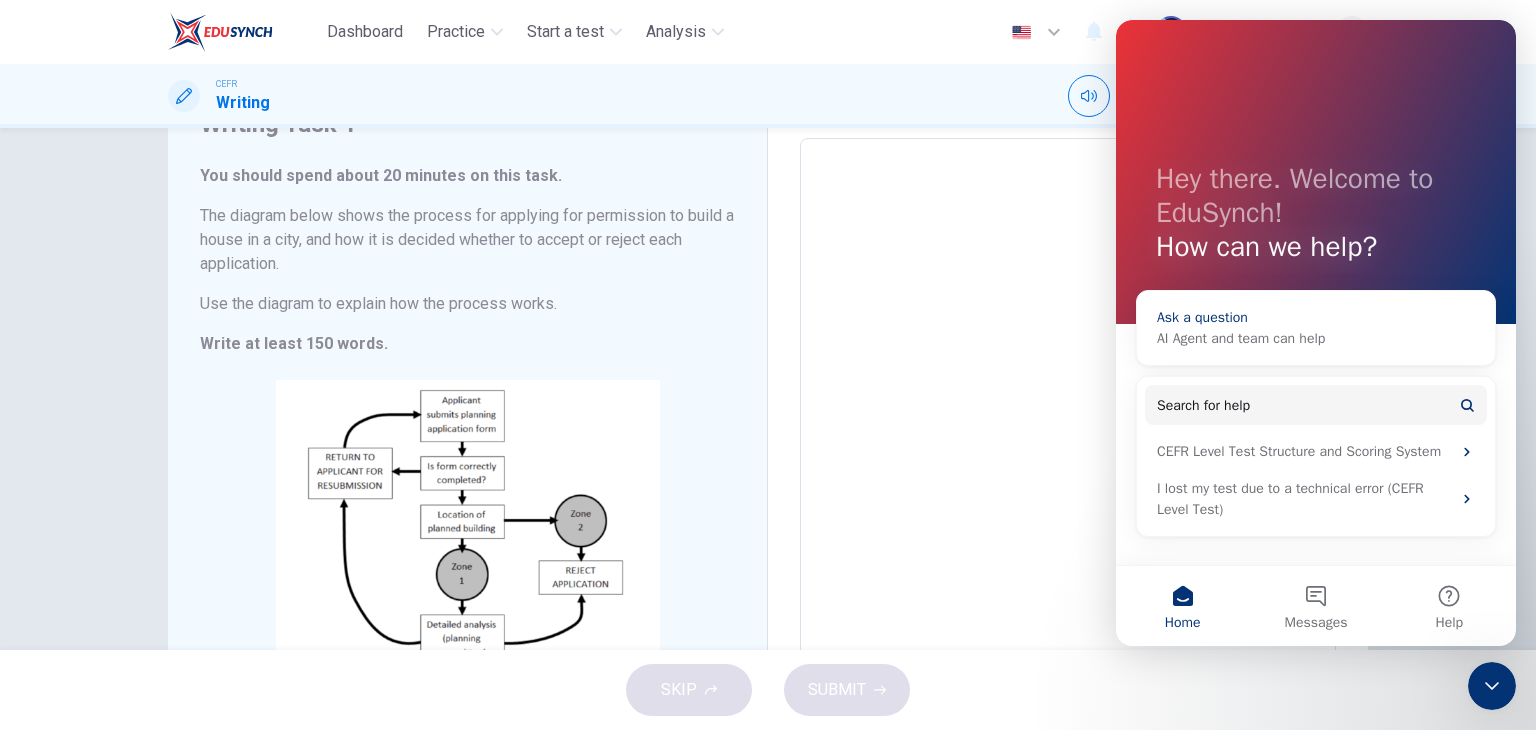 scroll, scrollTop: 0, scrollLeft: 0, axis: both 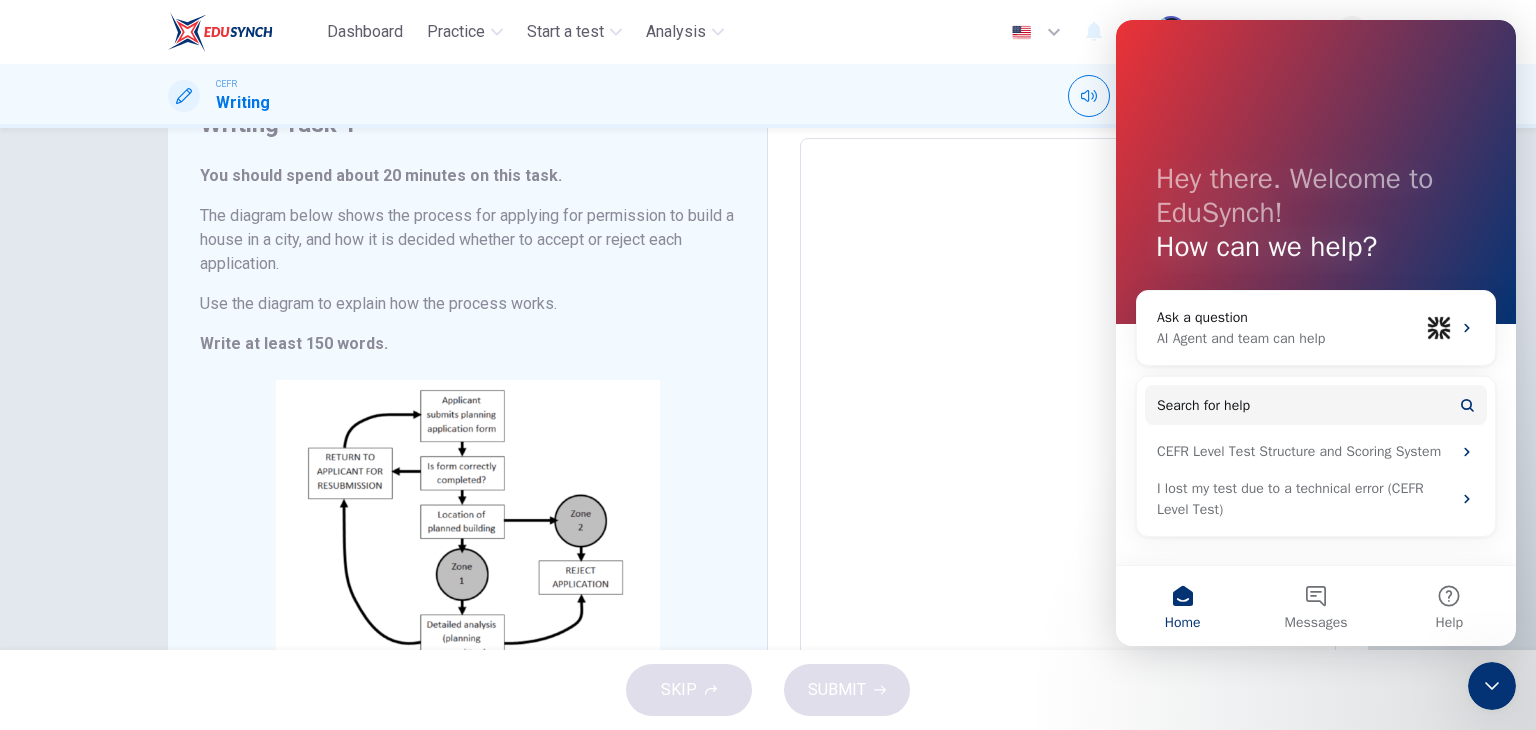 click at bounding box center (1068, 434) 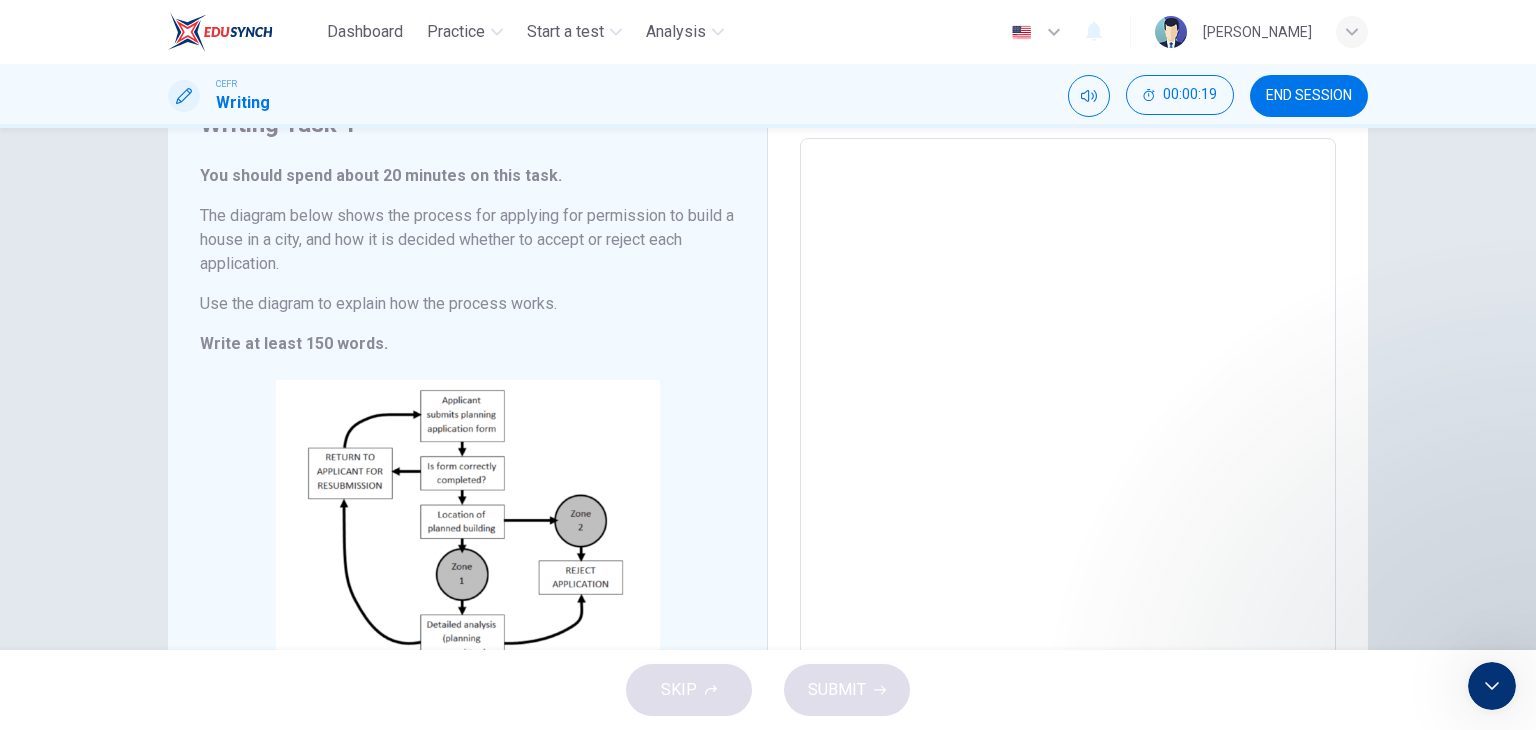 scroll, scrollTop: 0, scrollLeft: 0, axis: both 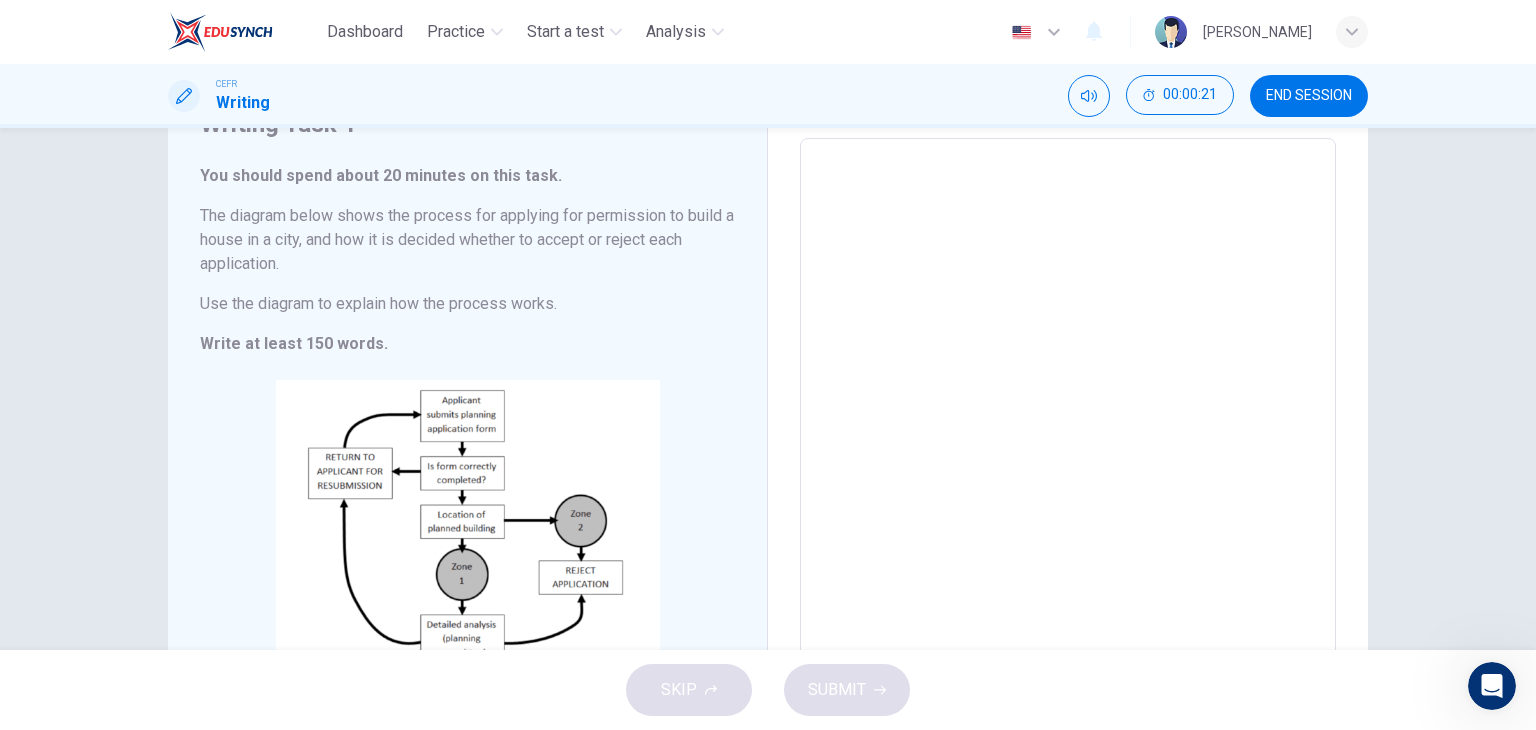 click at bounding box center [1068, 434] 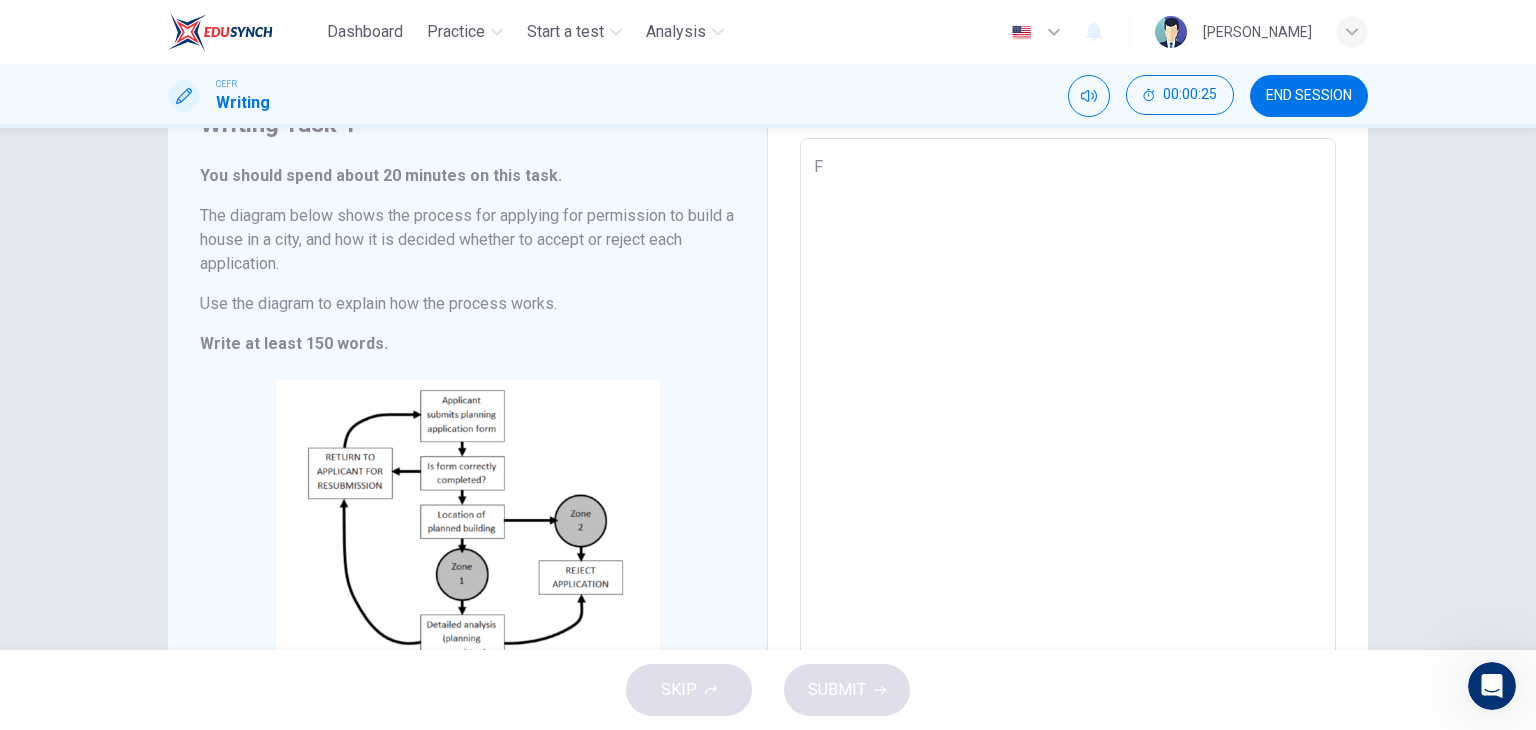 type on "F" 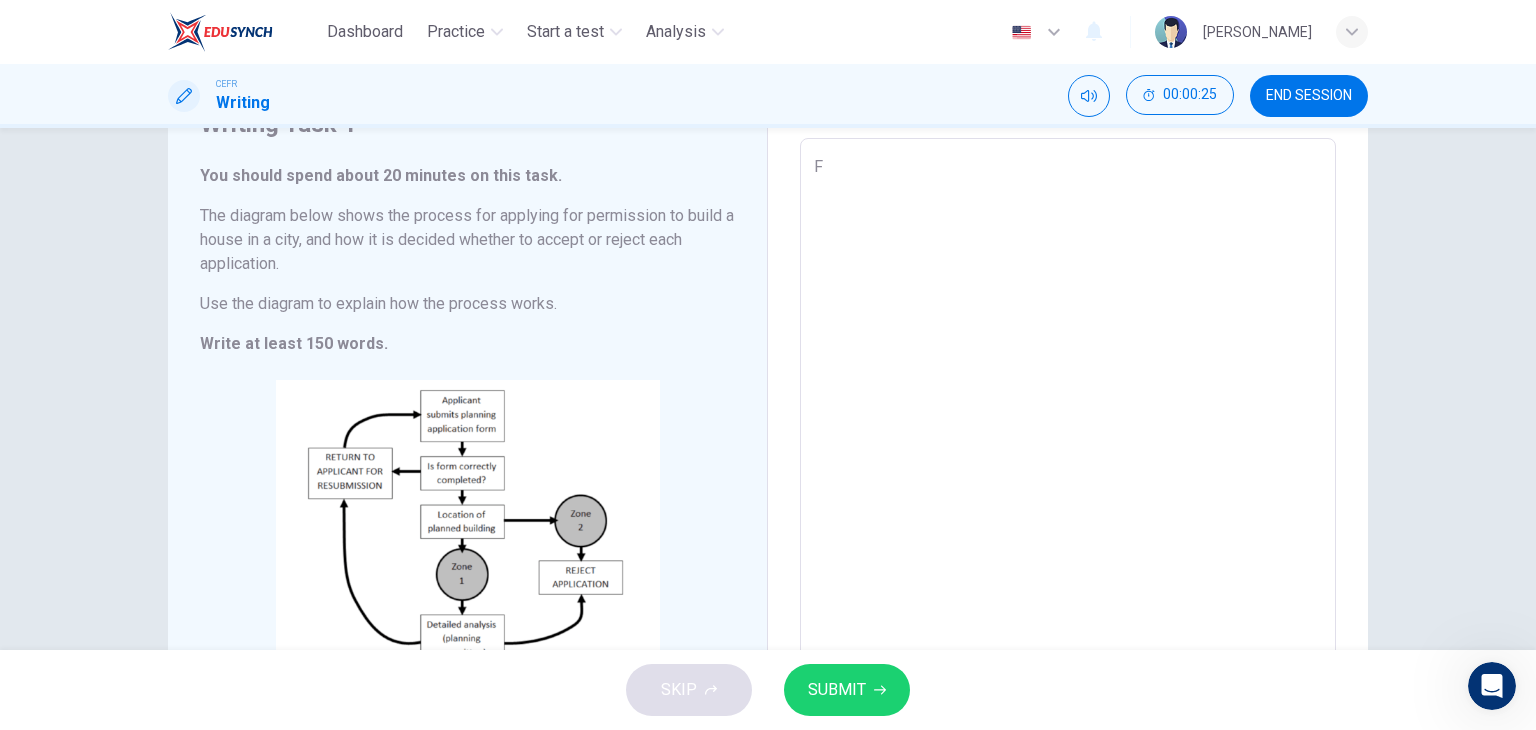 type on "Fi" 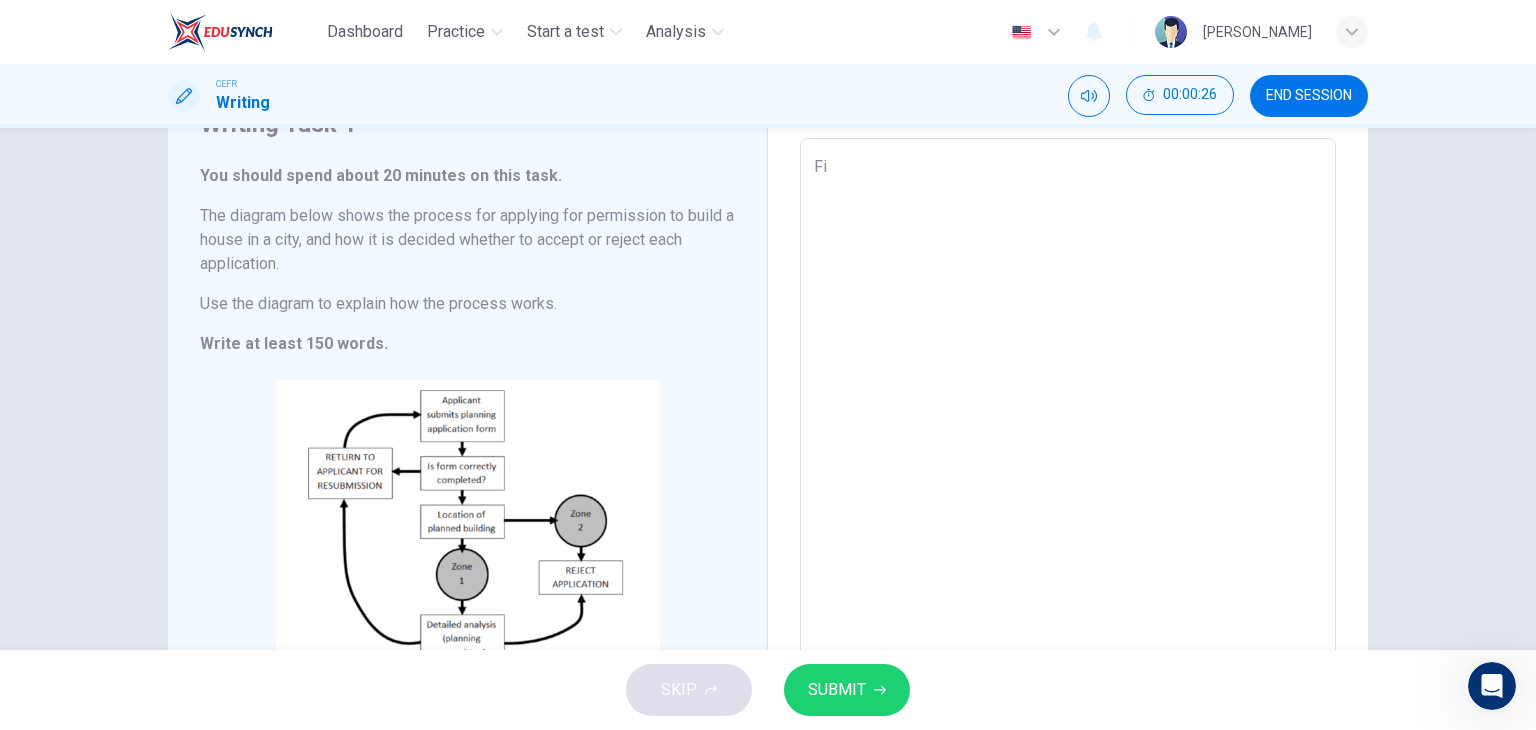 type on "Fir" 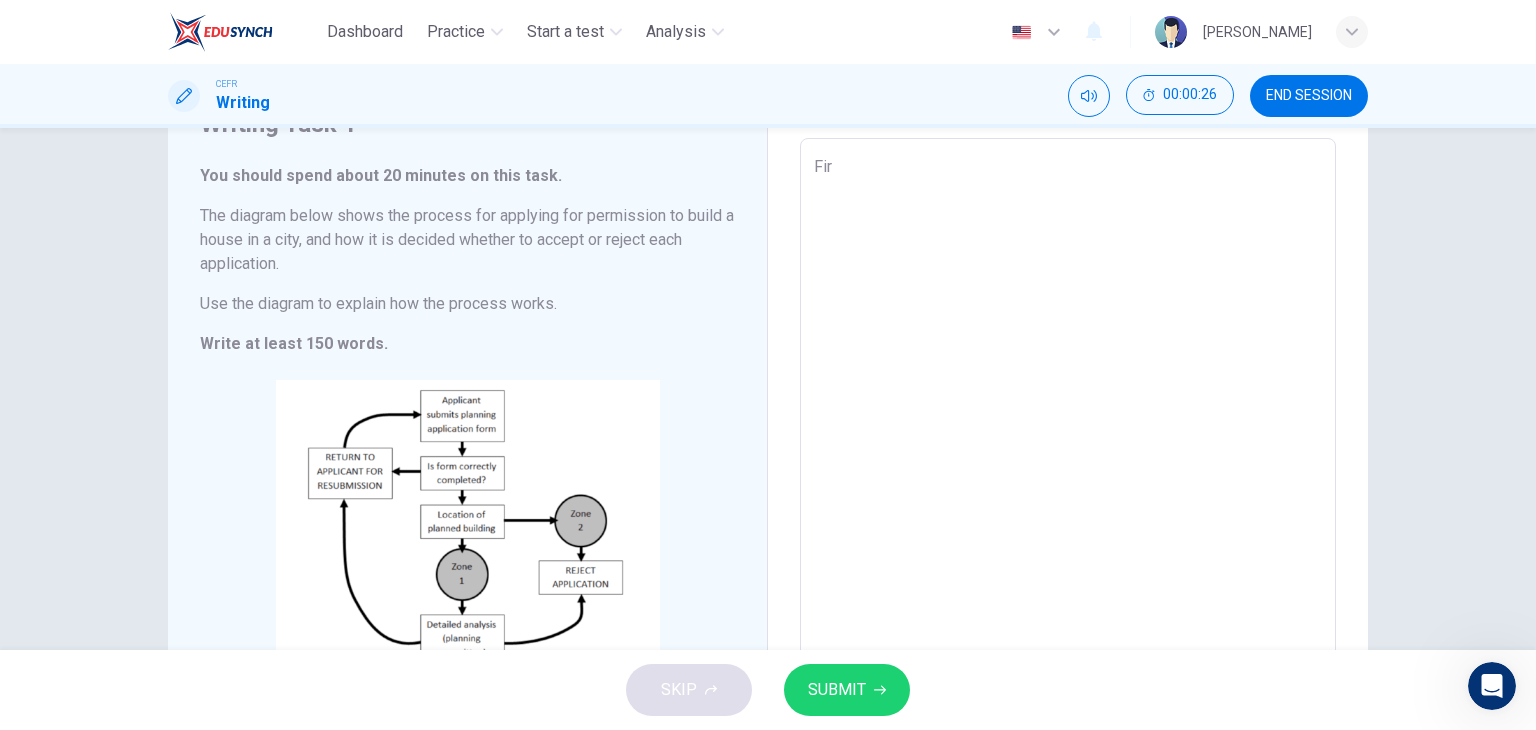 type on "x" 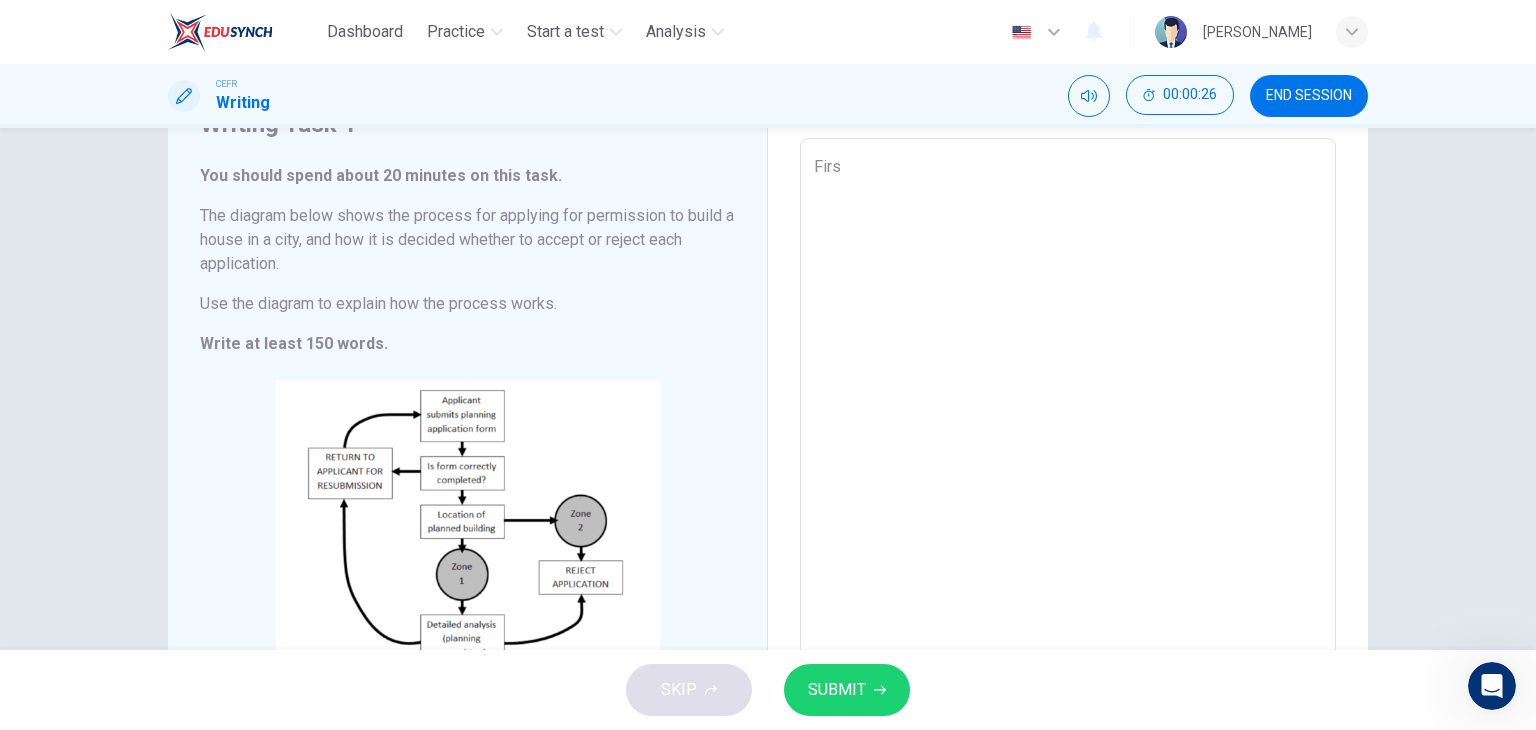 type on "x" 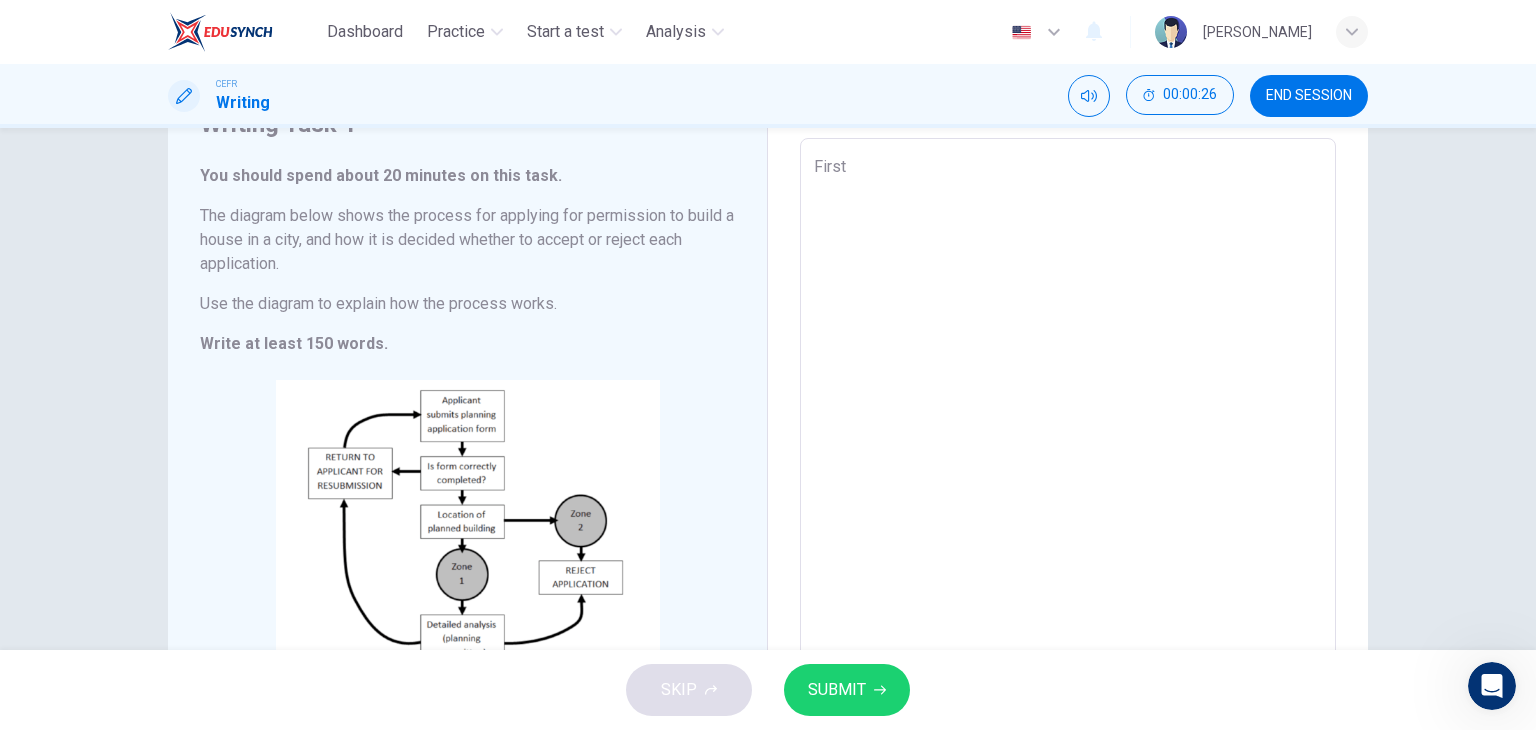 type on "x" 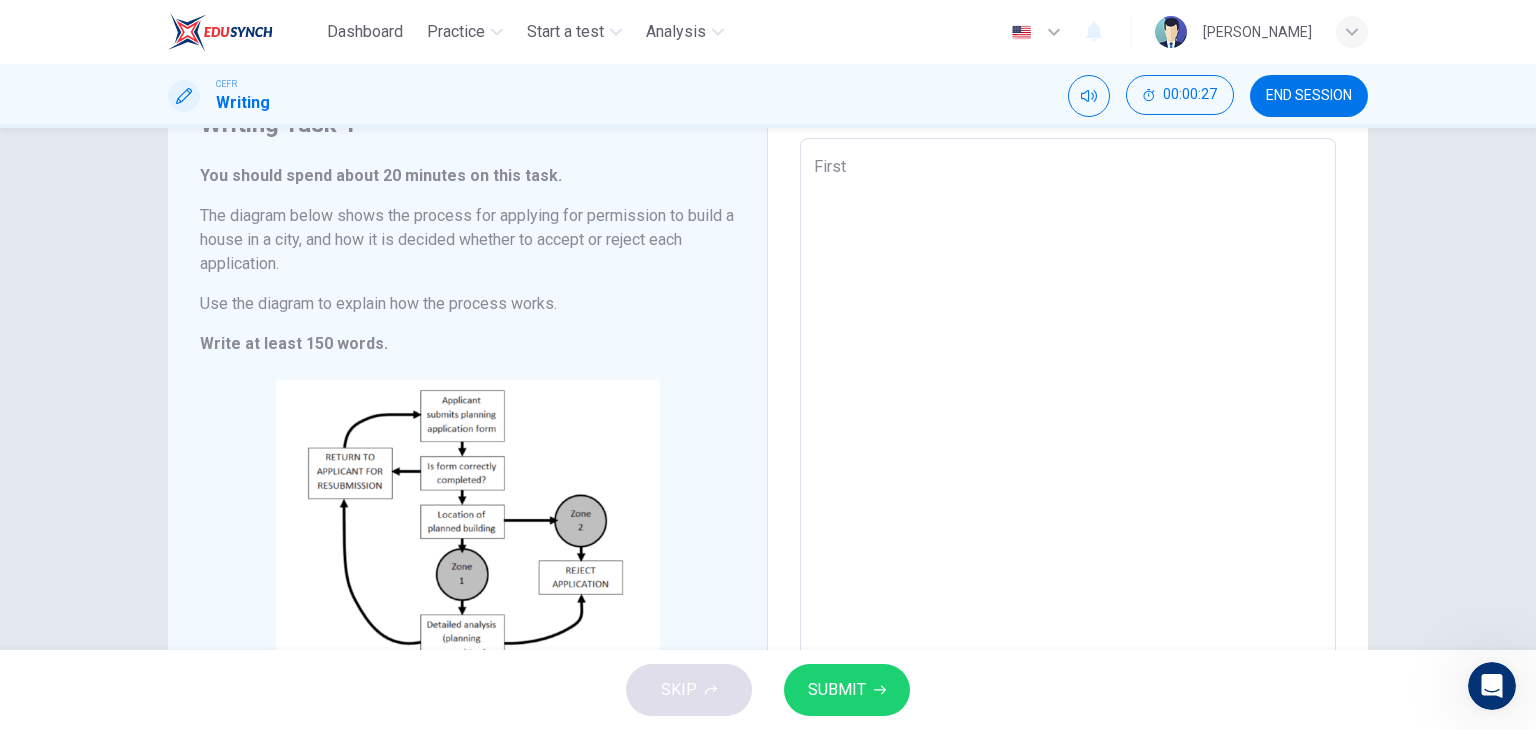 type on "First," 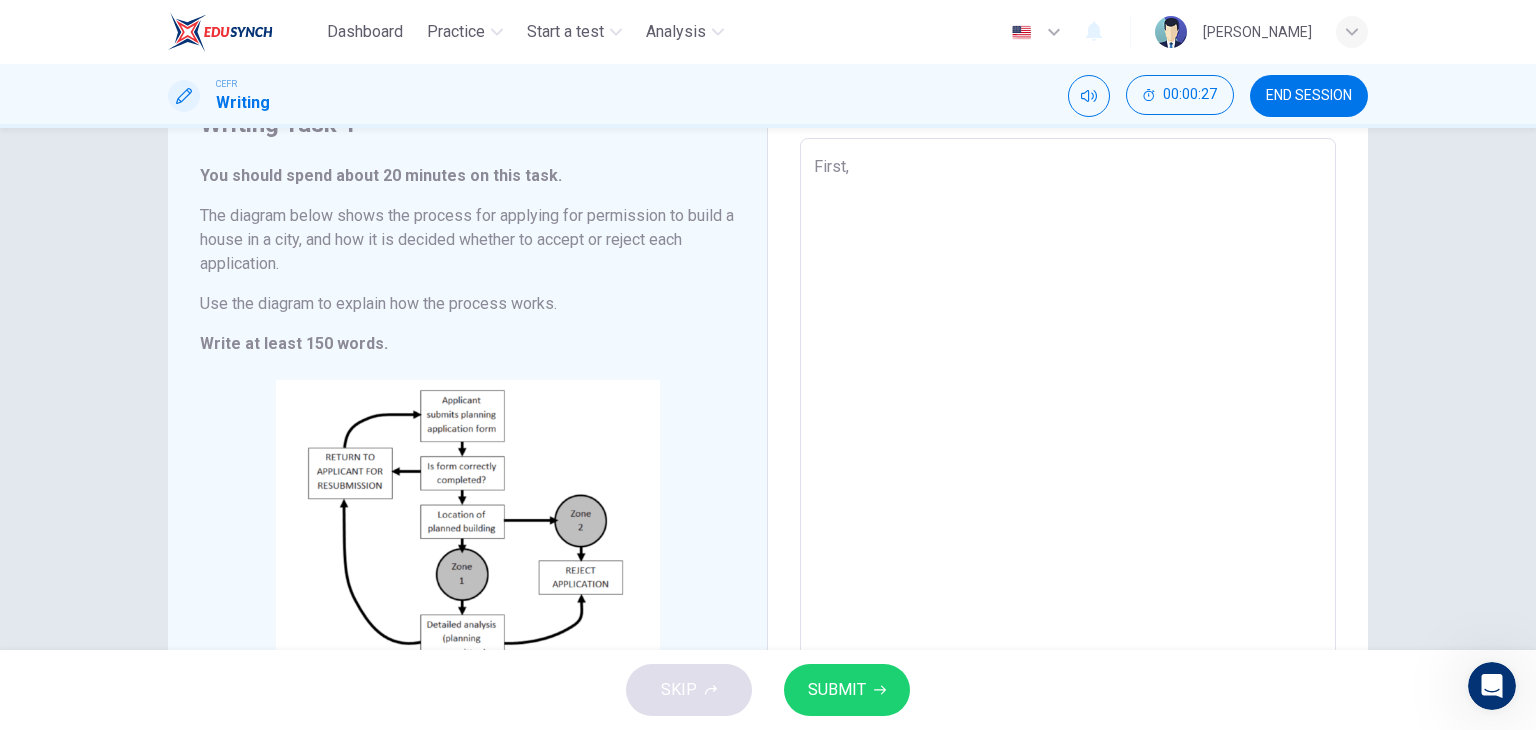 type on "First," 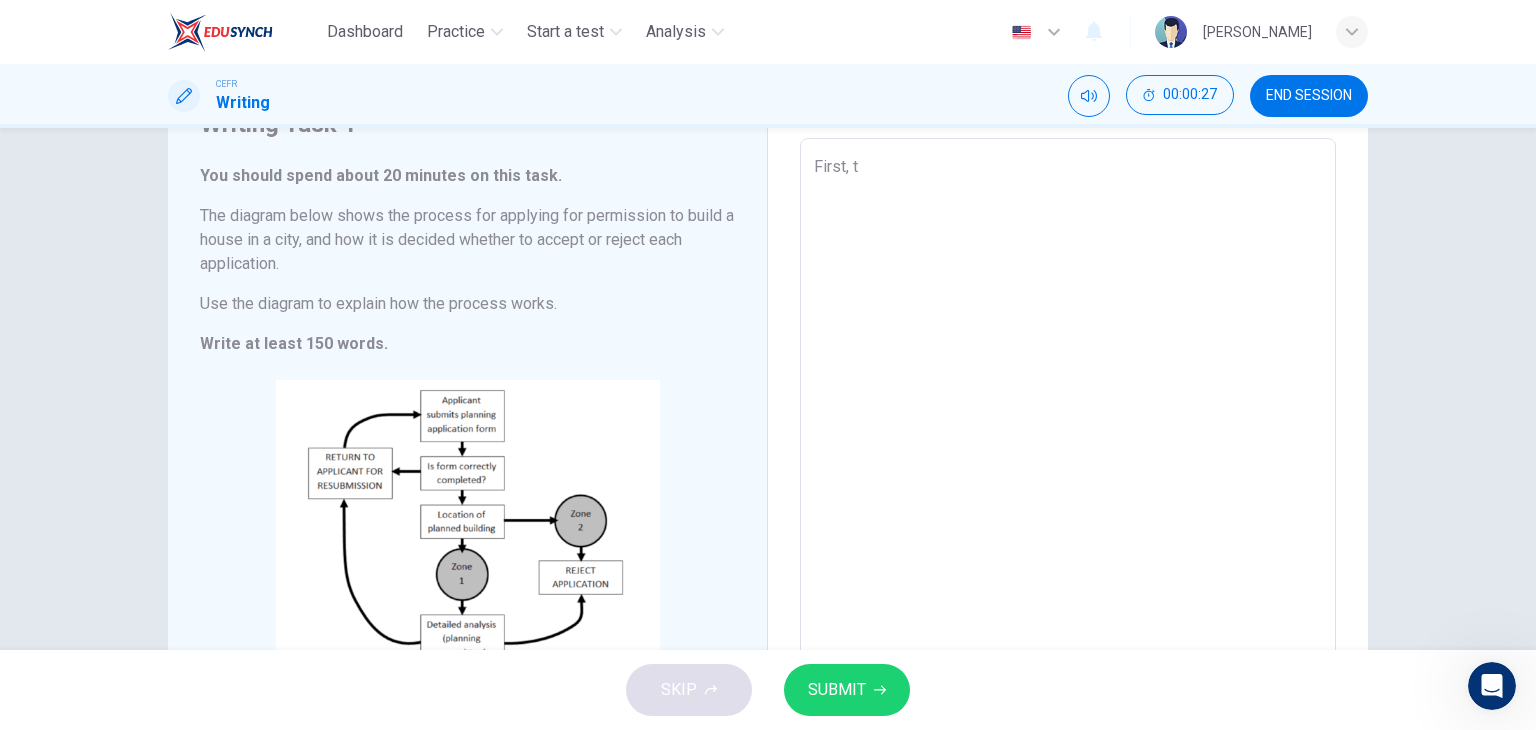 type on "x" 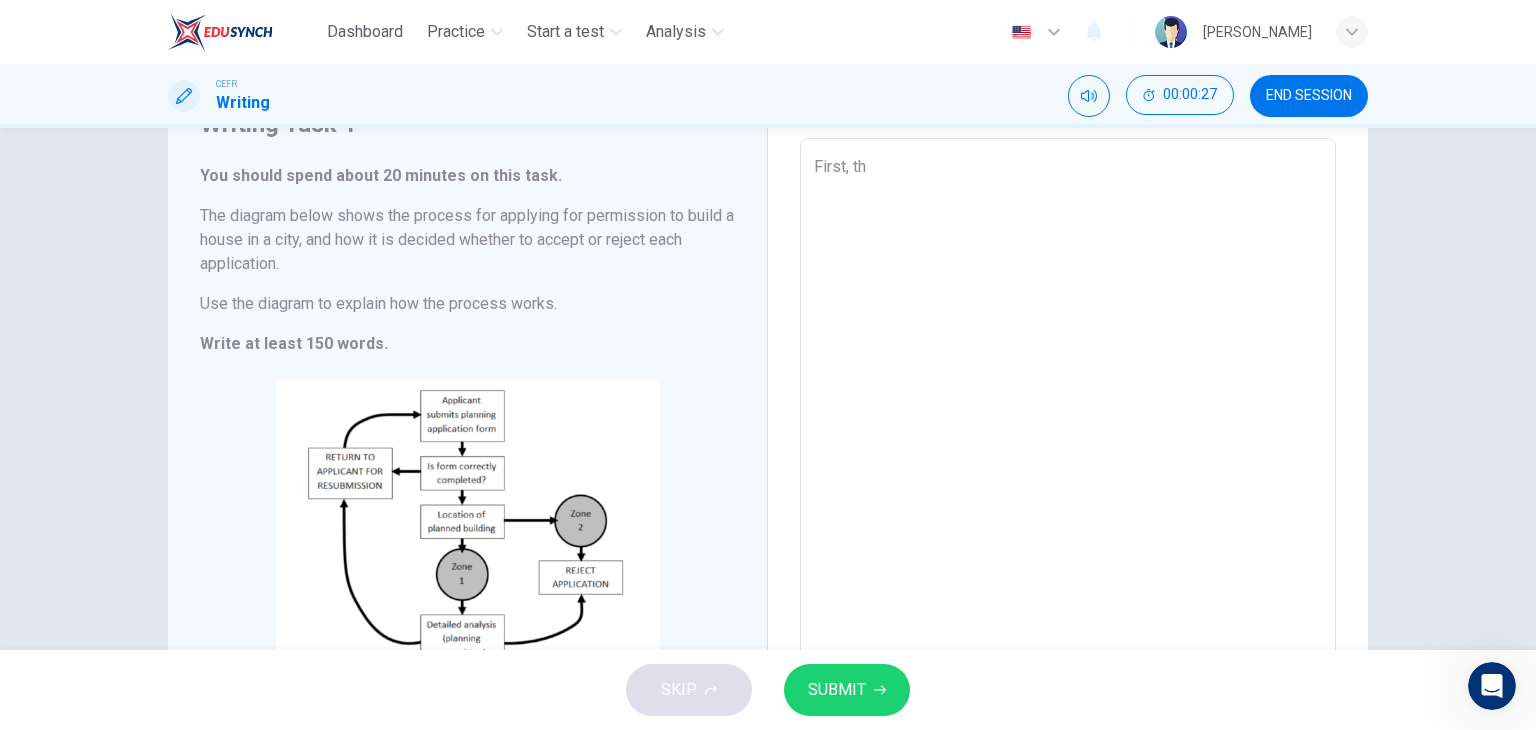 type on "x" 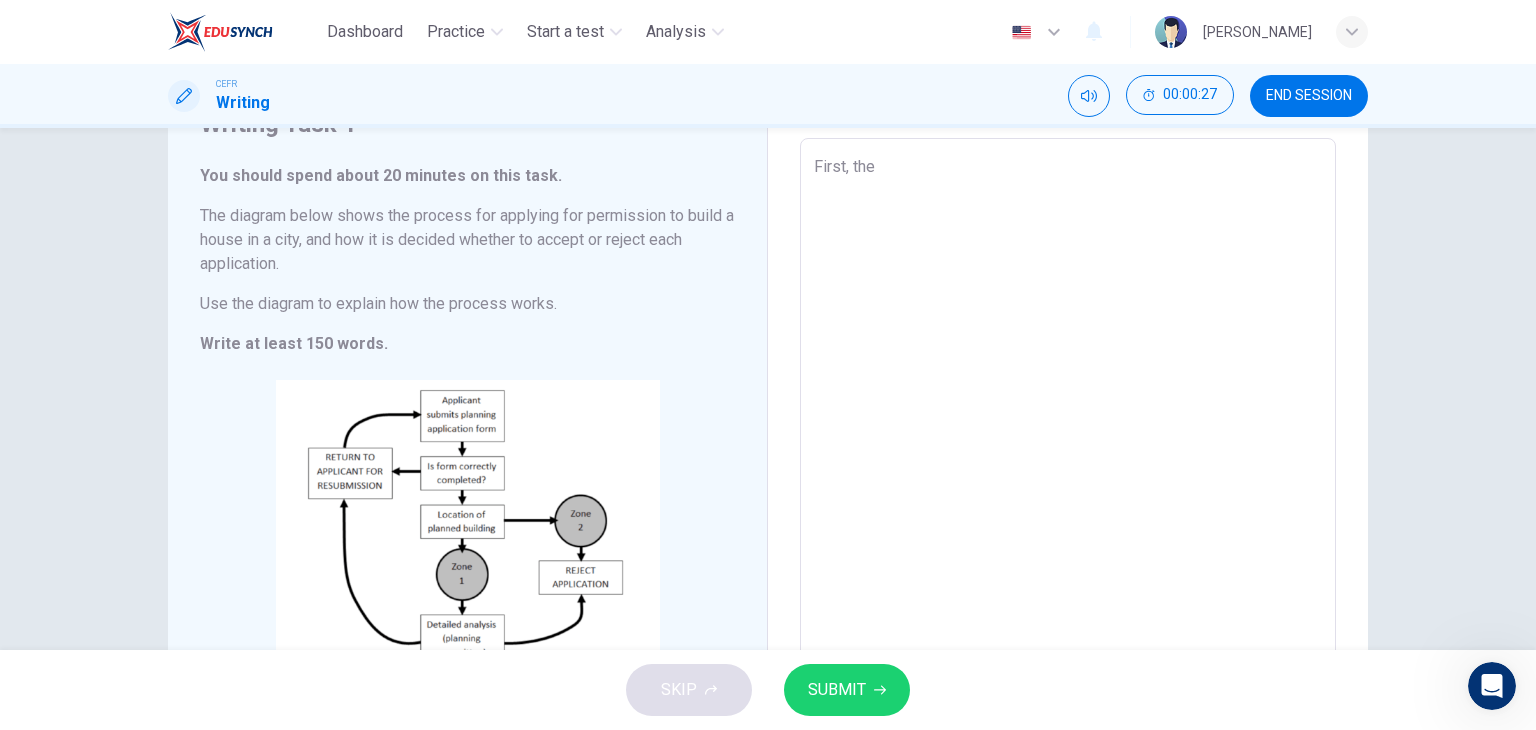 type on "x" 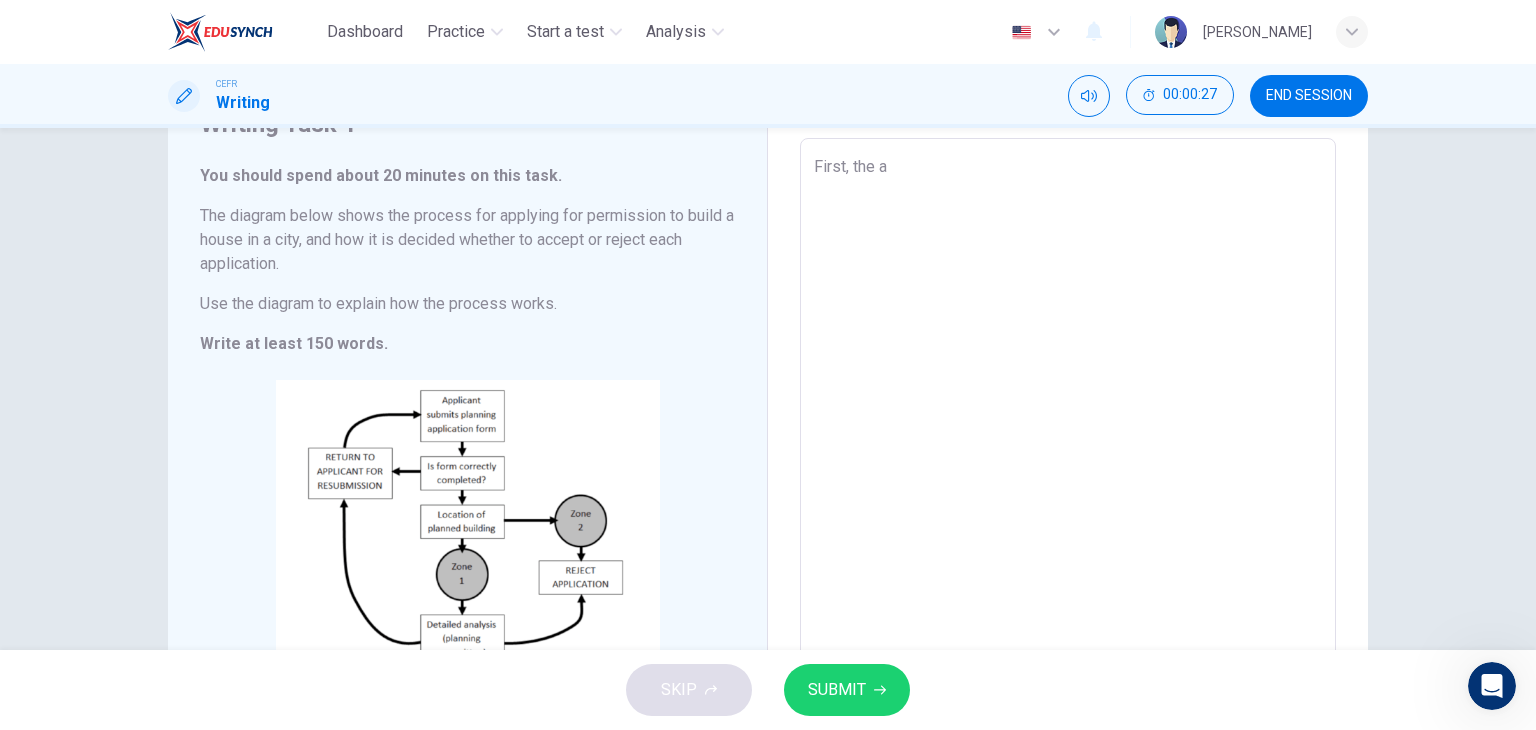 type on "x" 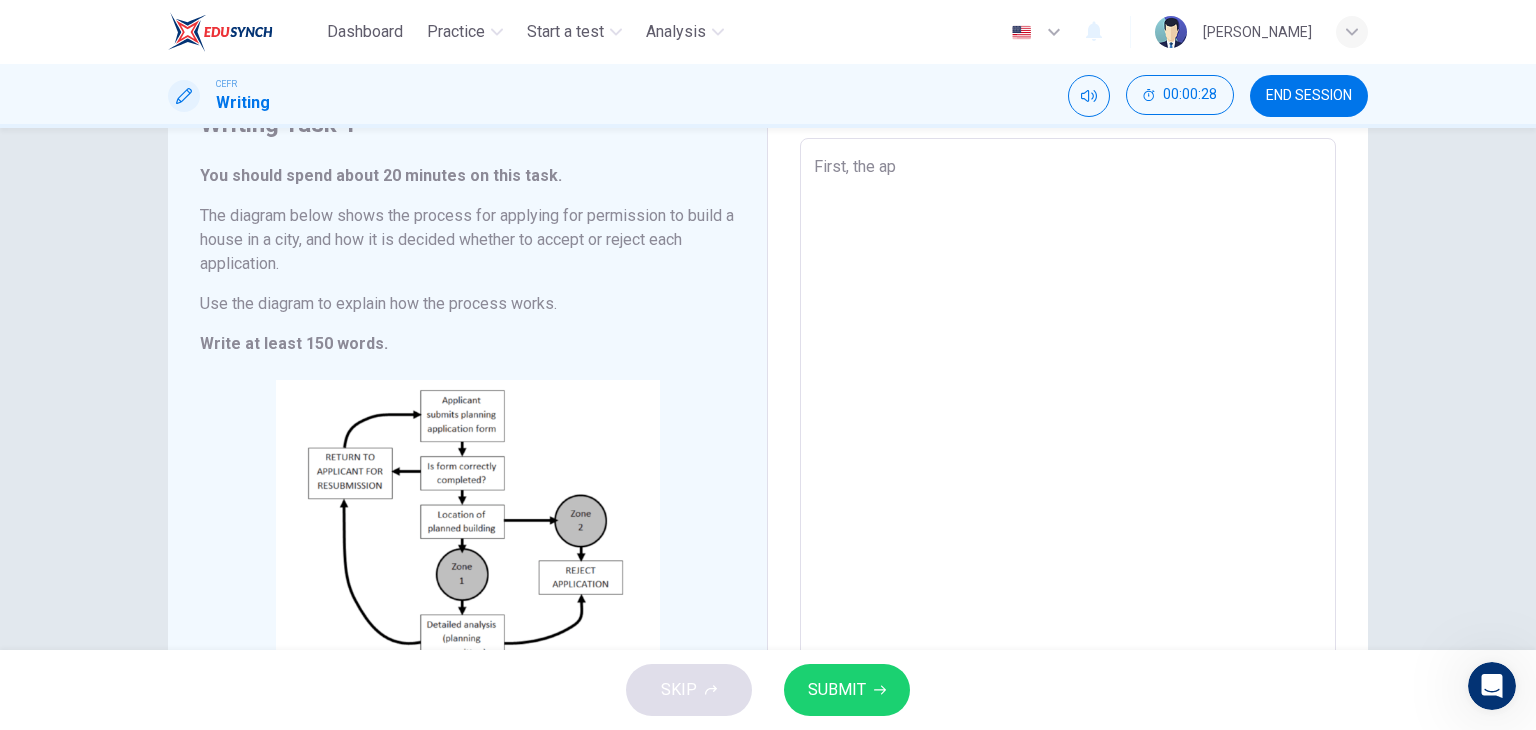 type on "First, the app" 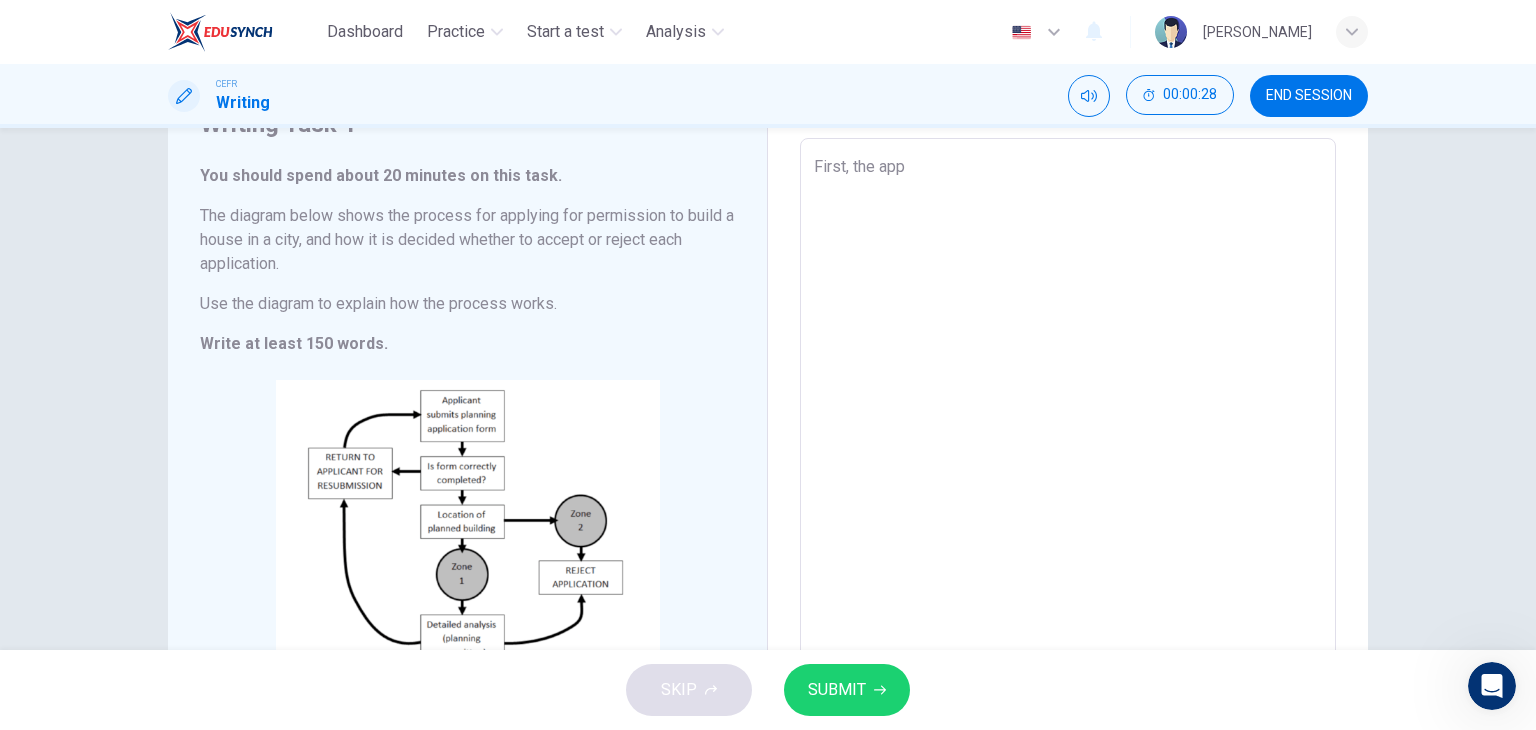 type on "x" 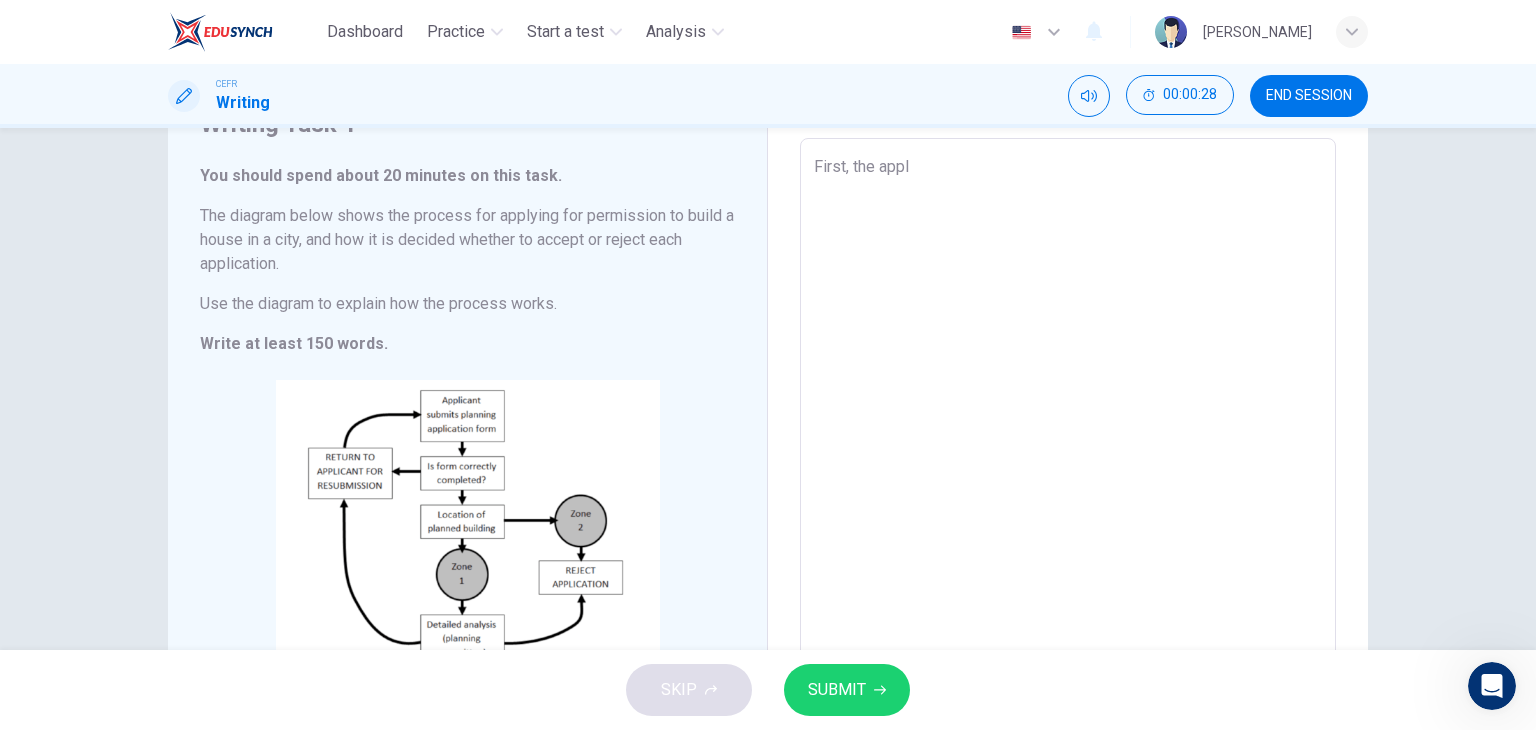 type on "x" 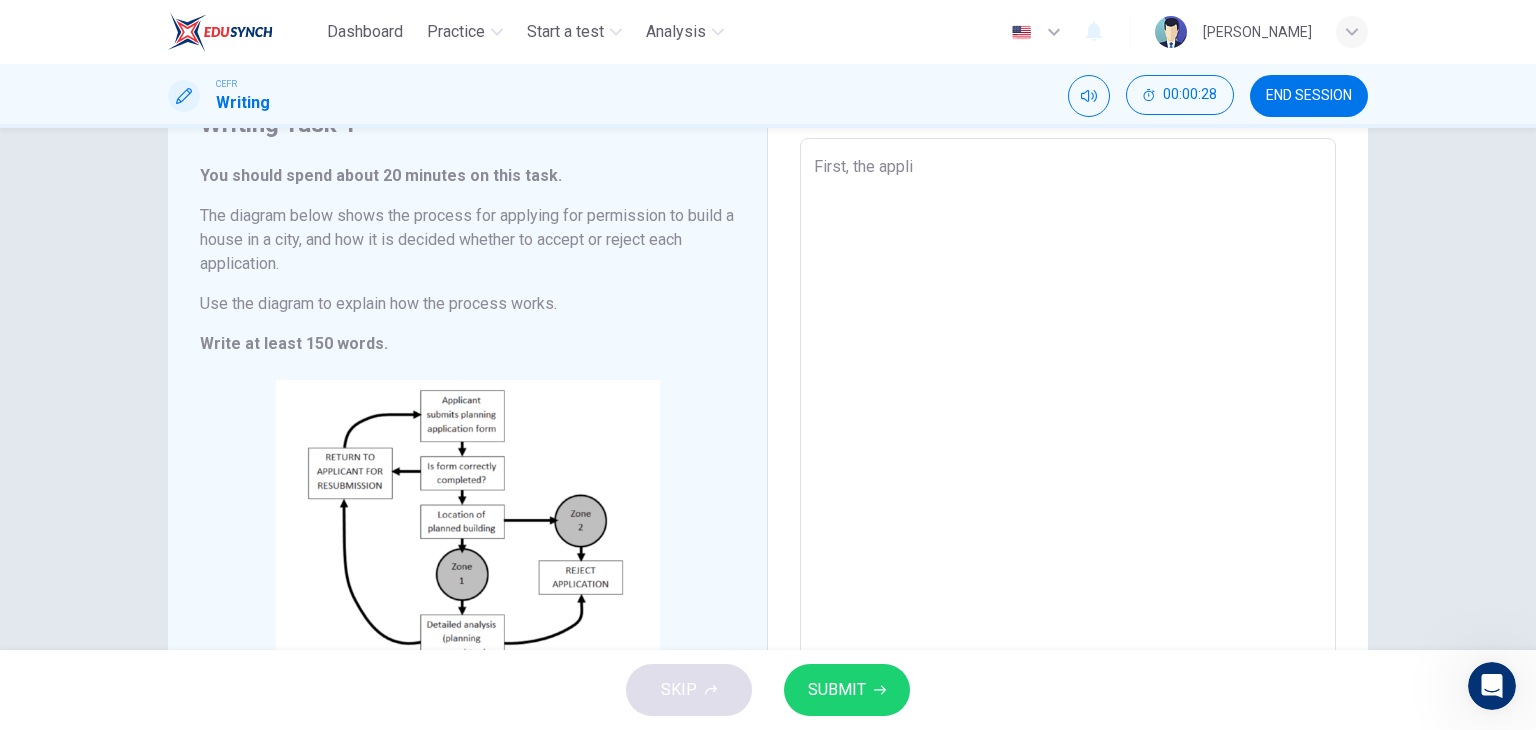 type on "x" 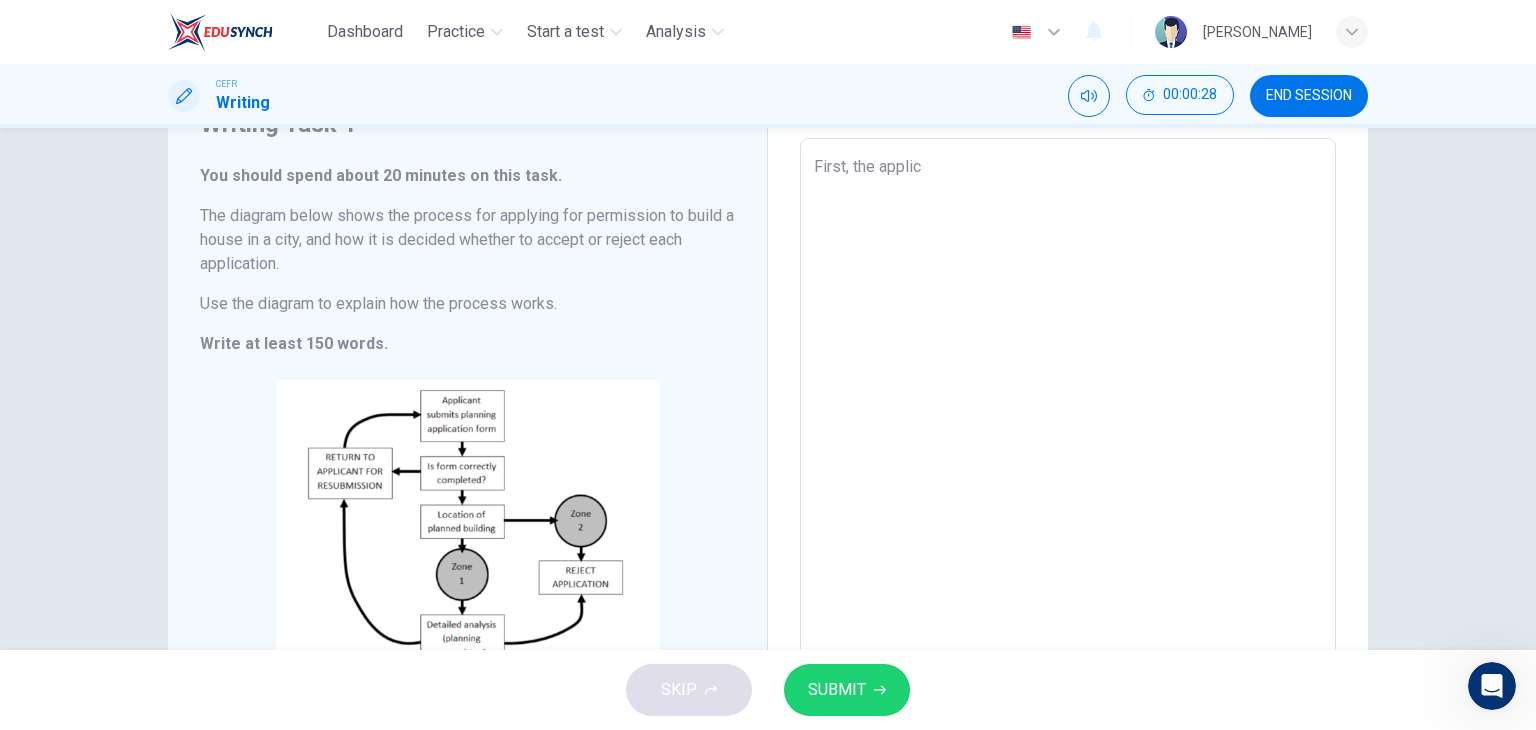 type on "x" 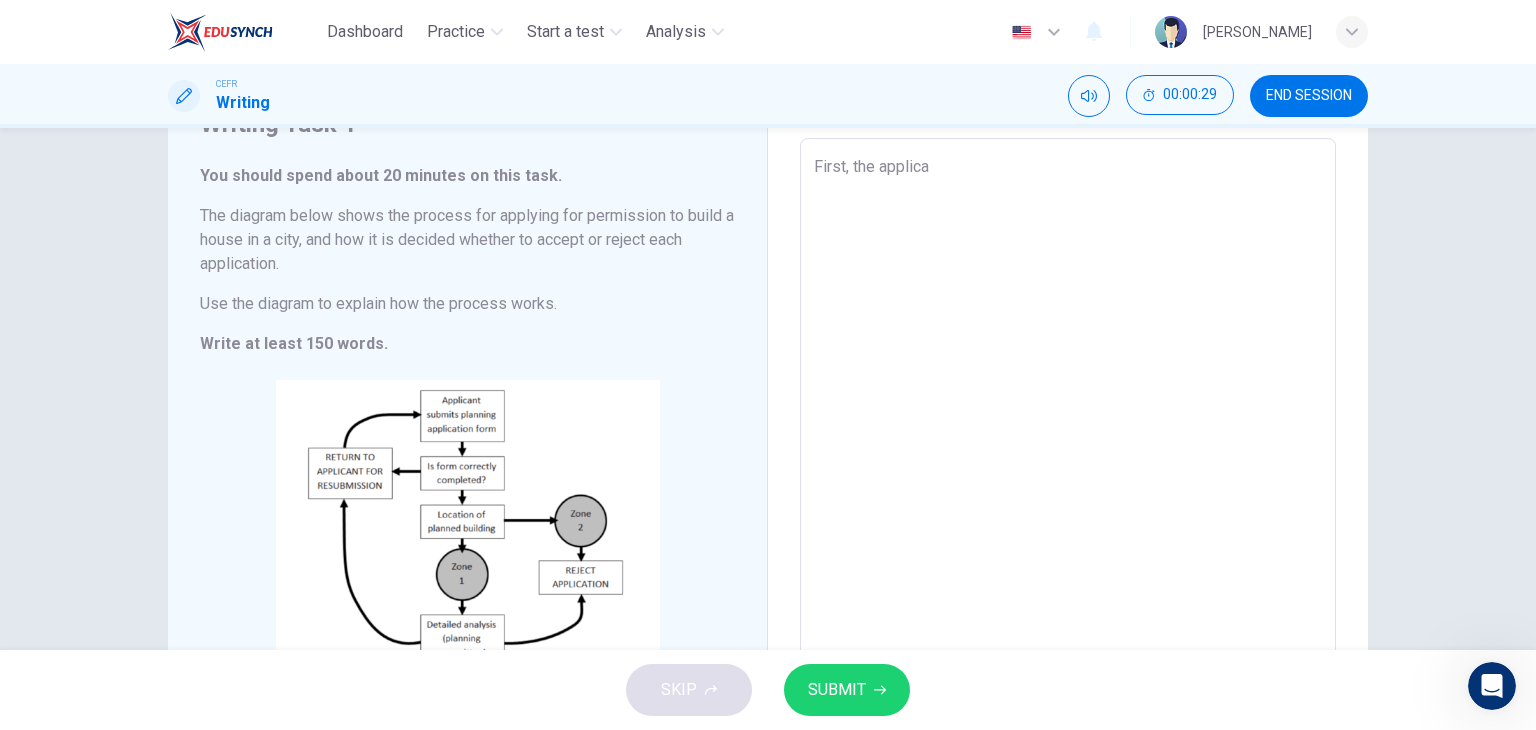 type on "First, the applican" 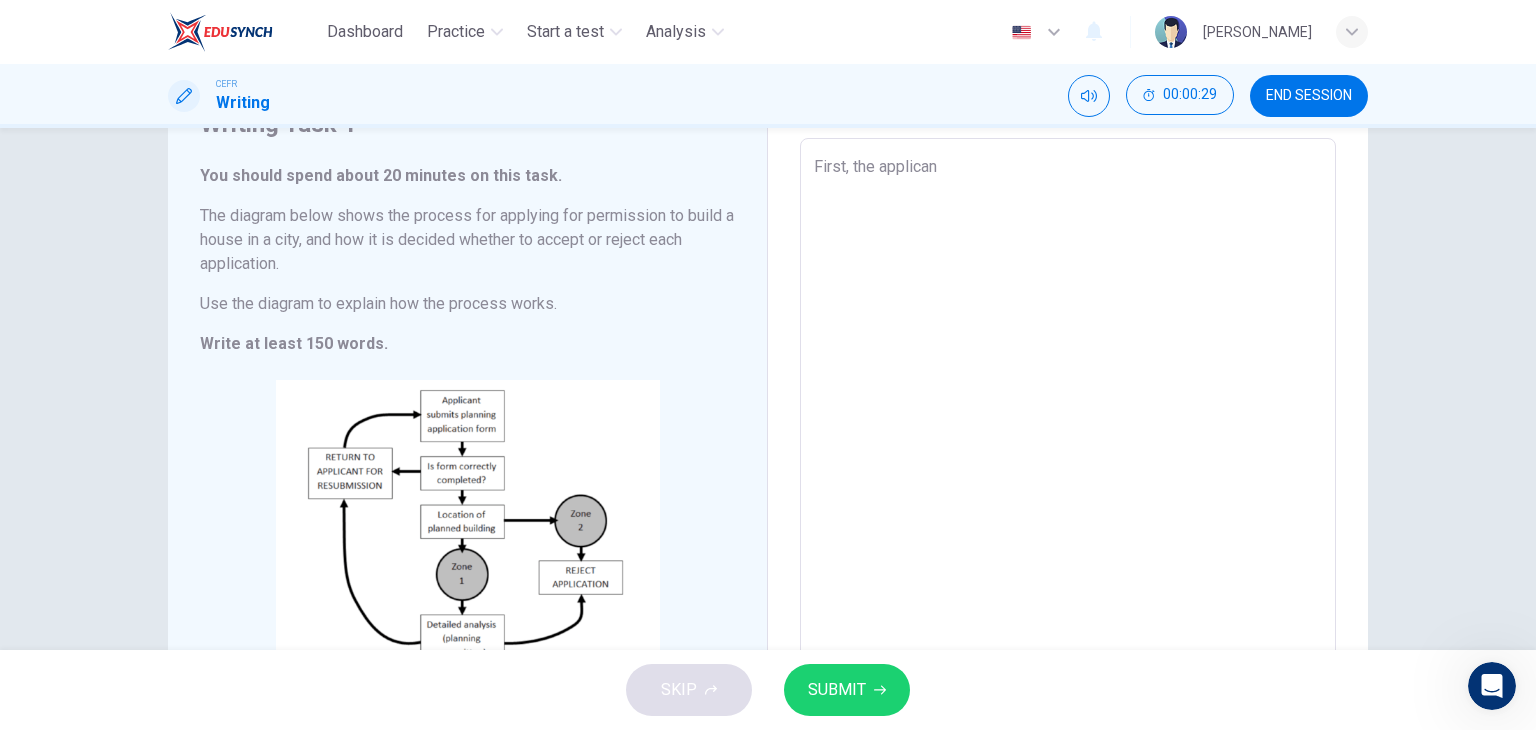 type on "First, the applicant" 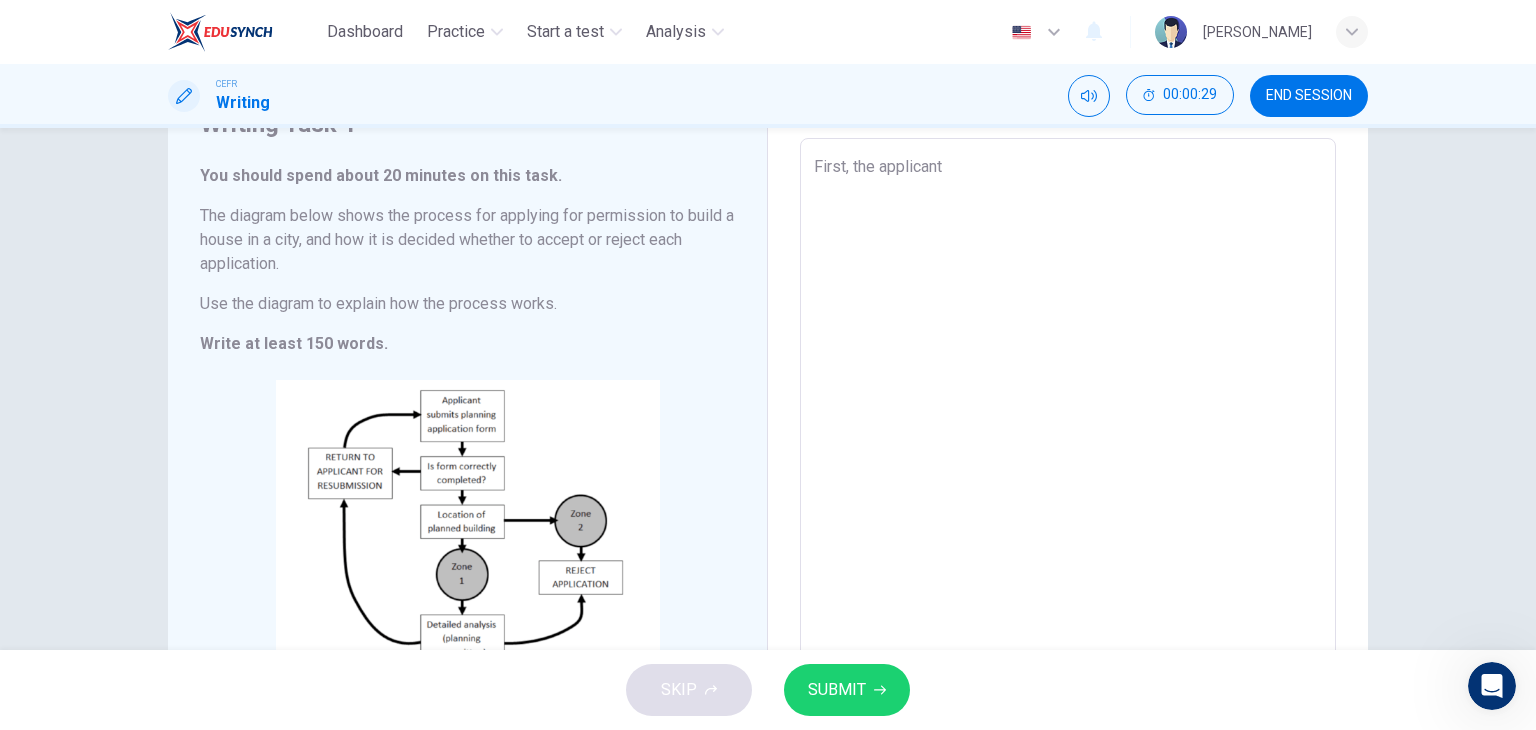 type on "x" 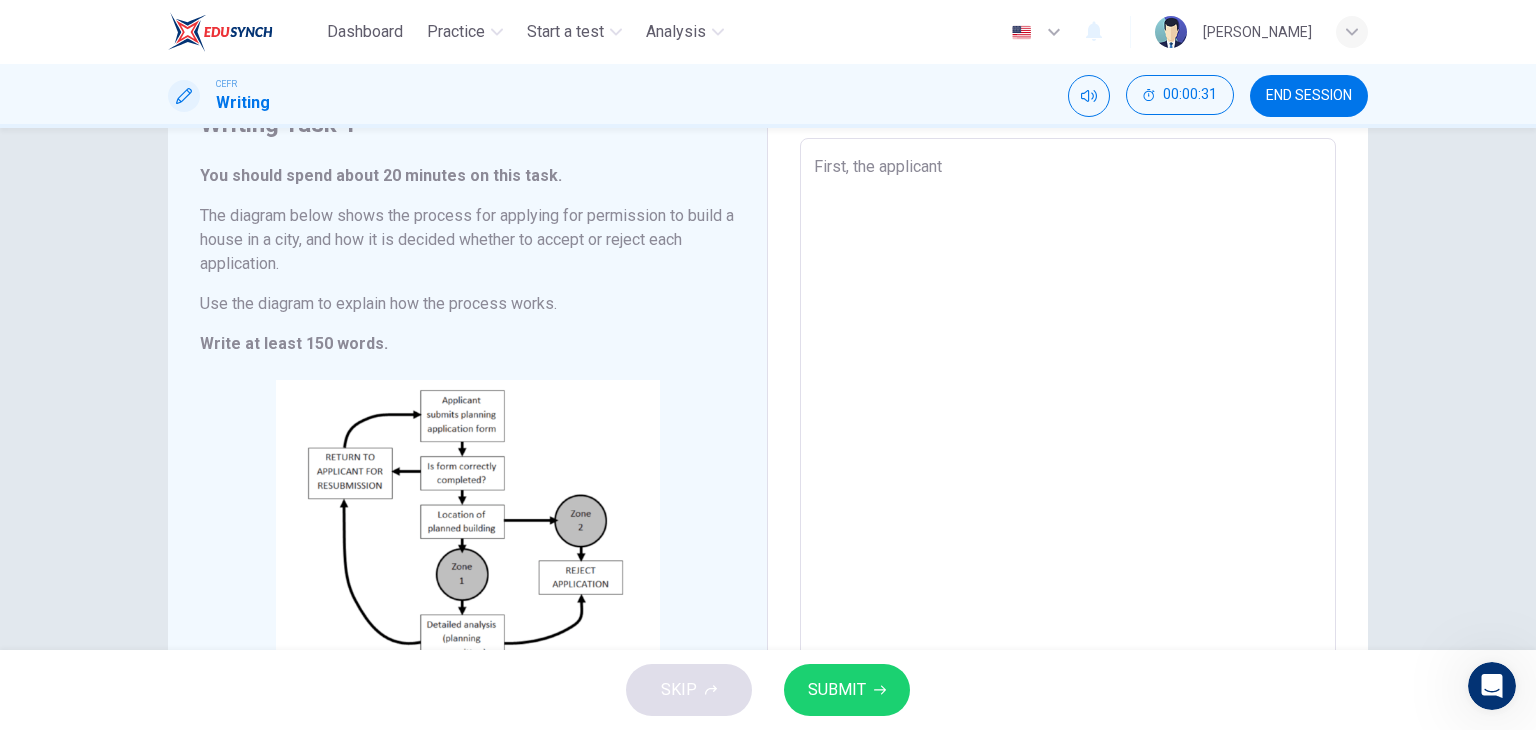 type on "First, the applicant n" 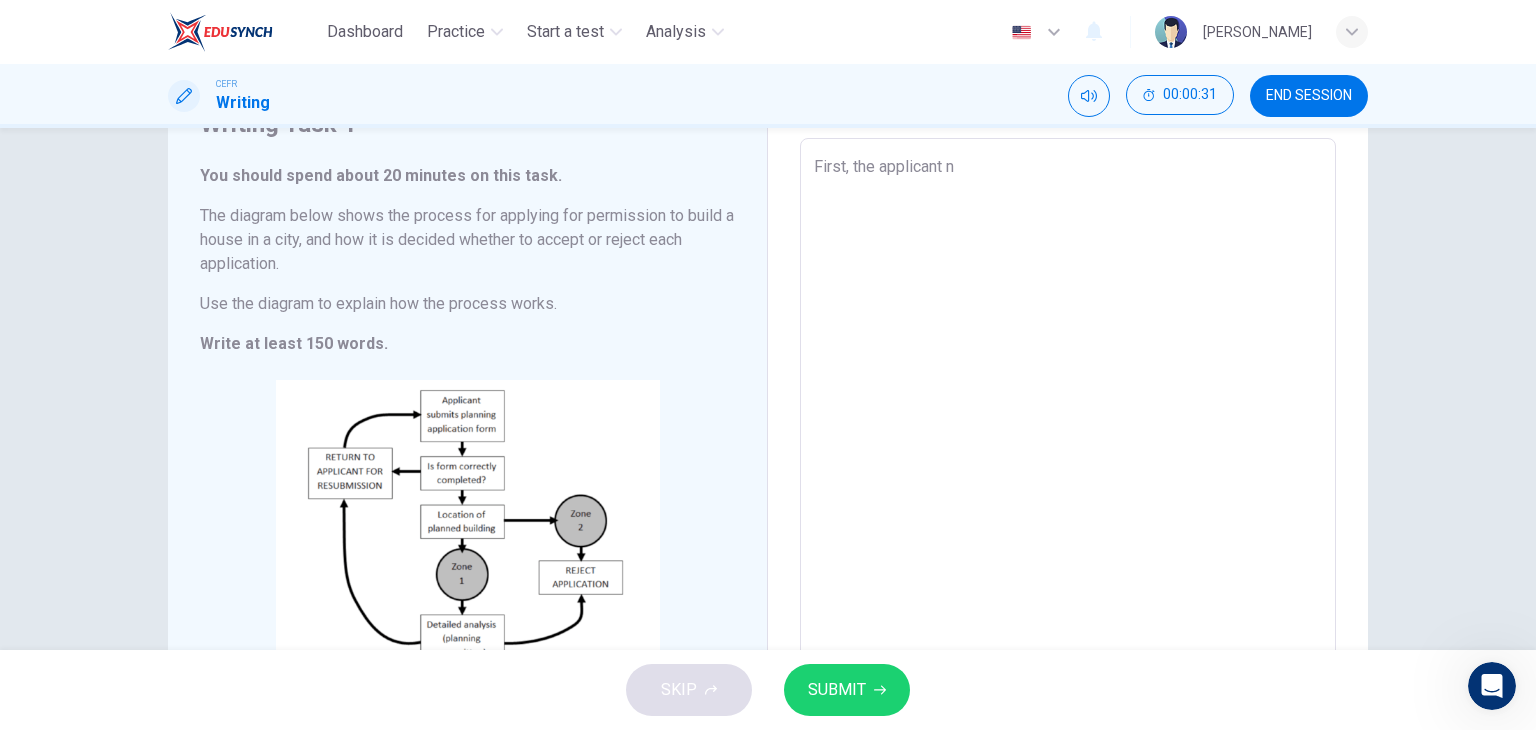 type on "First, the applicant ne" 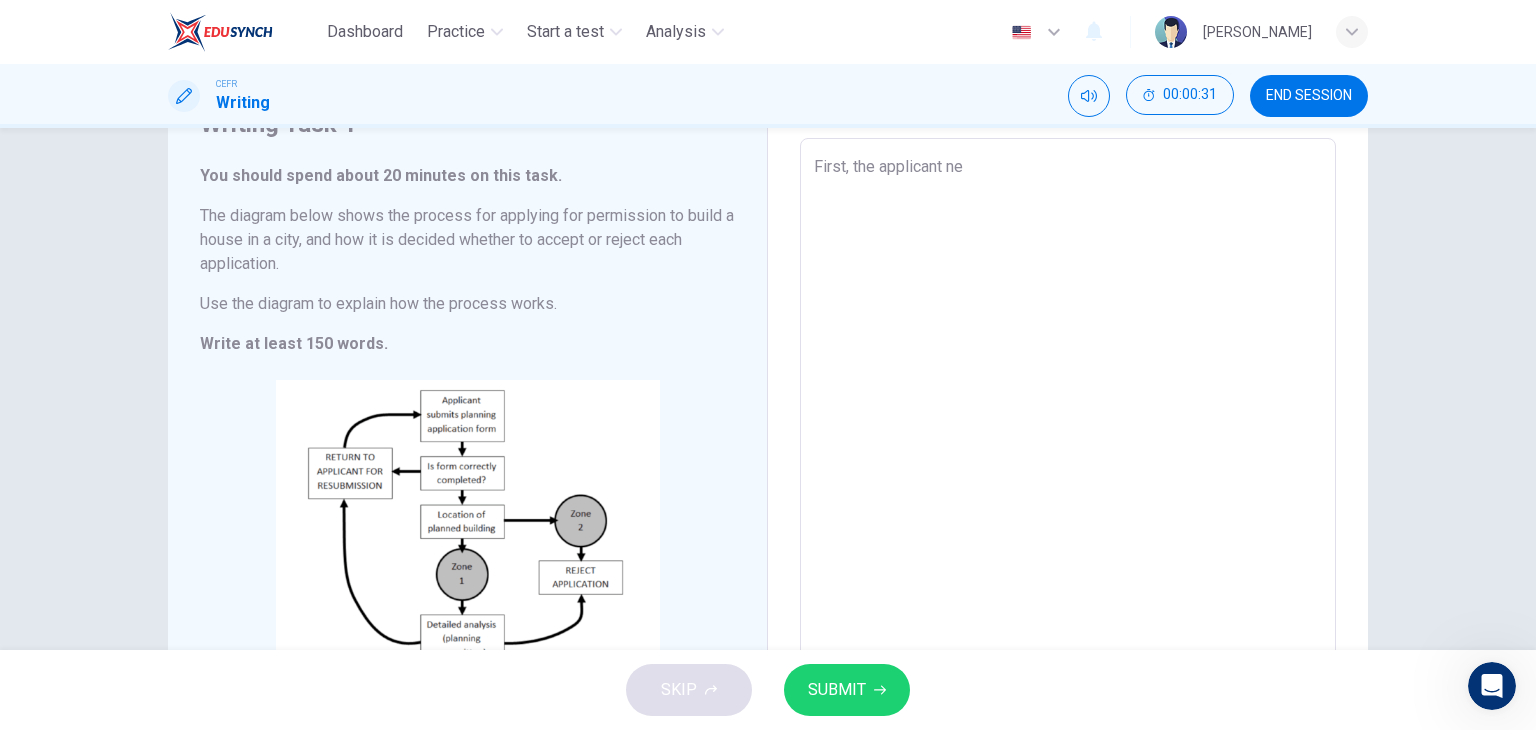 type on "x" 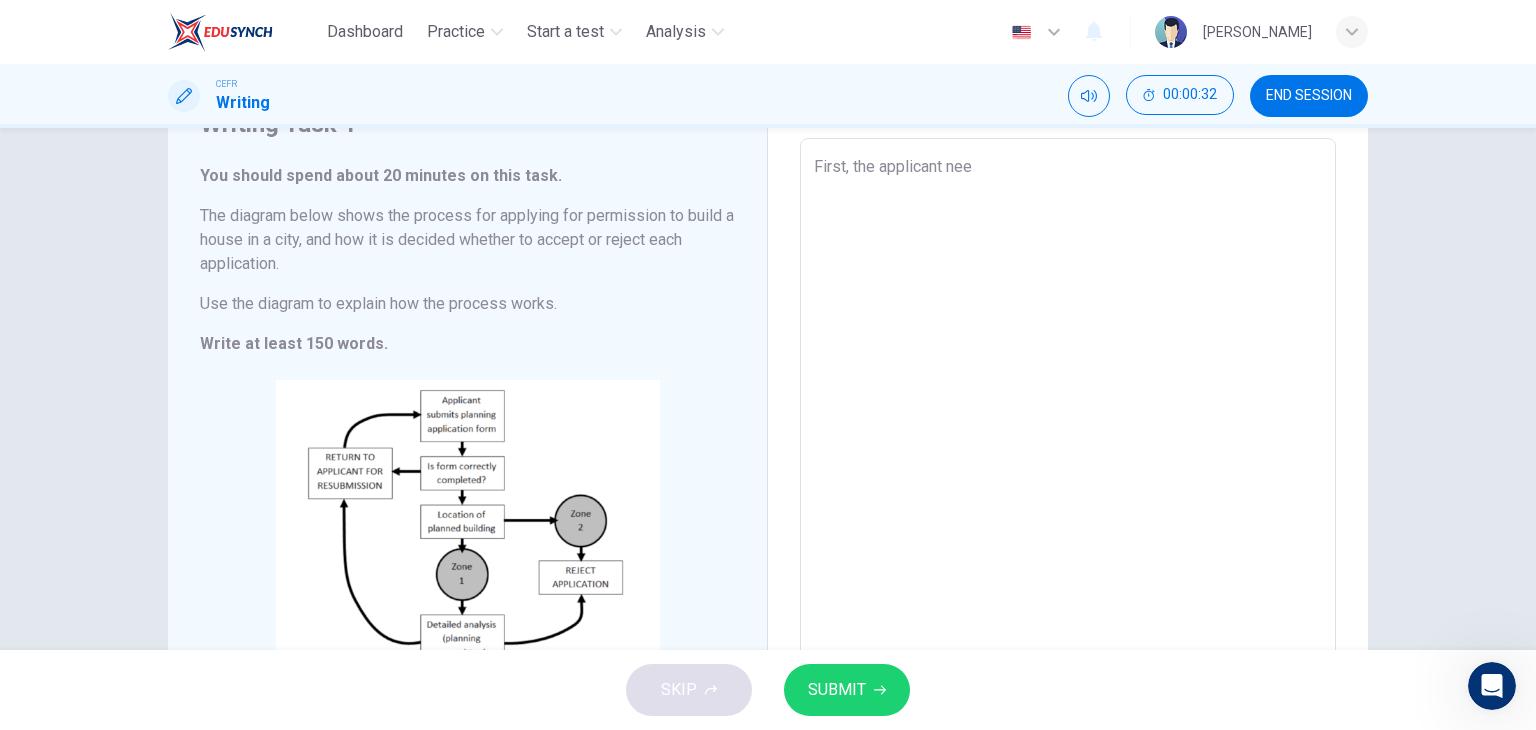 type on "First, the applicant need" 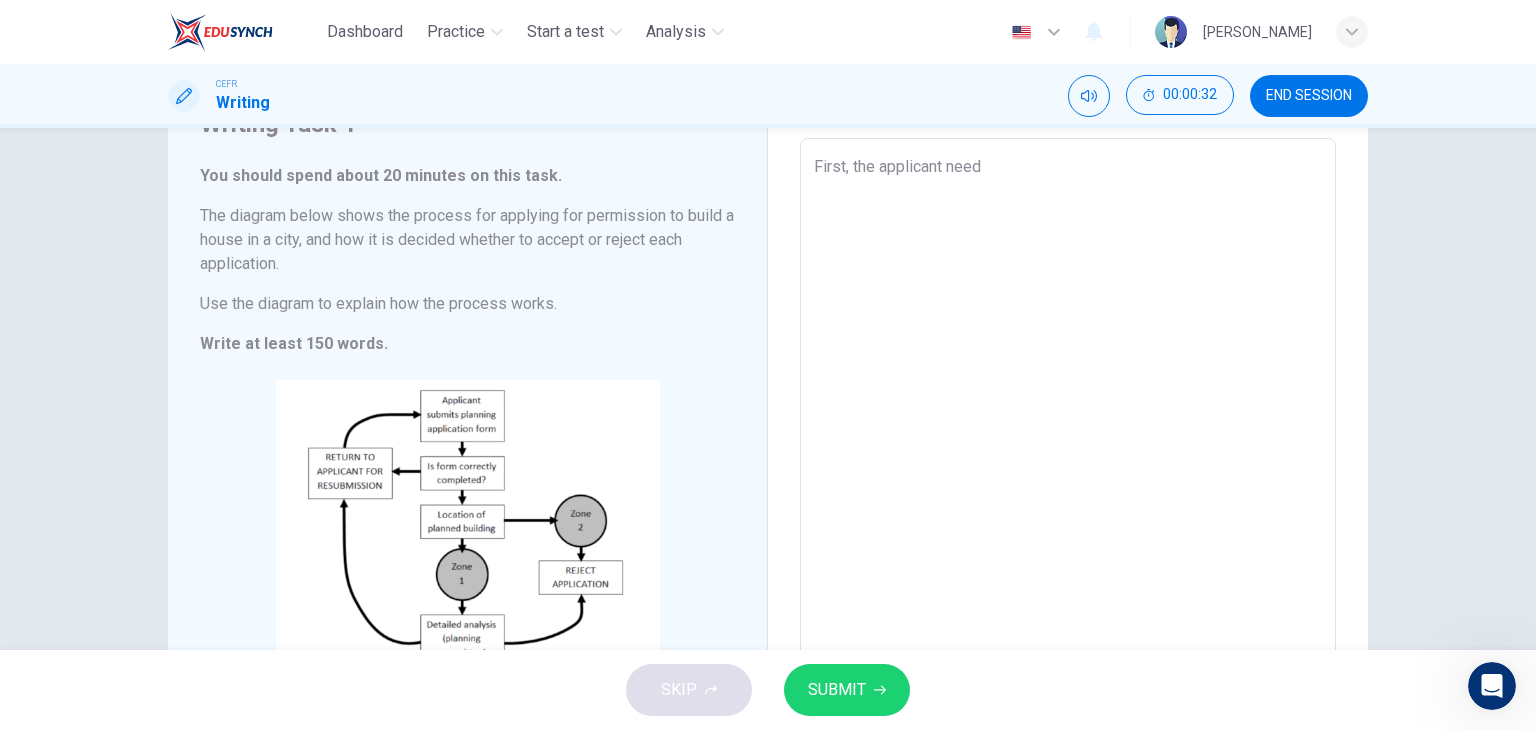type on "x" 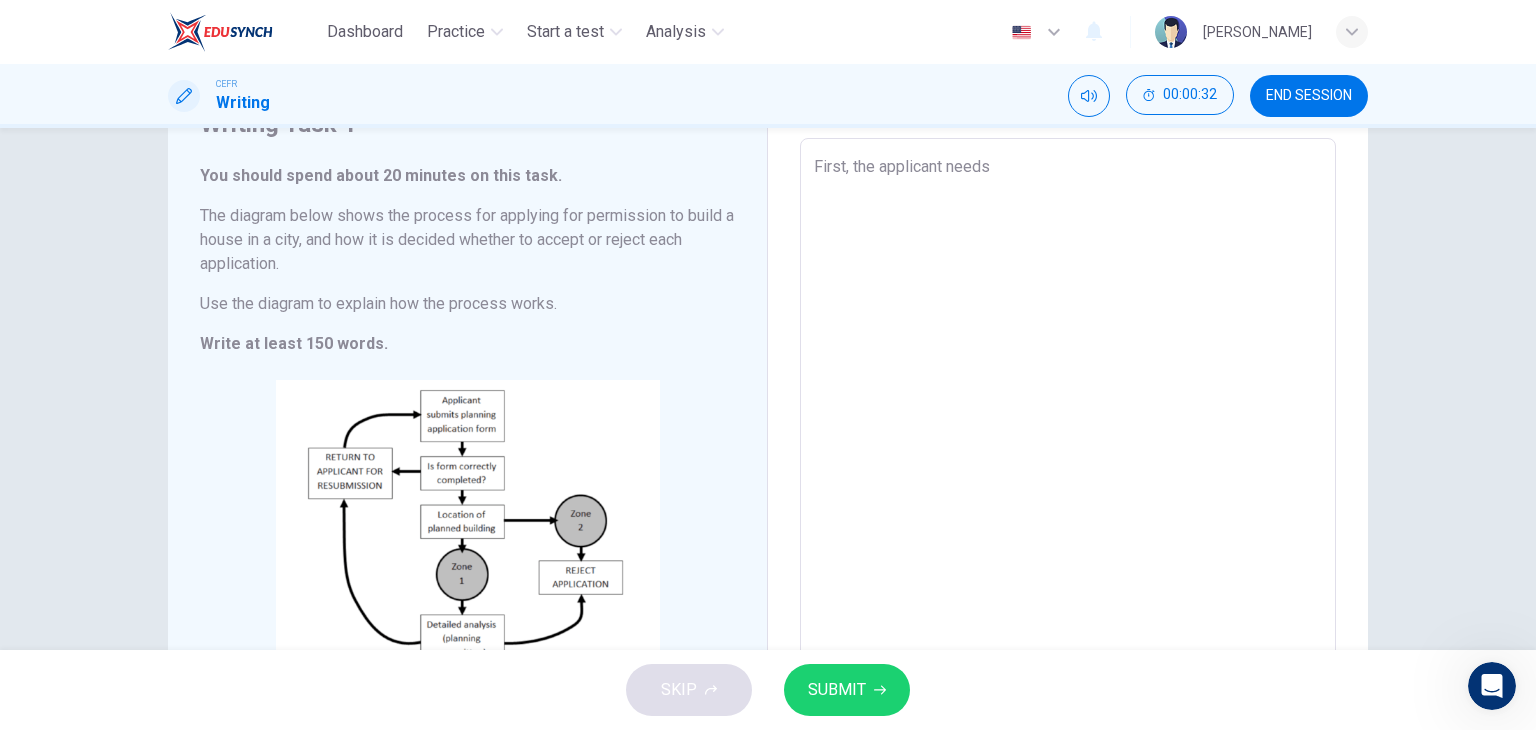 type on "x" 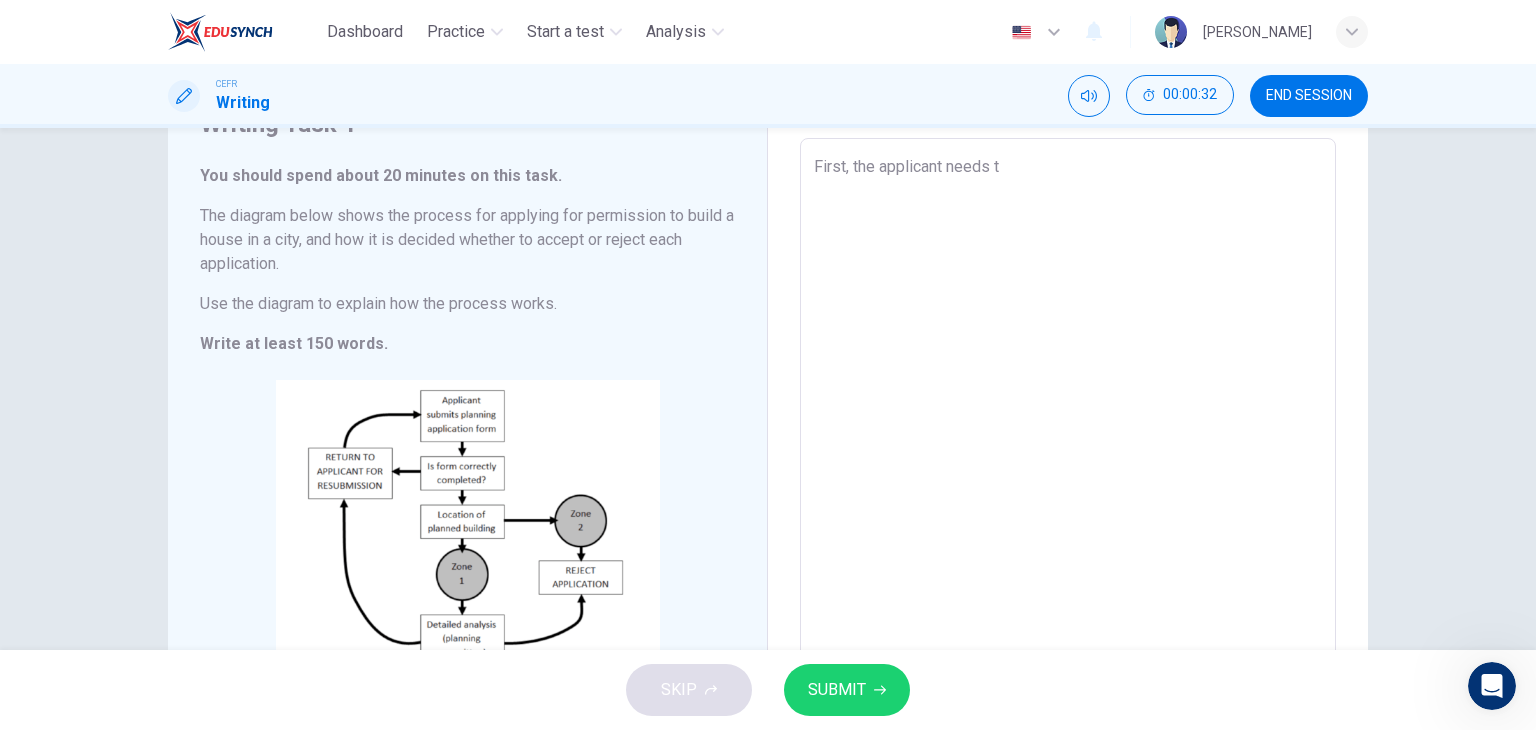 type on "x" 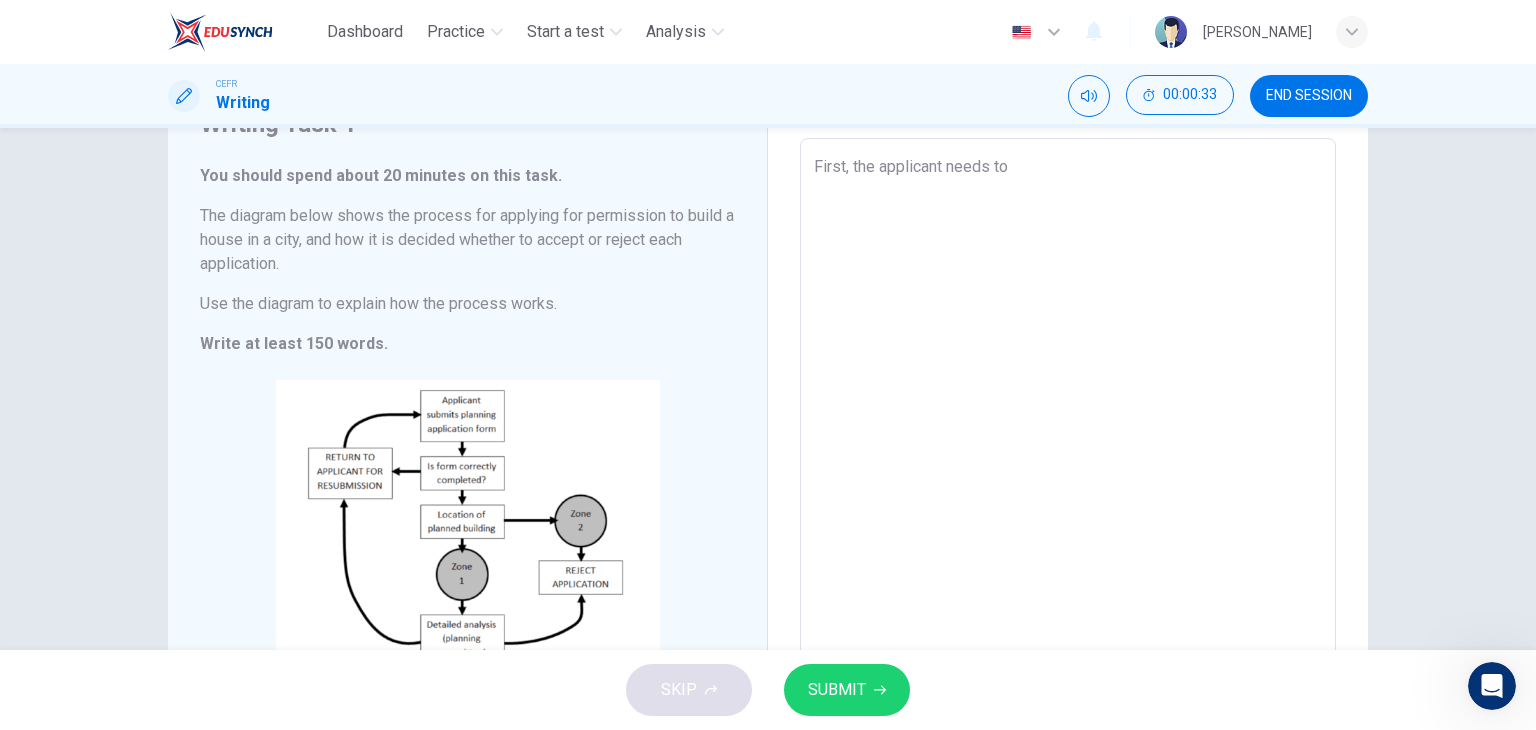 type on "First, the applicant needs to" 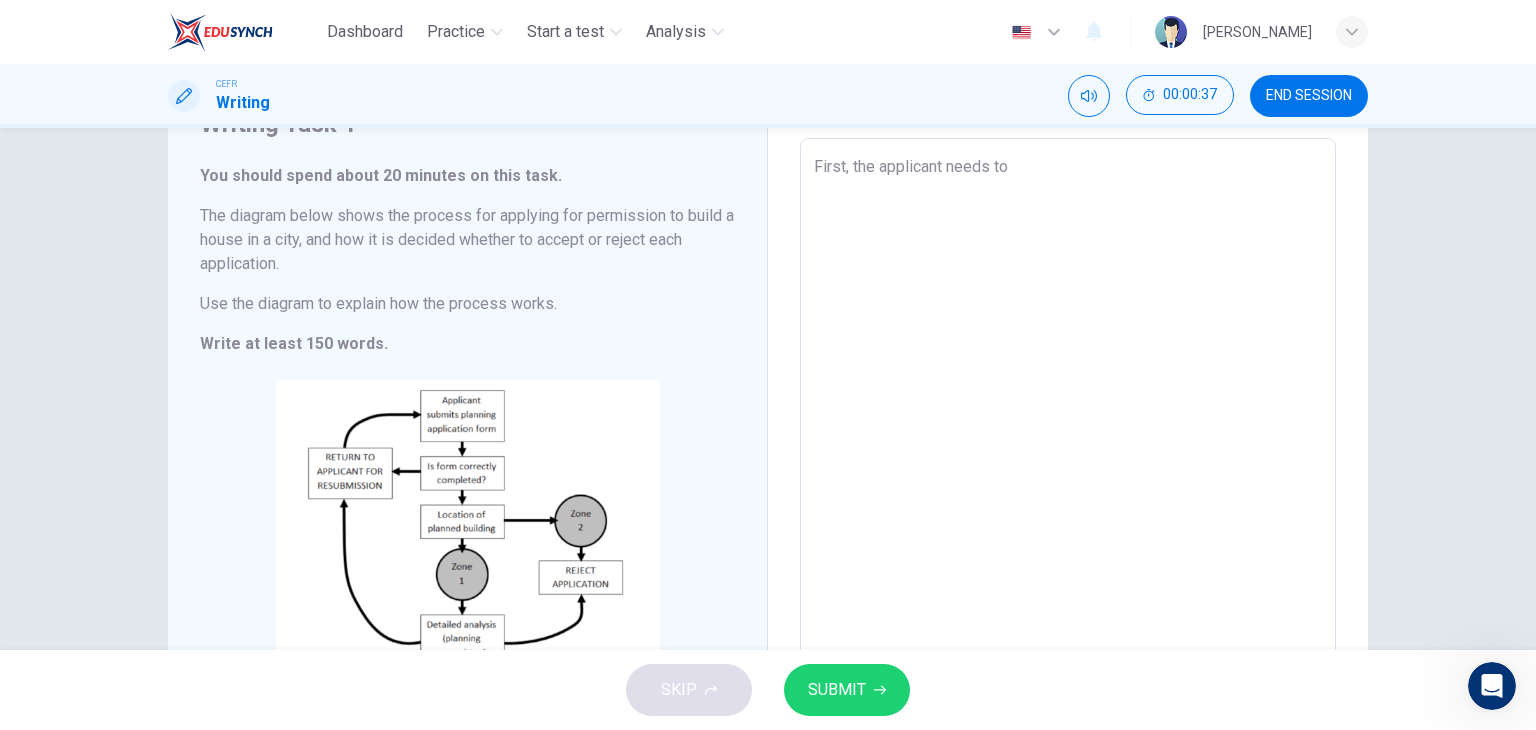 type on "First, the applicant needs to" 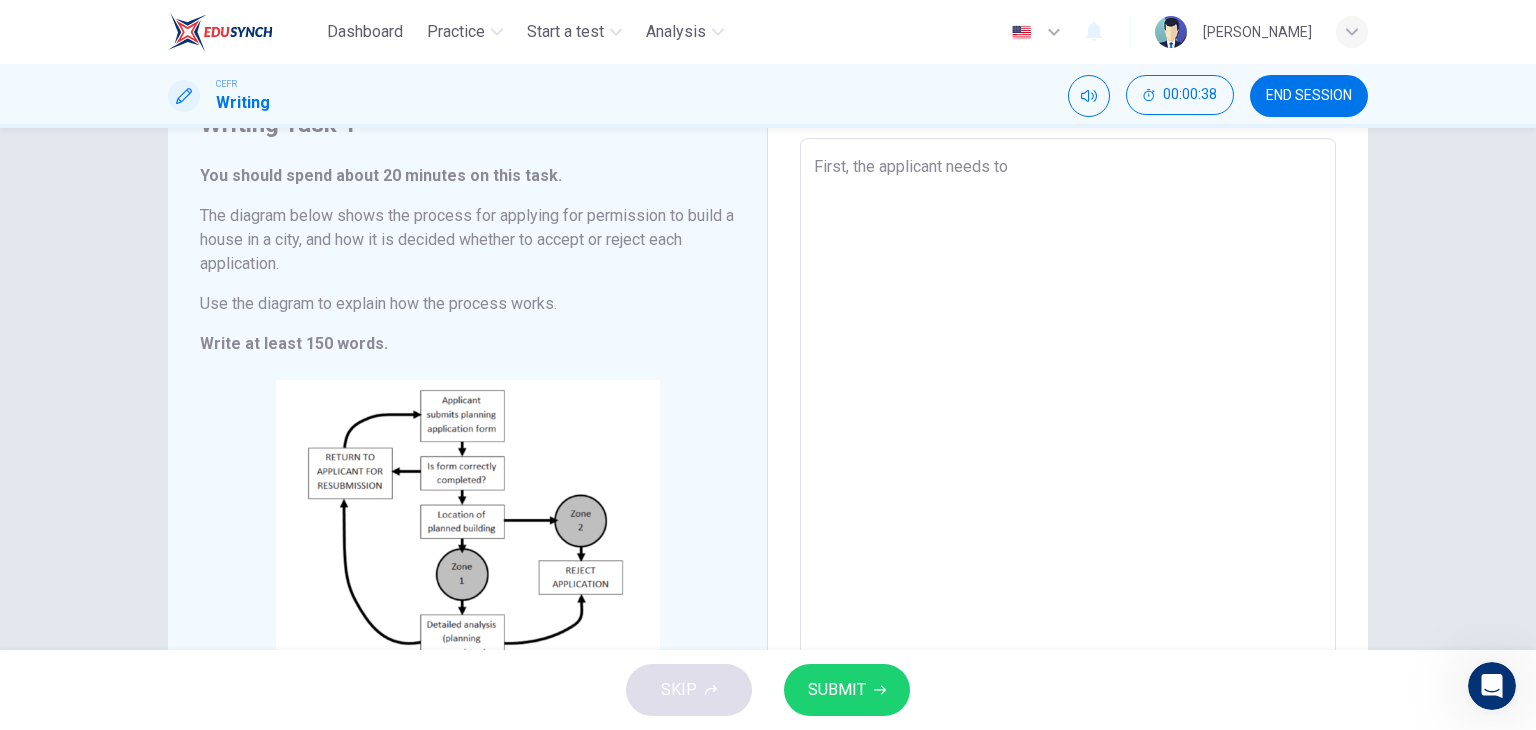 drag, startPoint x: 806, startPoint y: 176, endPoint x: 843, endPoint y: 178, distance: 37.054016 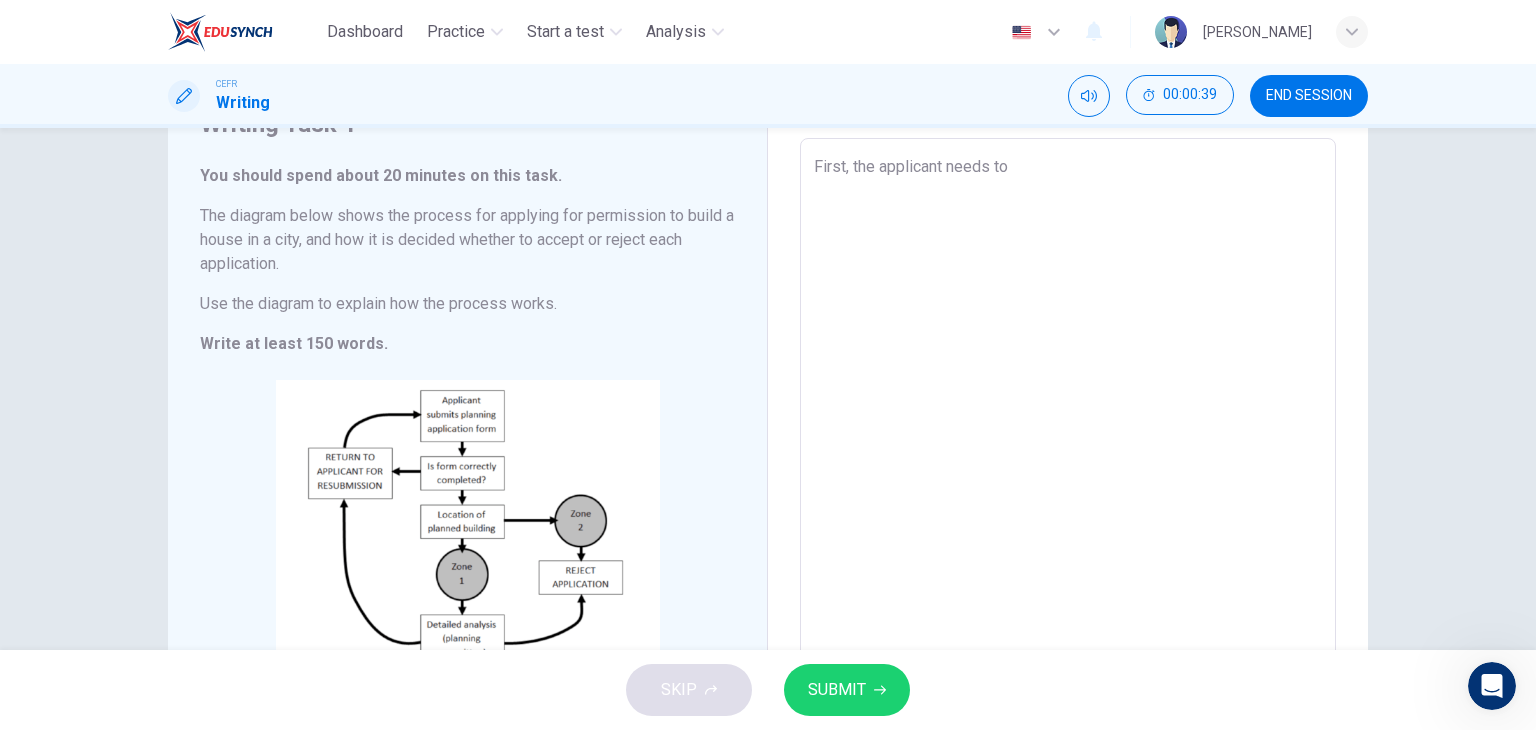 drag, startPoint x: 845, startPoint y: 170, endPoint x: 792, endPoint y: 161, distance: 53.75872 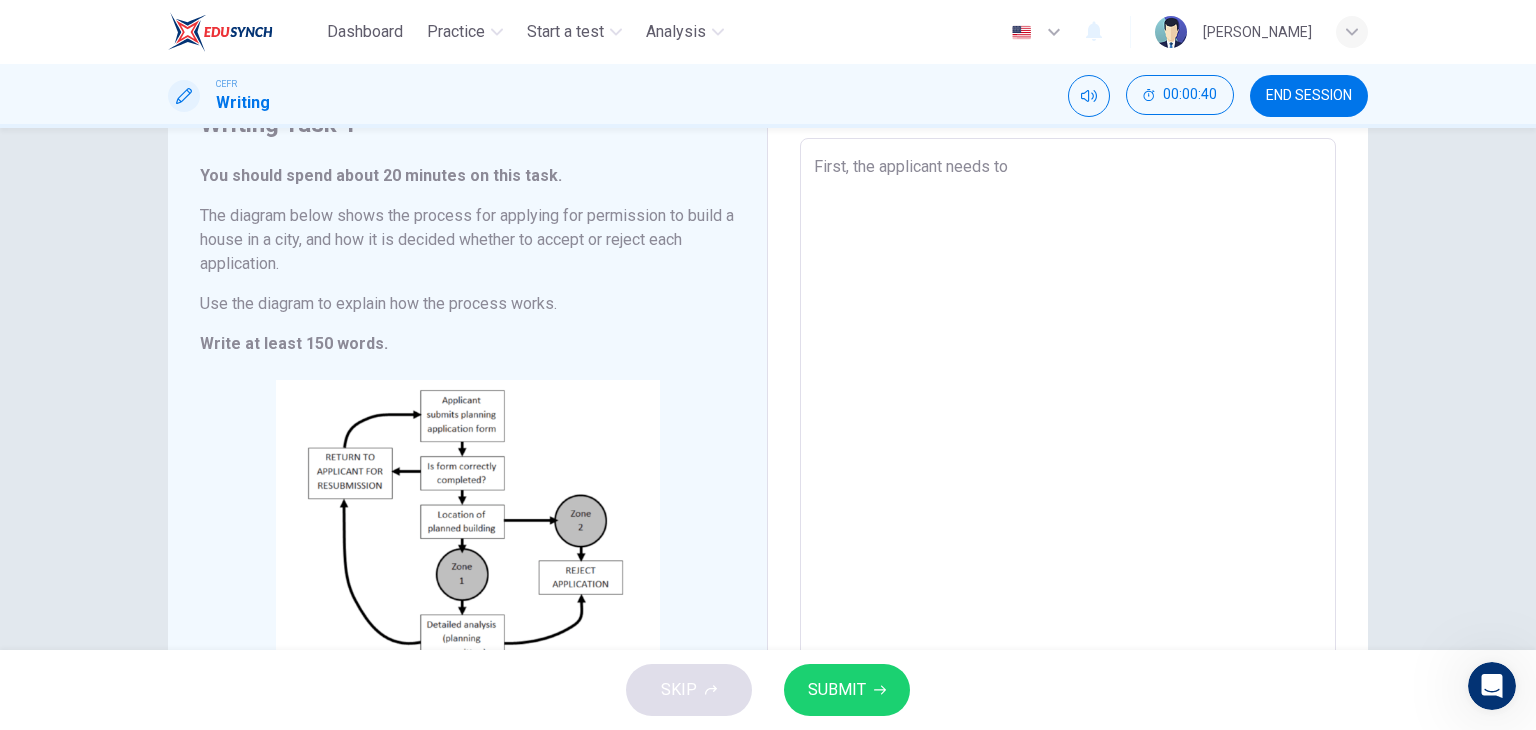 click on "First, the applicant needs to" at bounding box center [1068, 434] 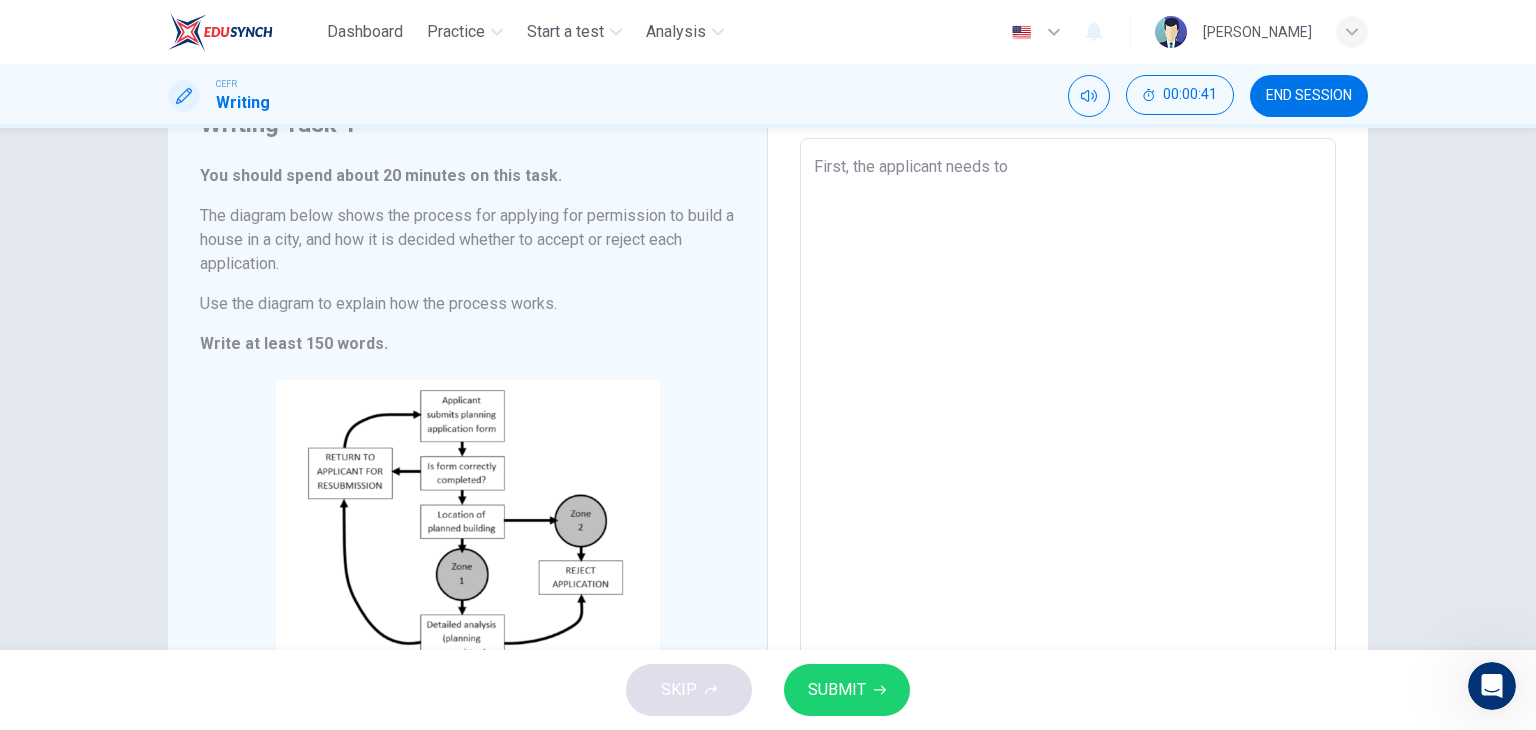 click on "First, the applicant needs to" at bounding box center [1068, 434] 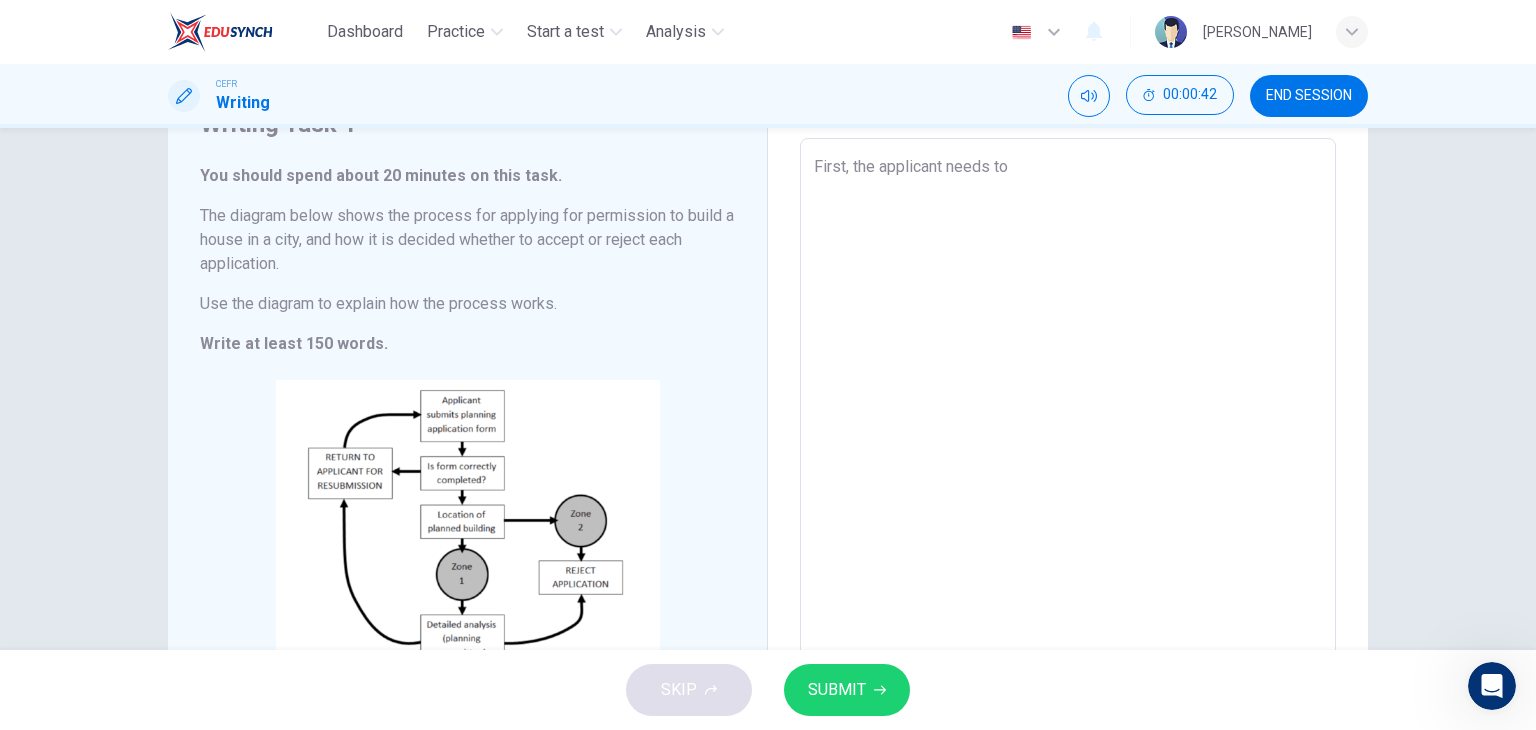 type on "HFirst, the applicant needs to" 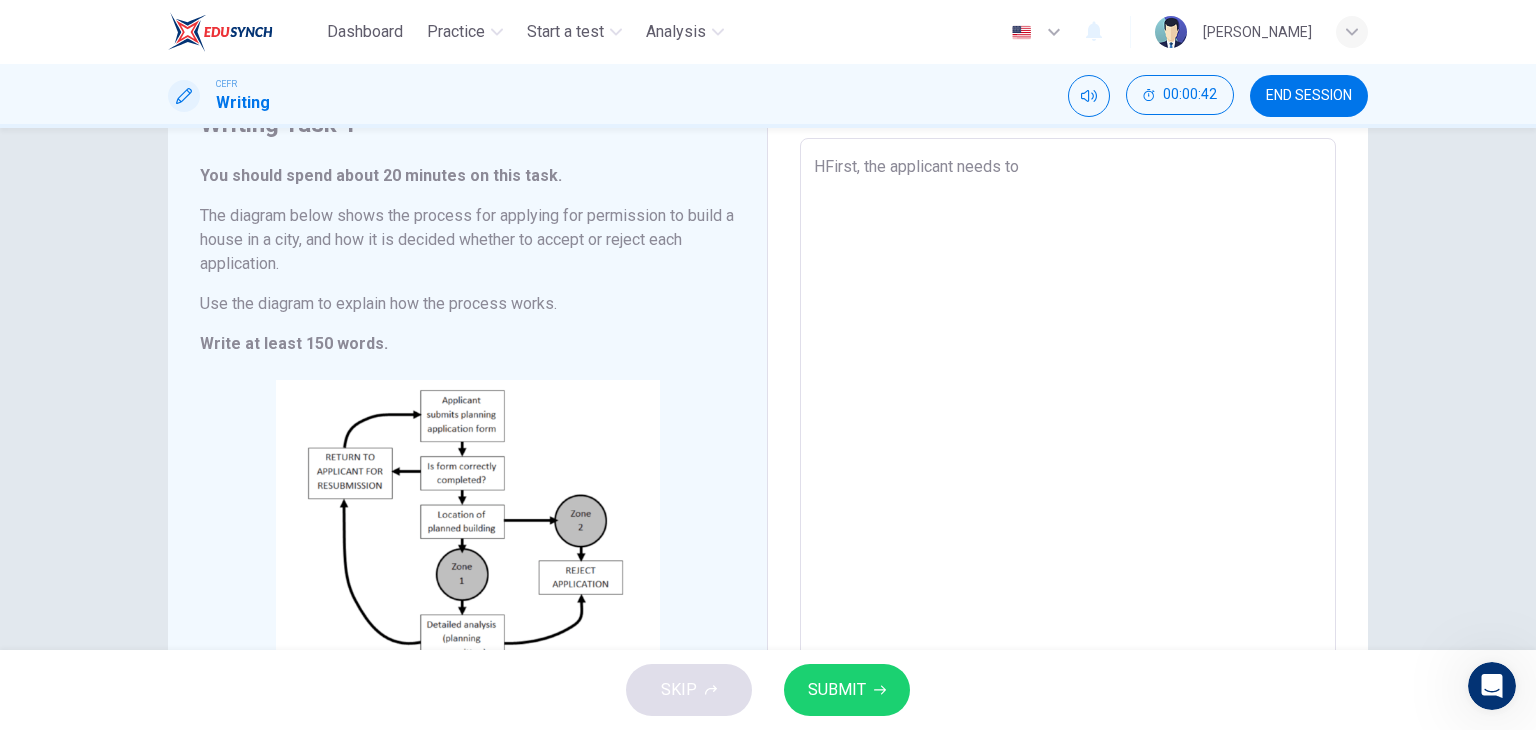 type on "x" 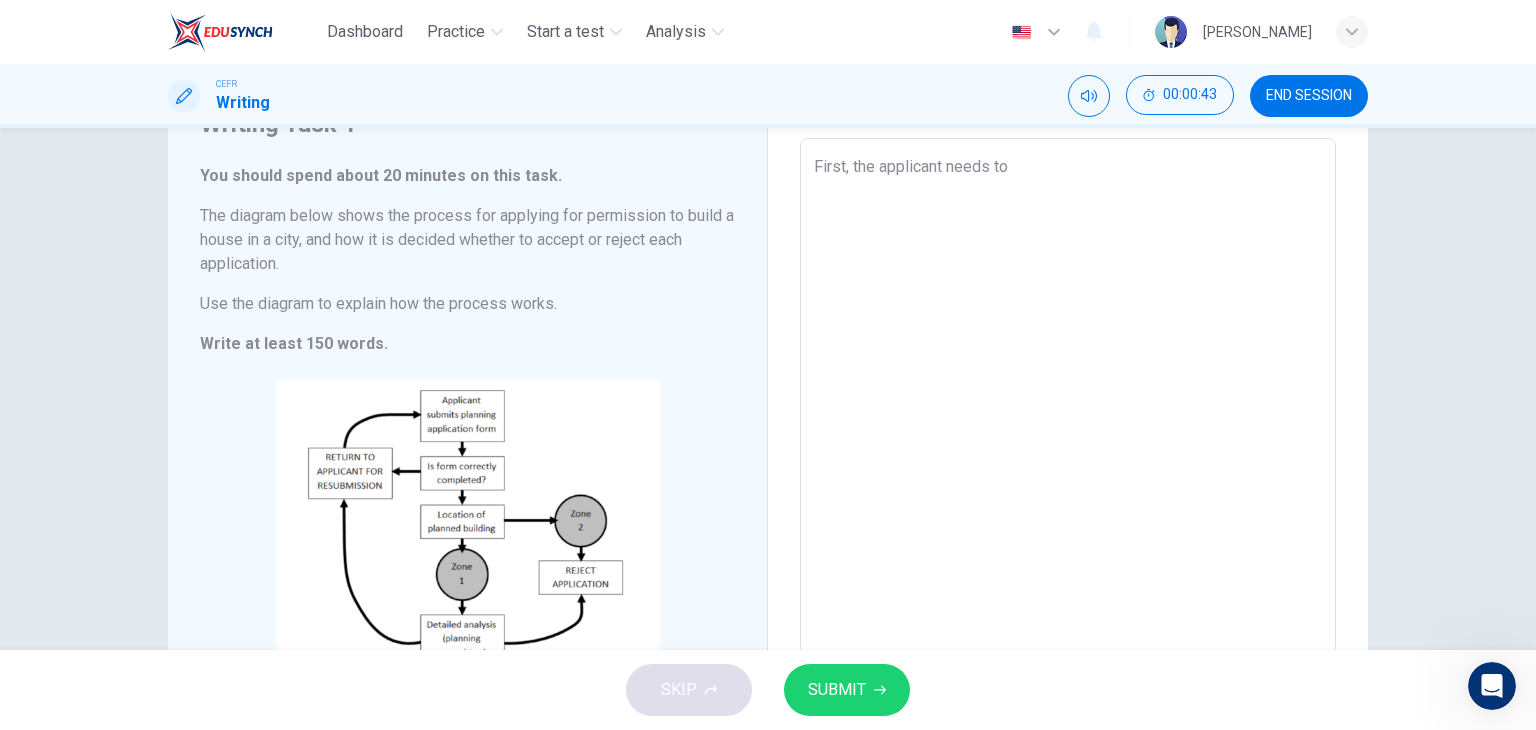 drag, startPoint x: 1011, startPoint y: 193, endPoint x: 1032, endPoint y: 175, distance: 27.658634 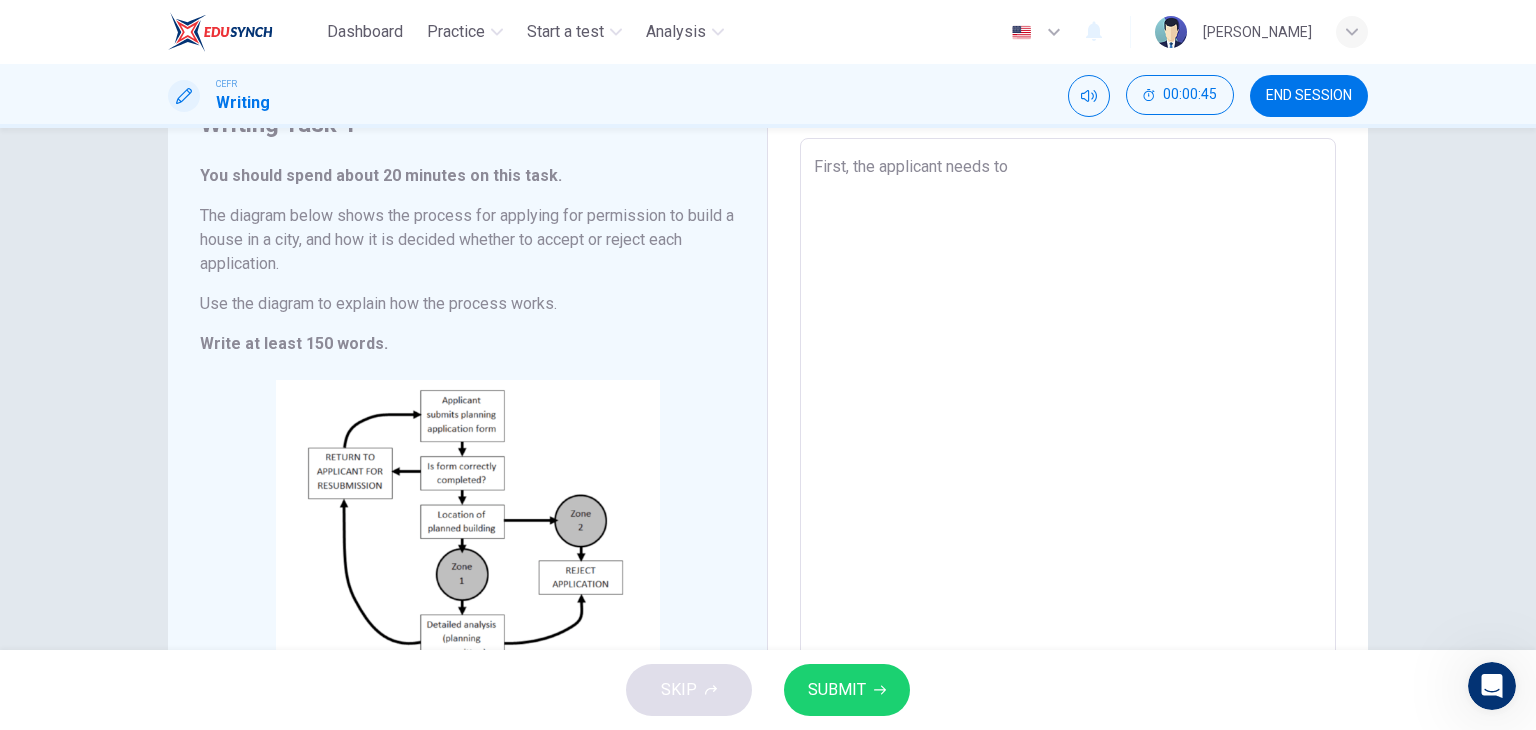 type on "First, the applicant needs to" 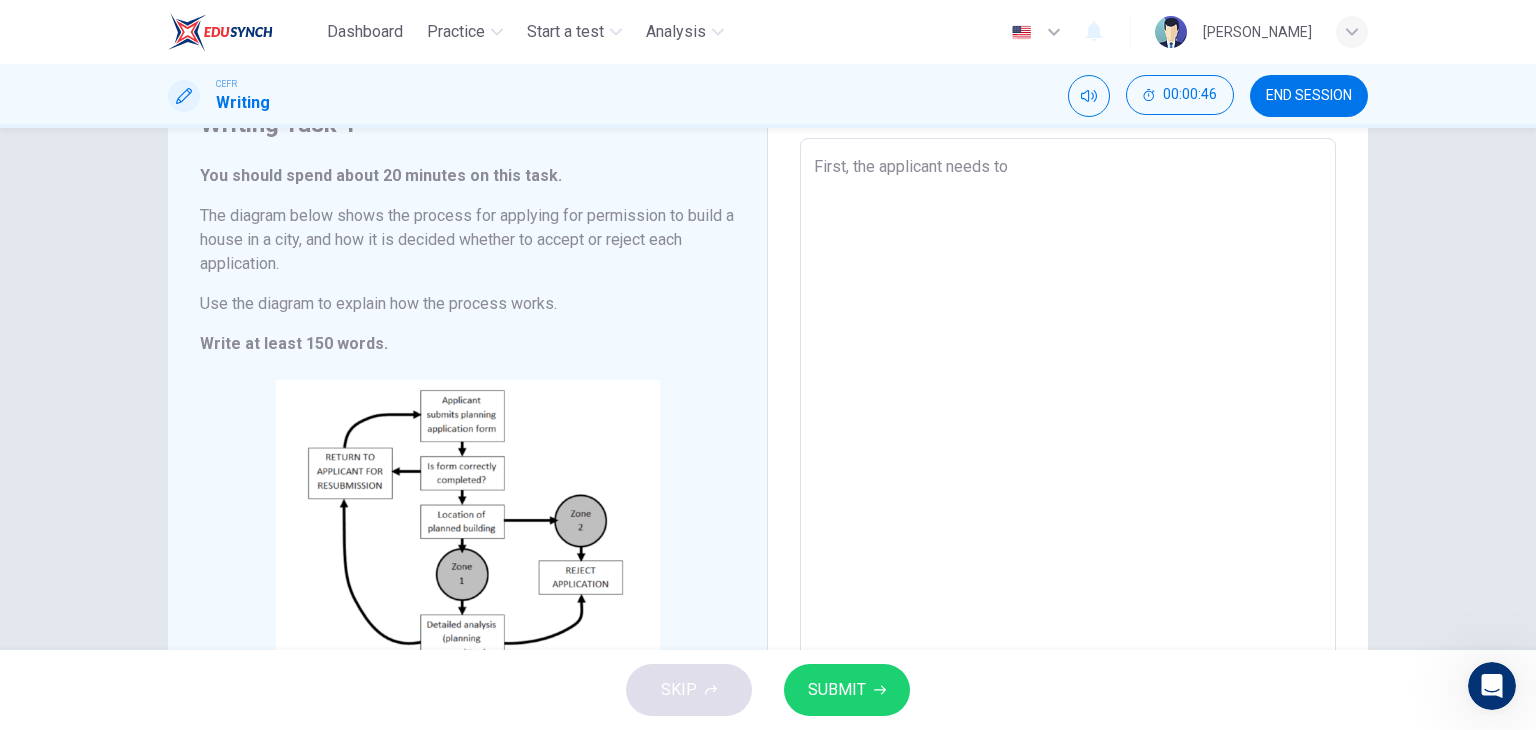 type on "First, the applicant needs to  s" 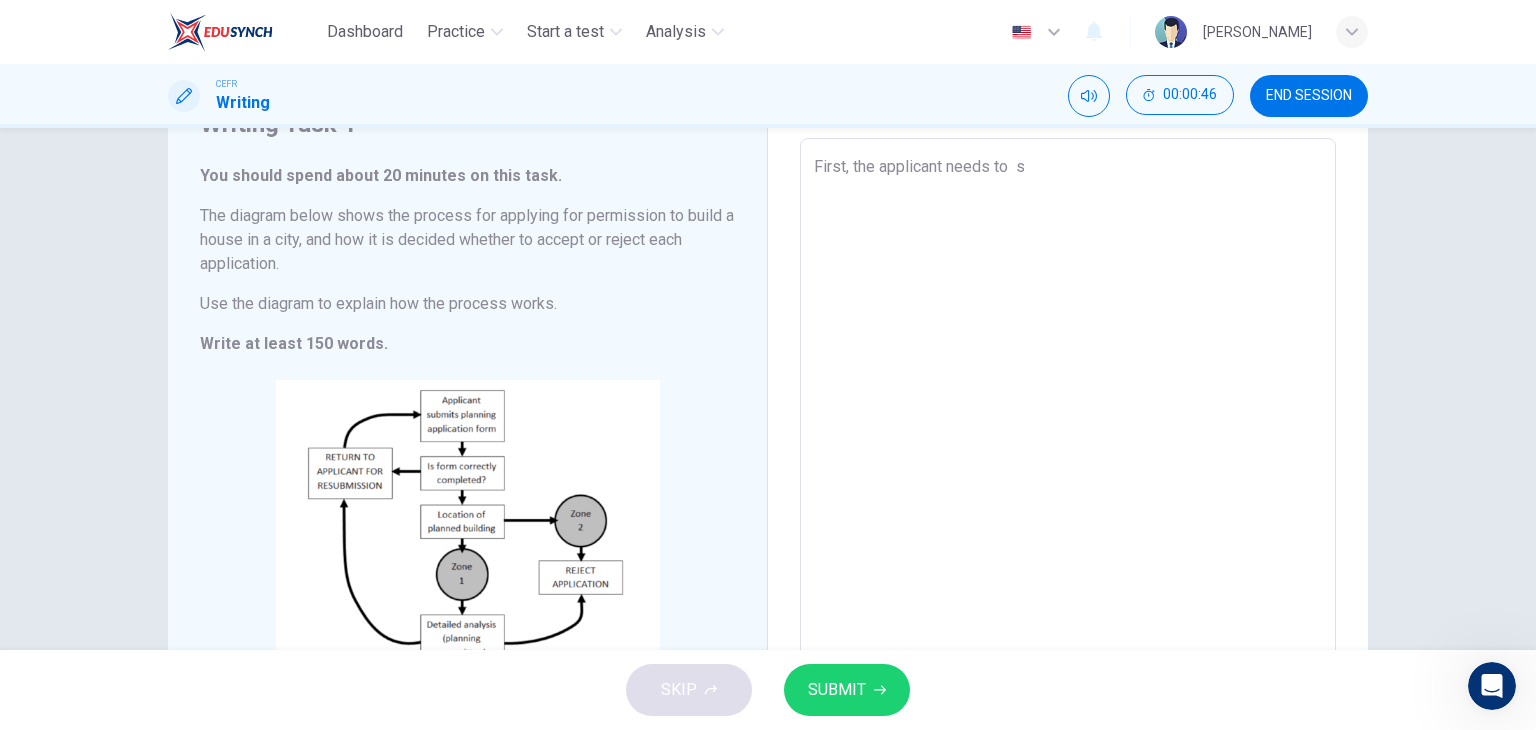 type on "First, the applicant needs to  su" 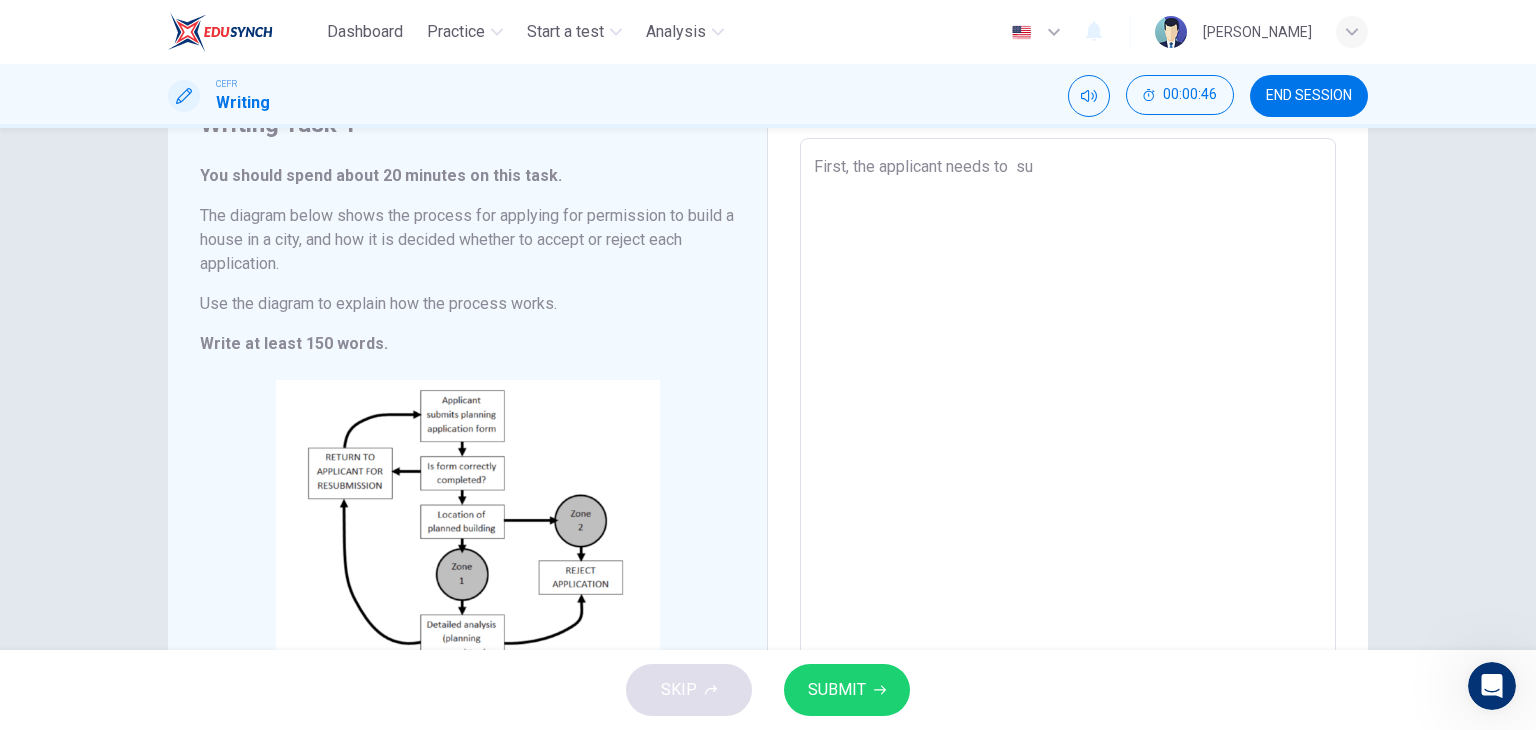 type on "x" 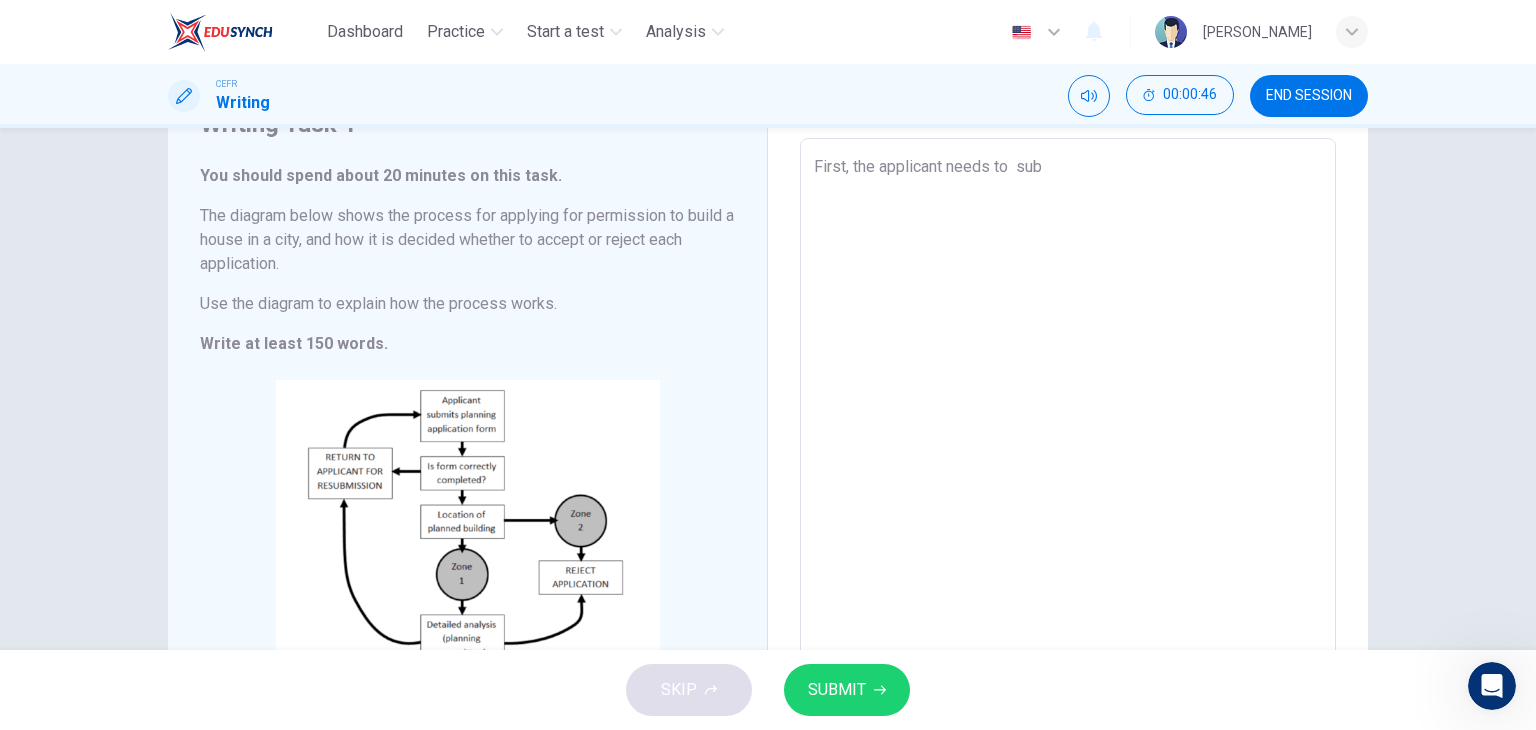 type on "x" 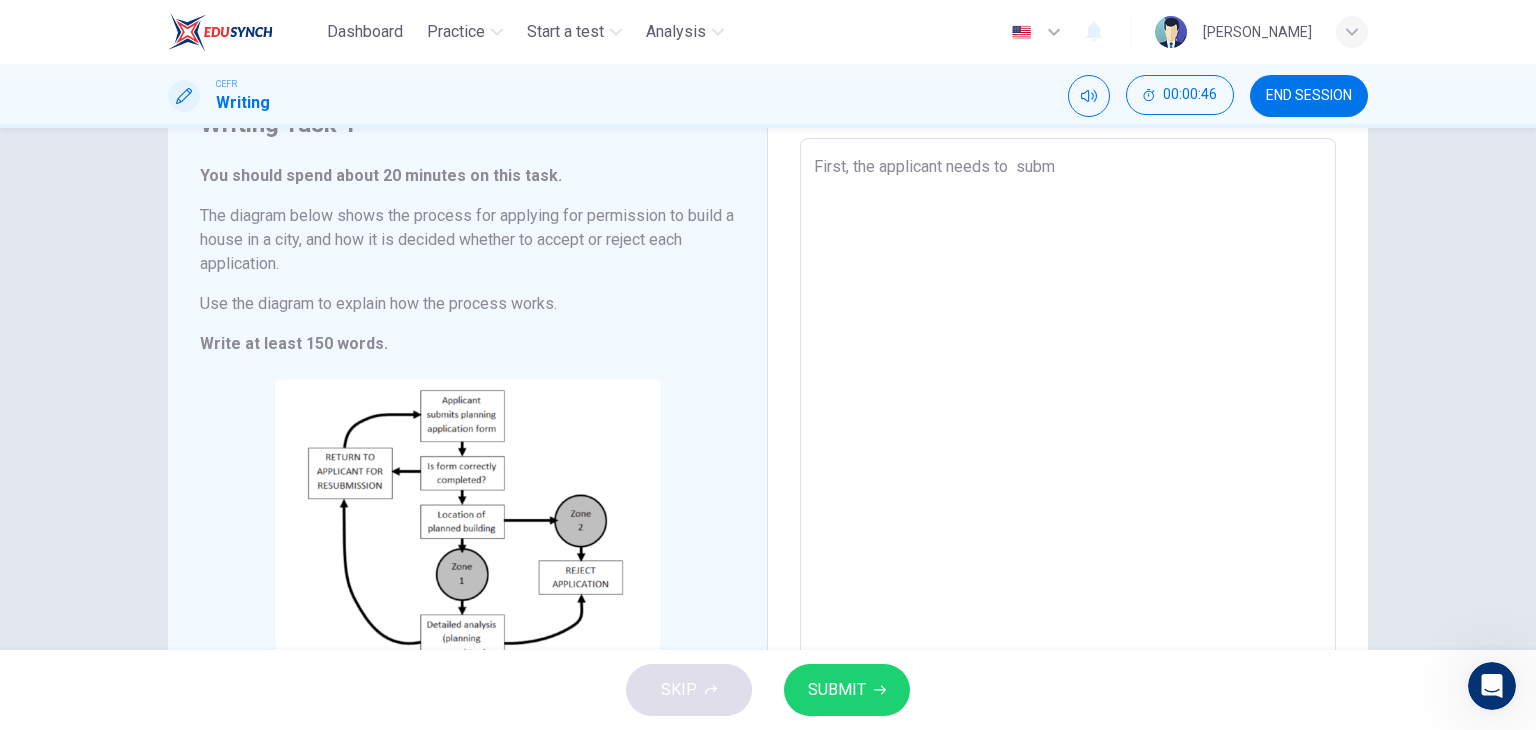 type on "x" 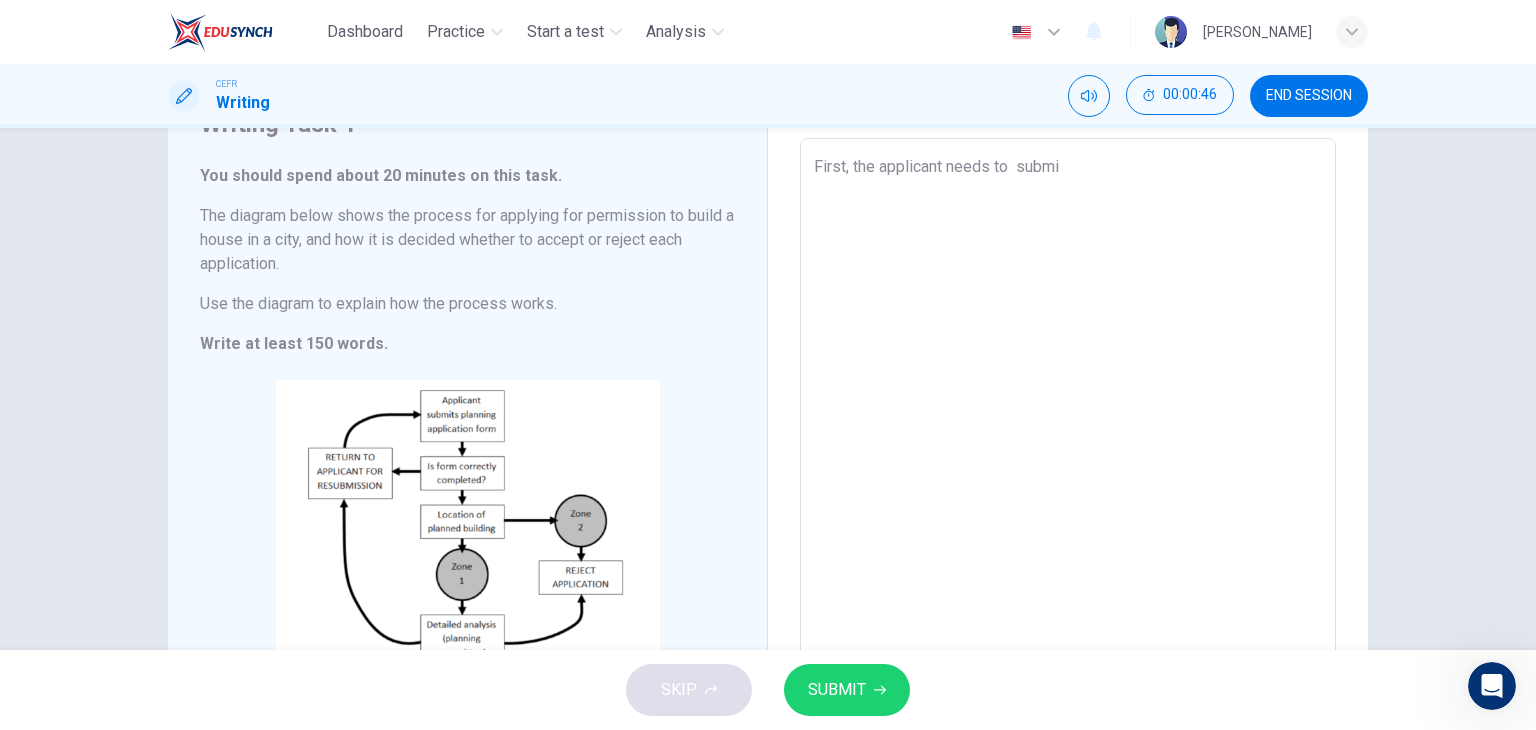 type on "First, the applicant needs to  submit" 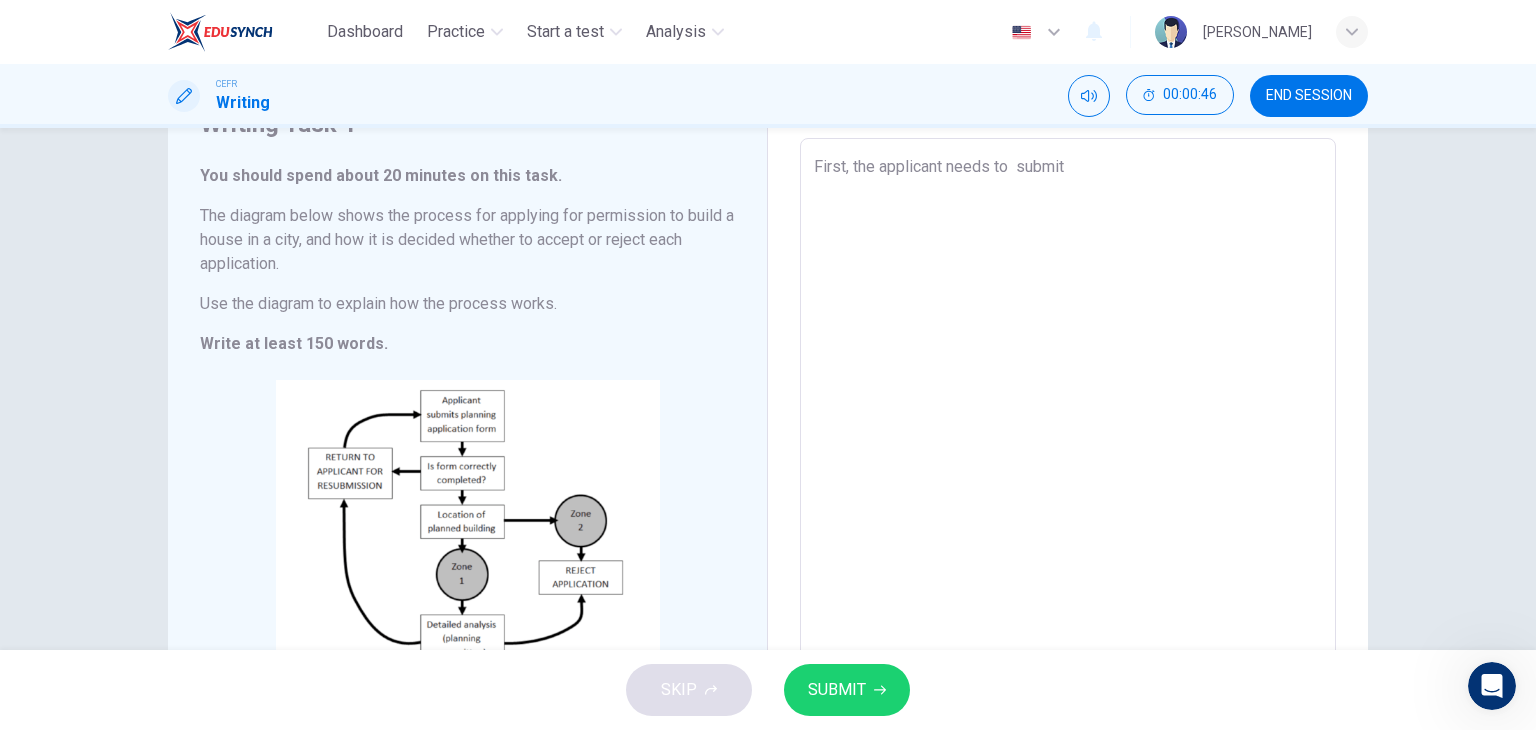 type on "x" 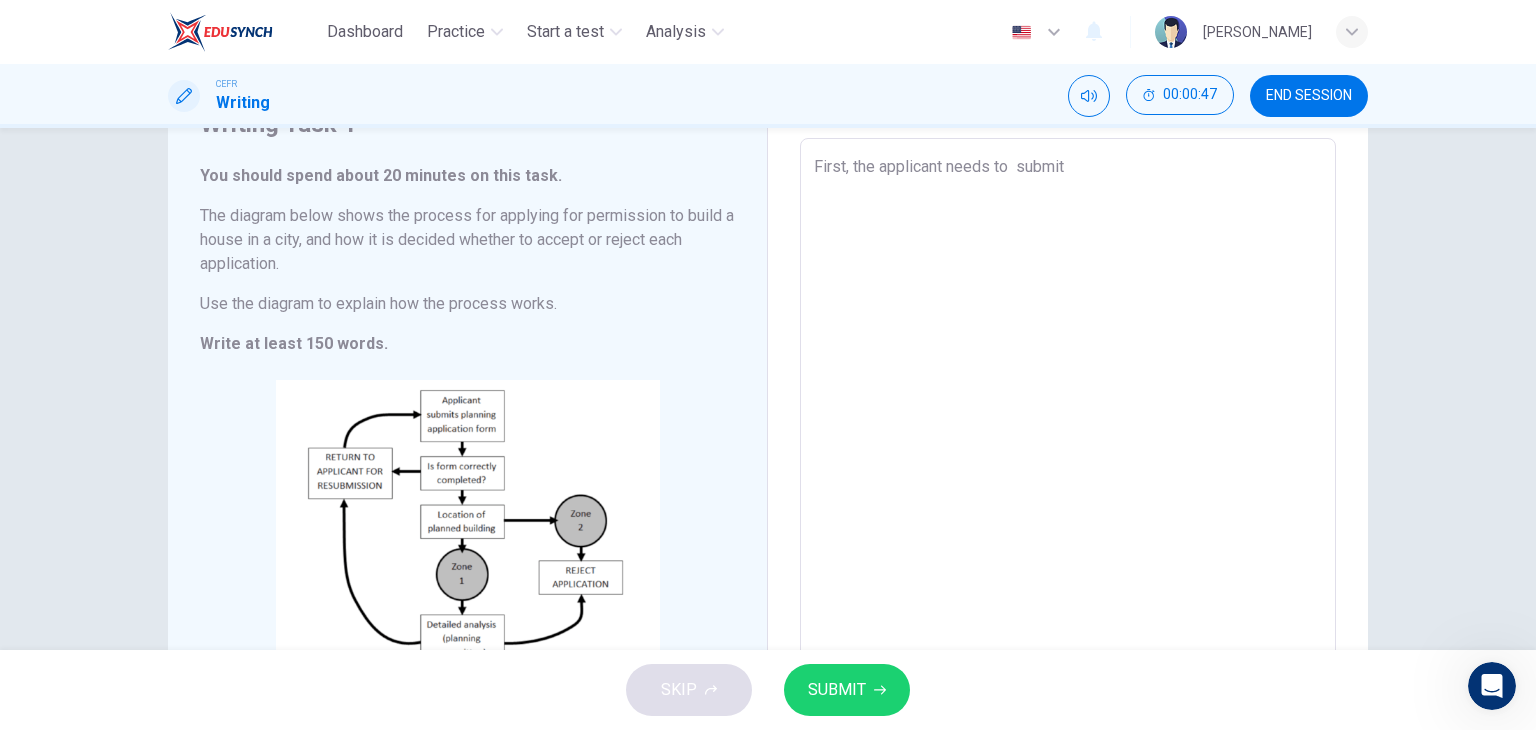 type on "First, the applicant needs to  submit" 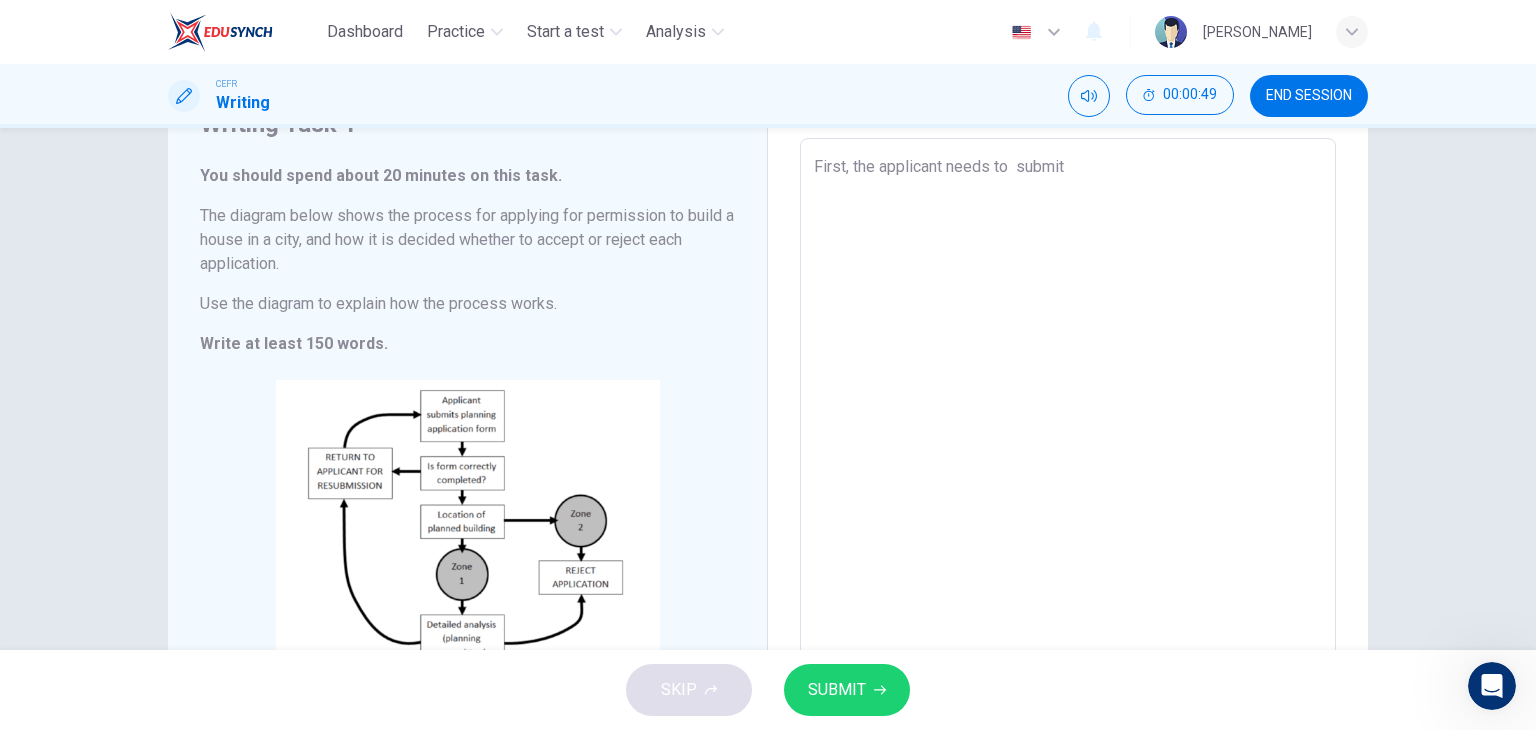 type on "First, the applicant needs to  submit t" 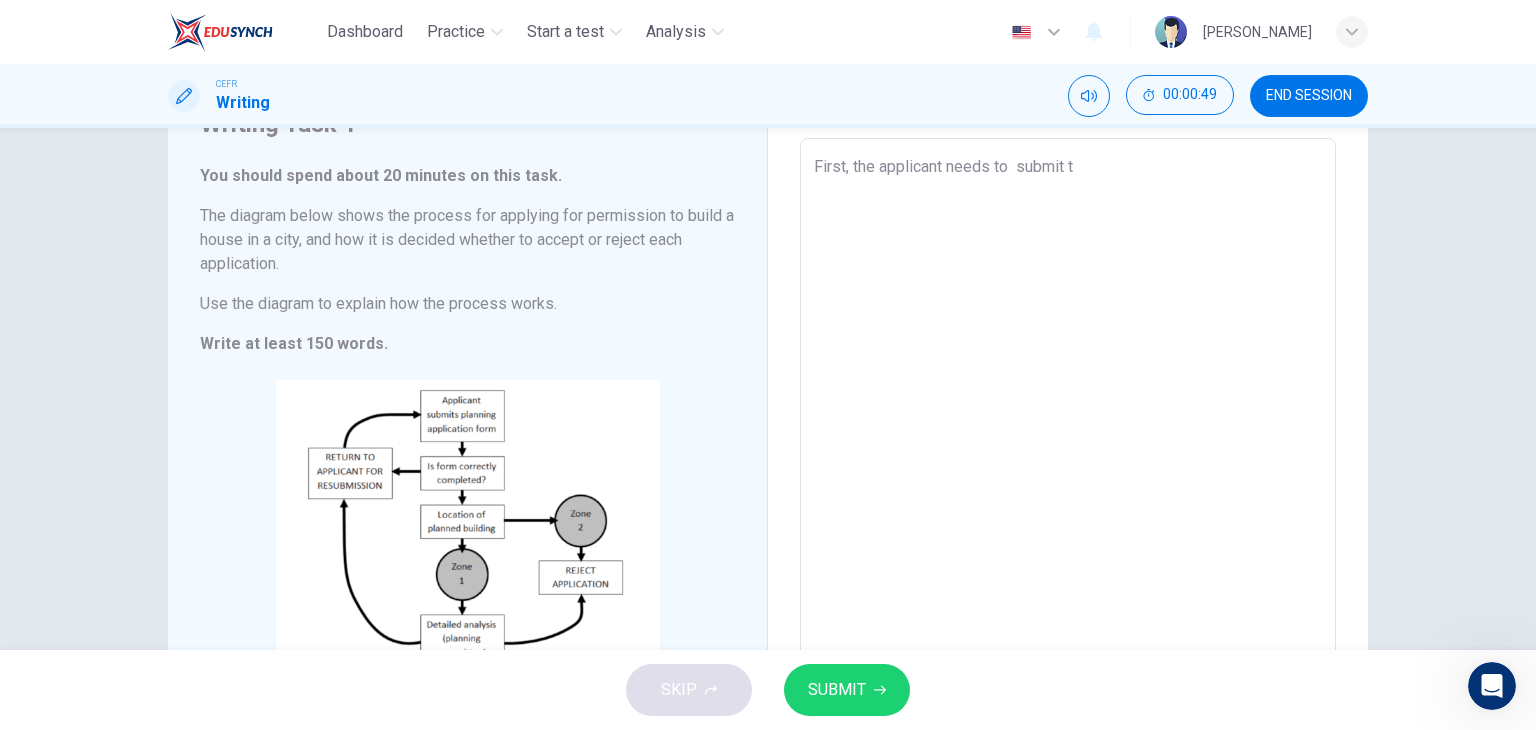 type on "First, the applicant needs to  submit th" 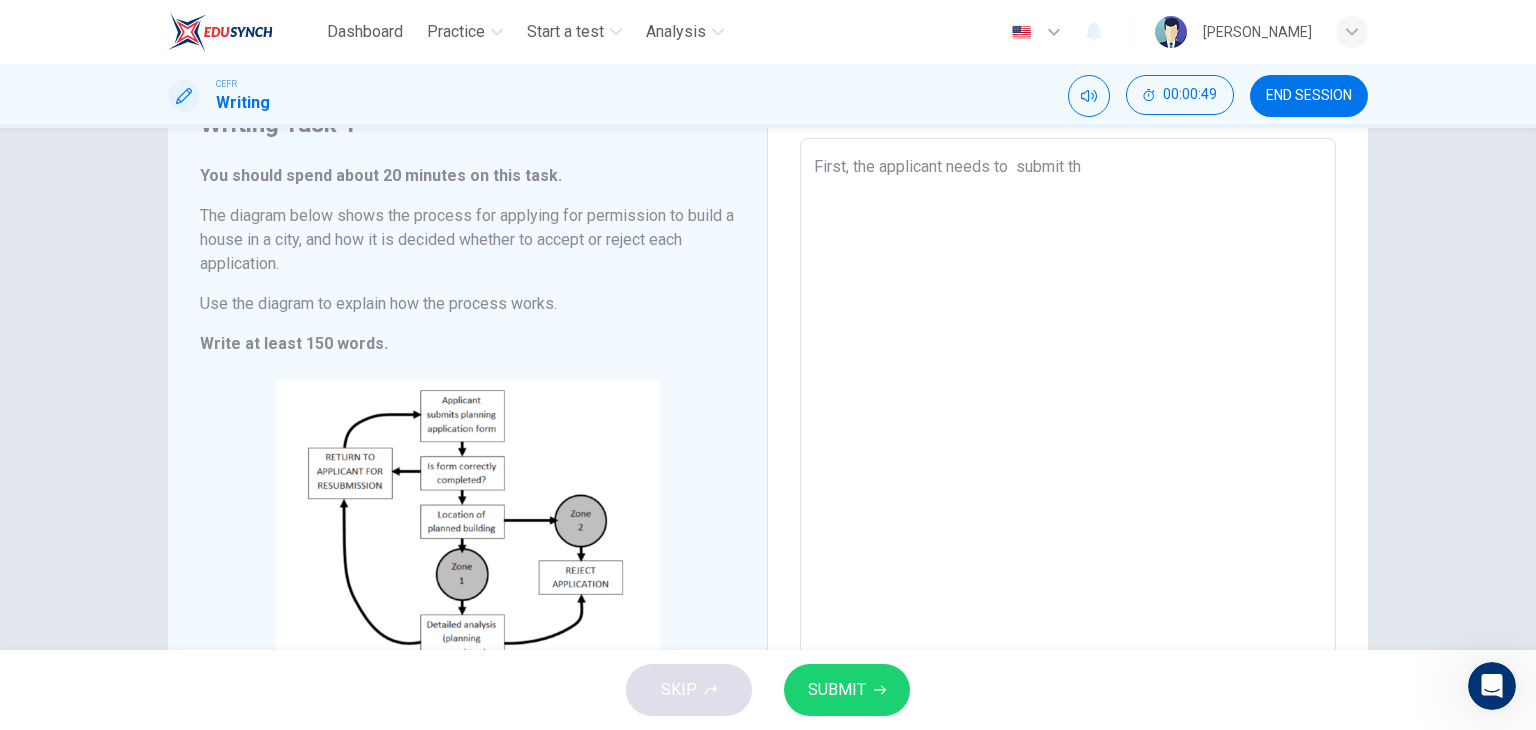 type on "x" 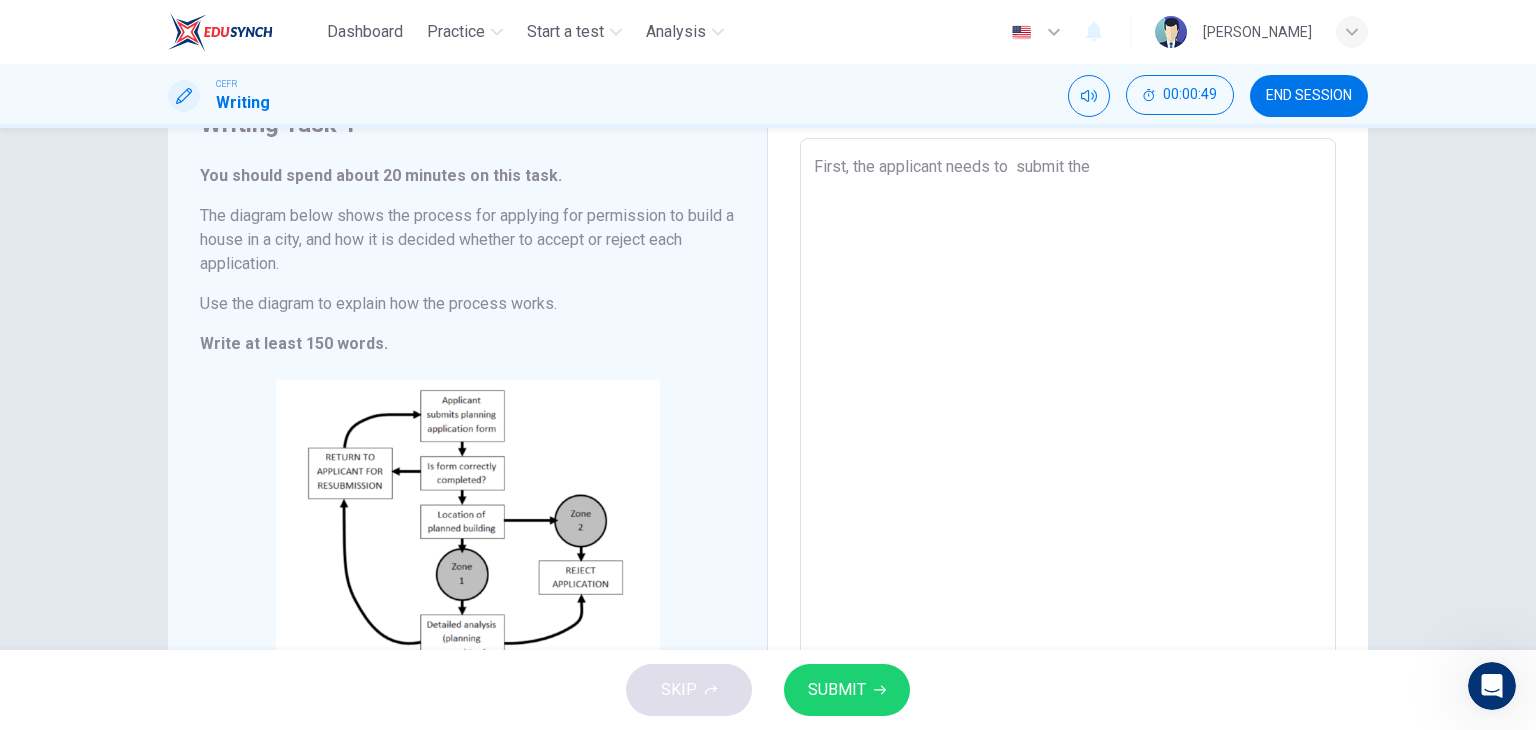 type on "x" 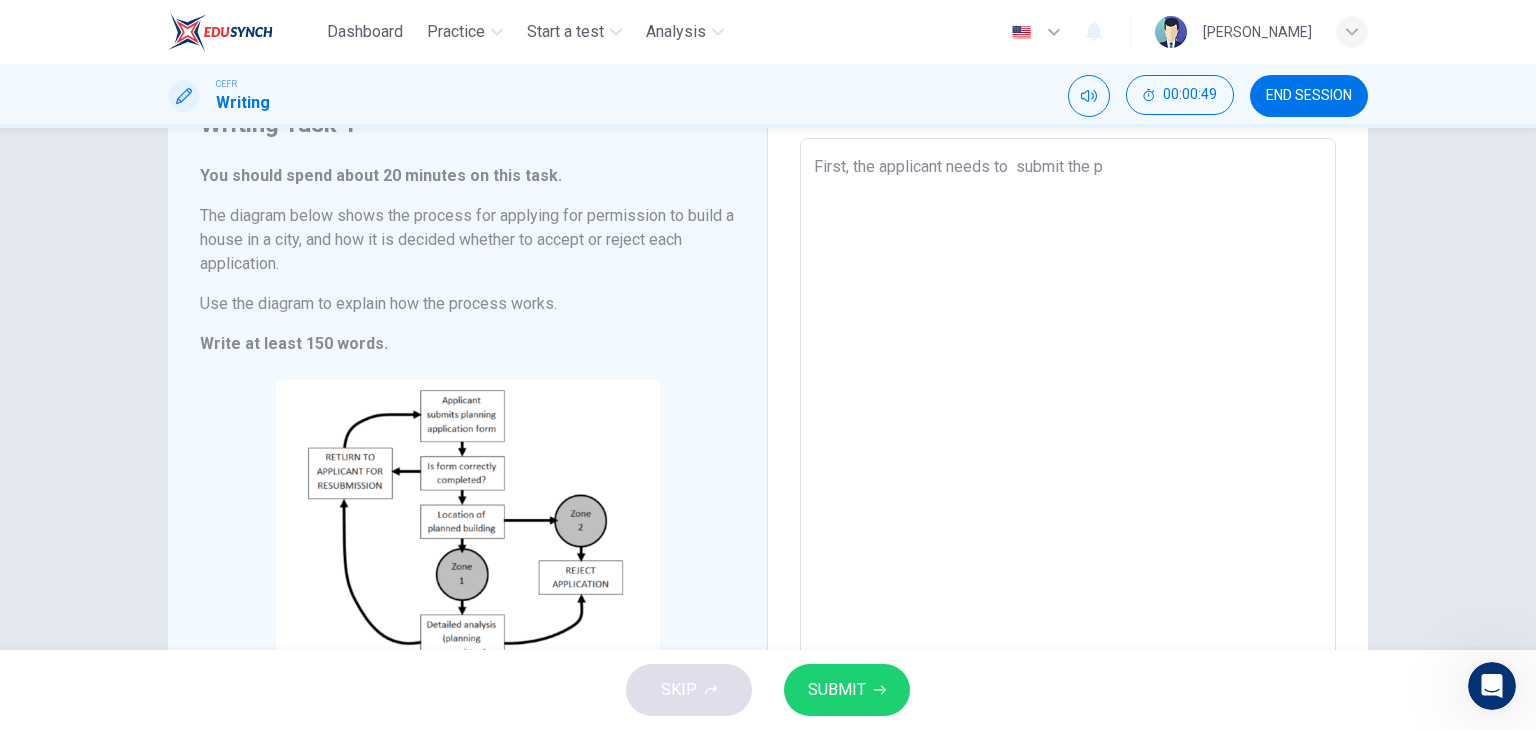 type on "x" 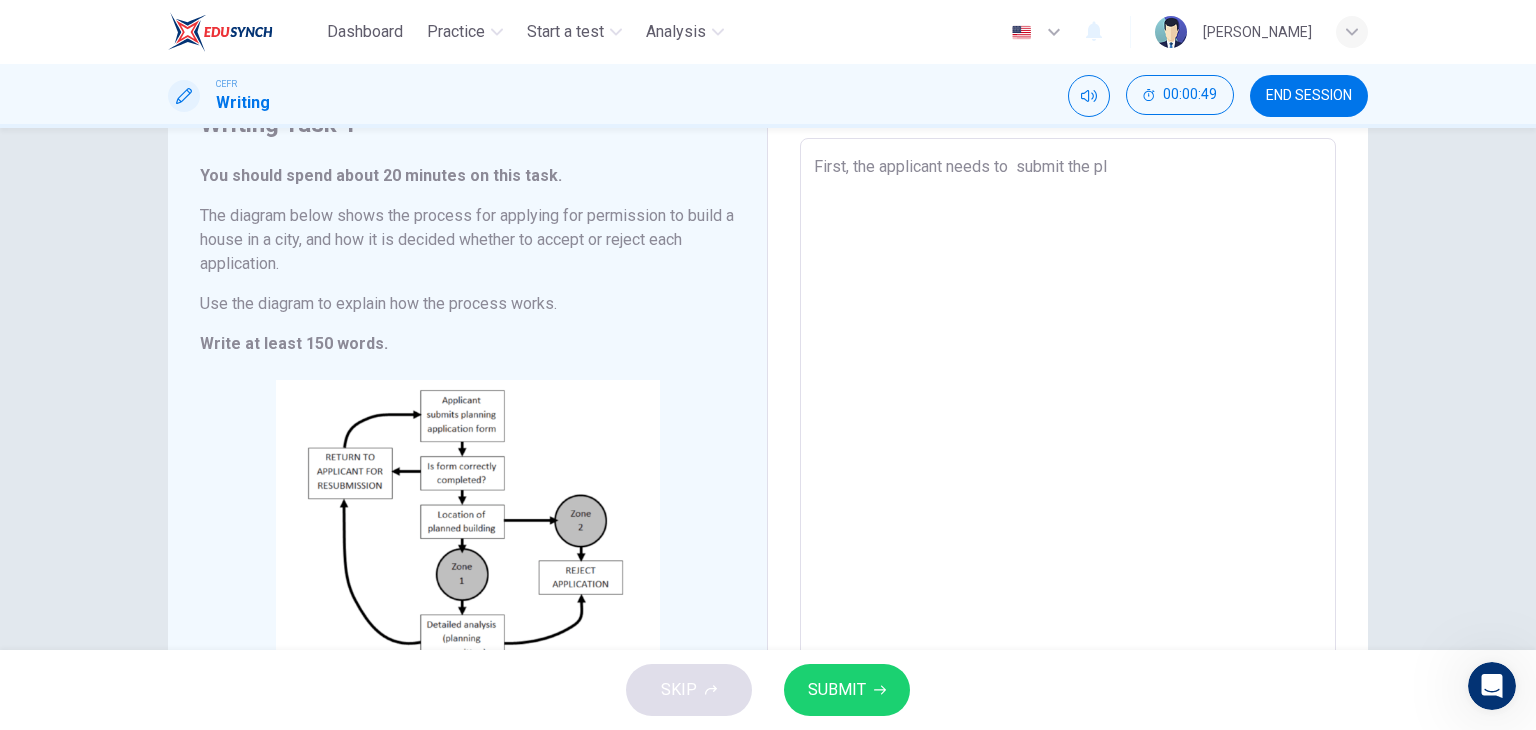 type on "First, the applicant needs to  submit the pla" 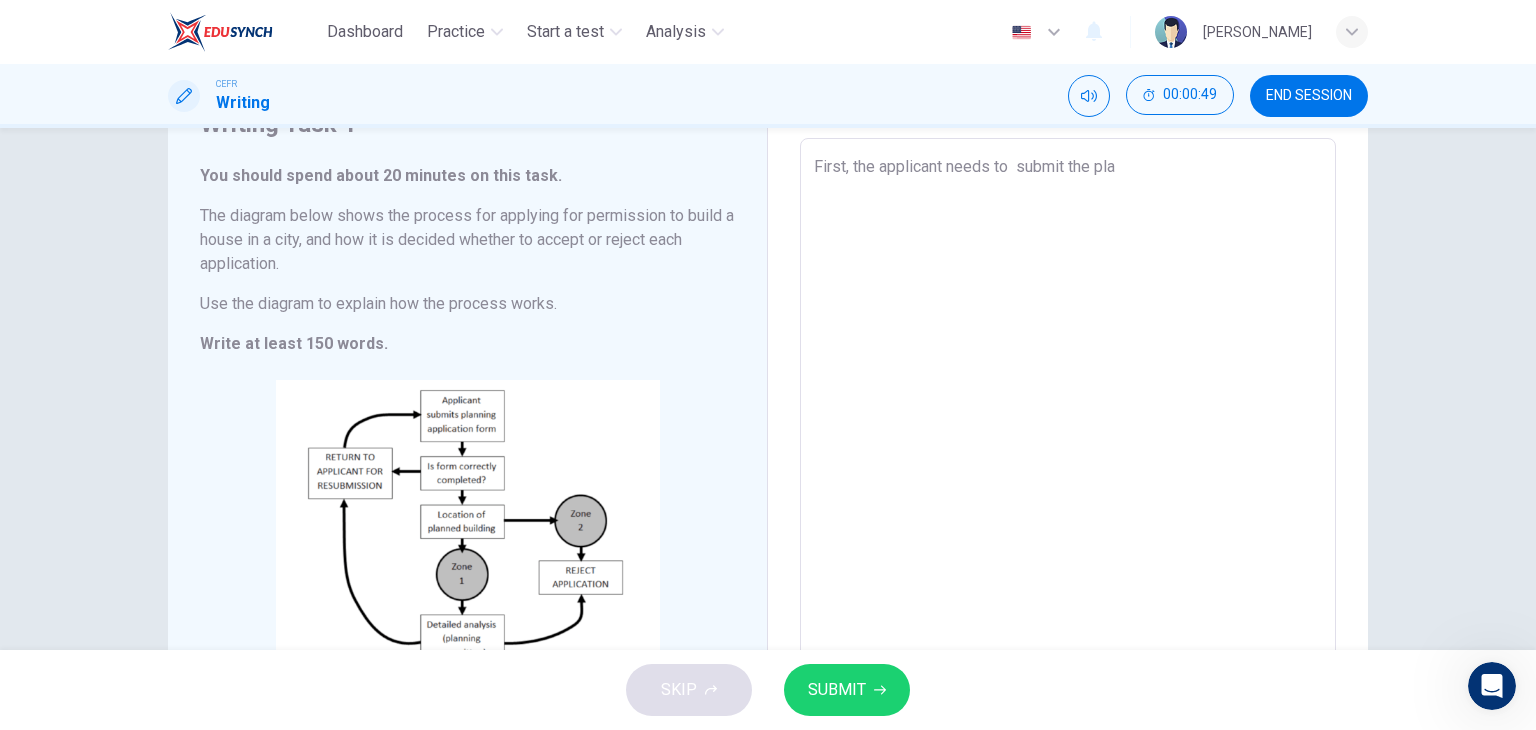 type on "x" 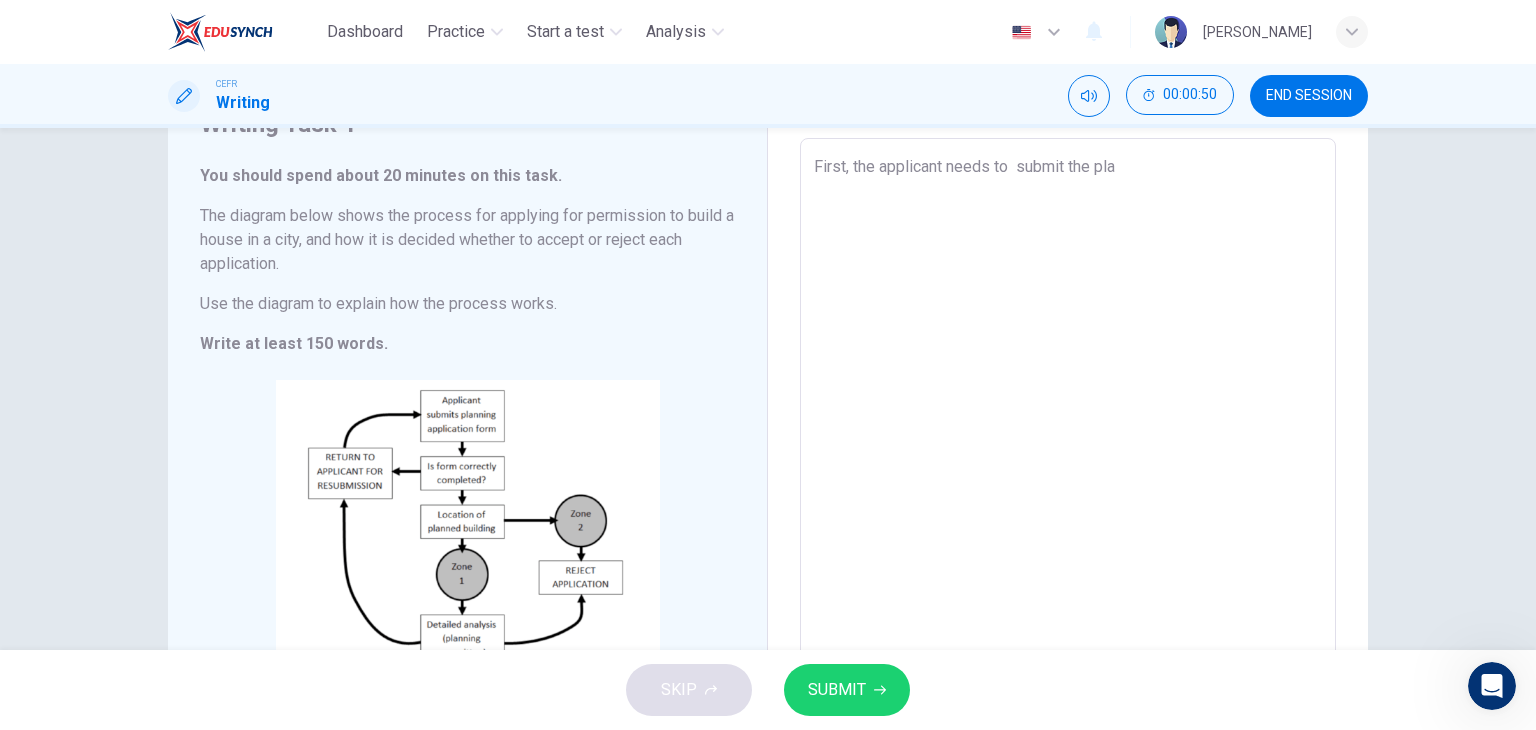 type on "First, the applicant needs to  submit the plan" 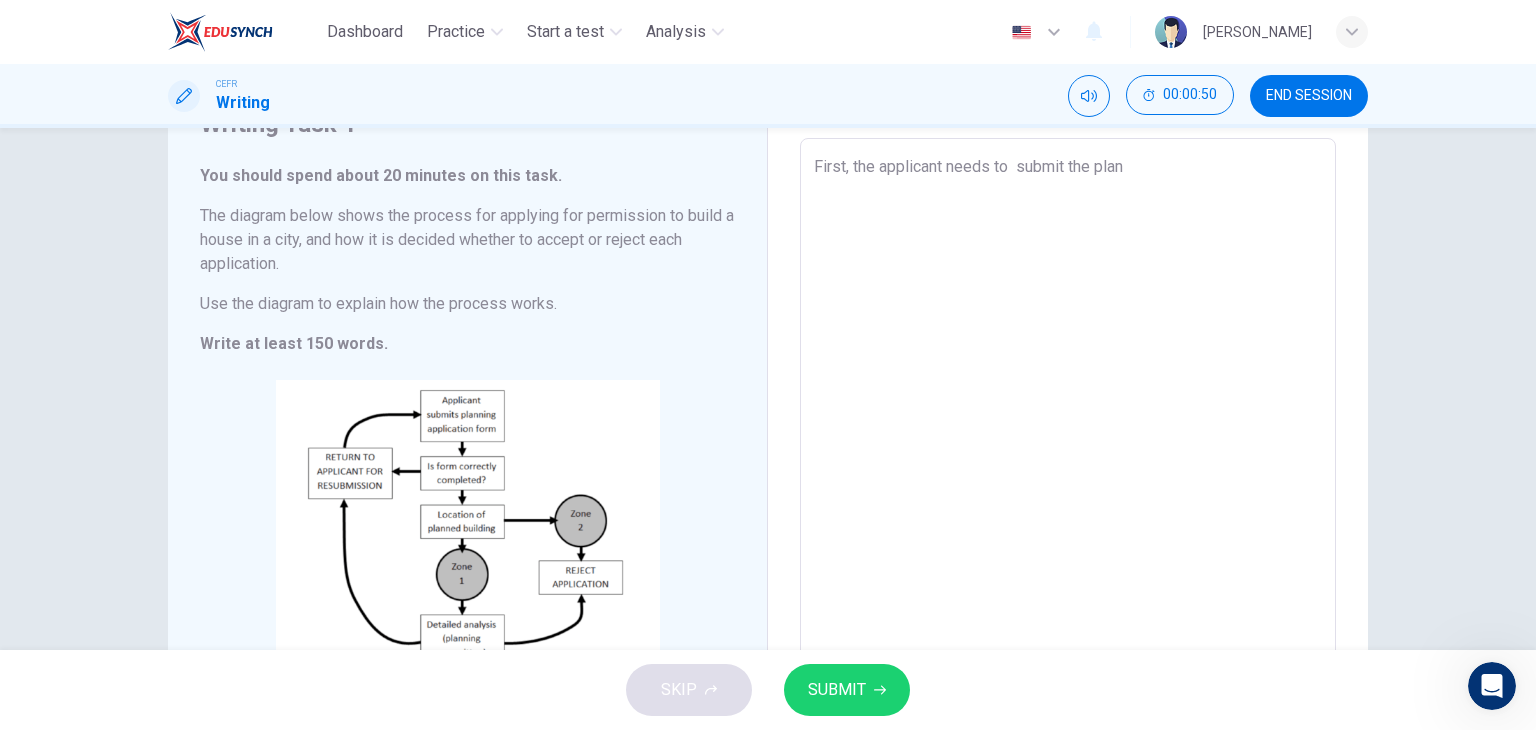 type on "x" 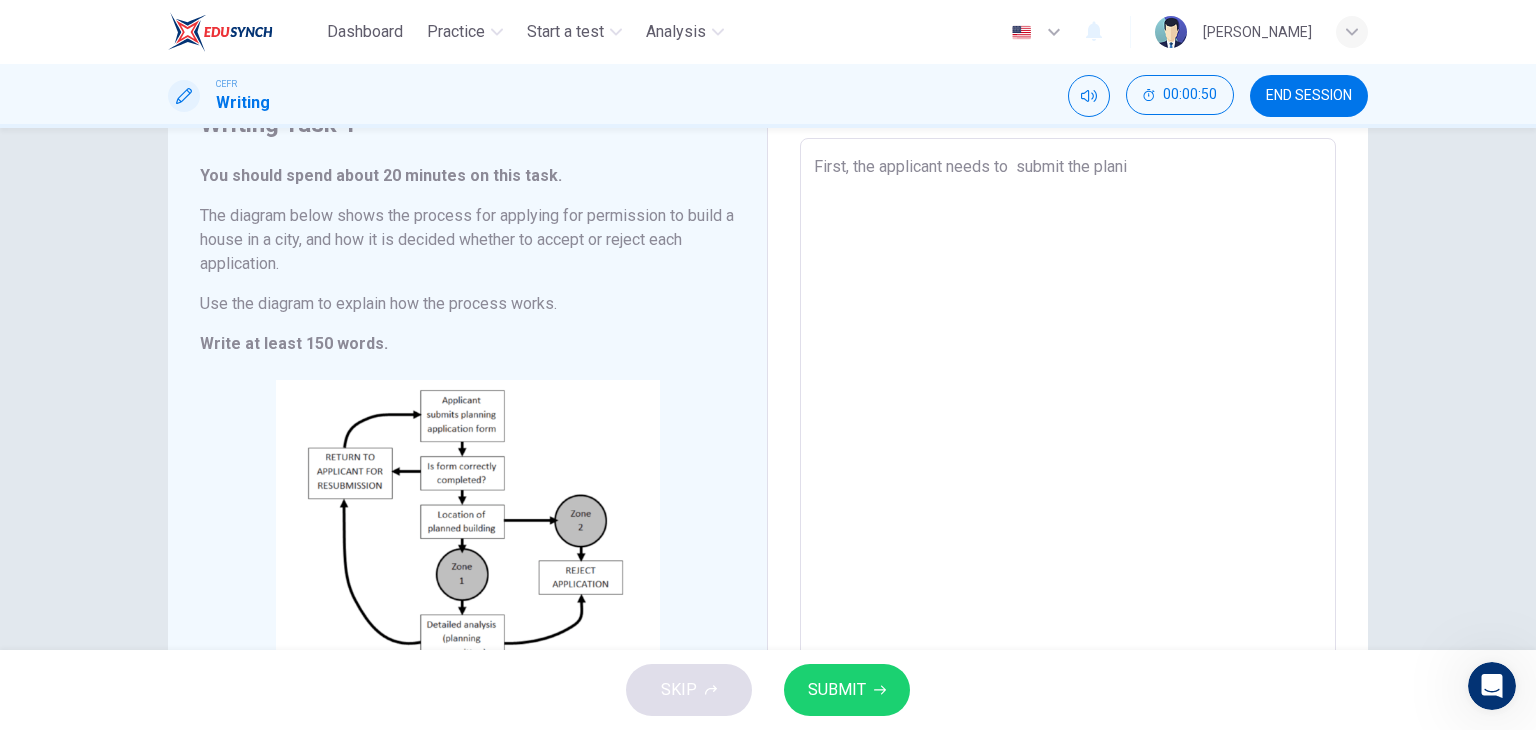 type on "x" 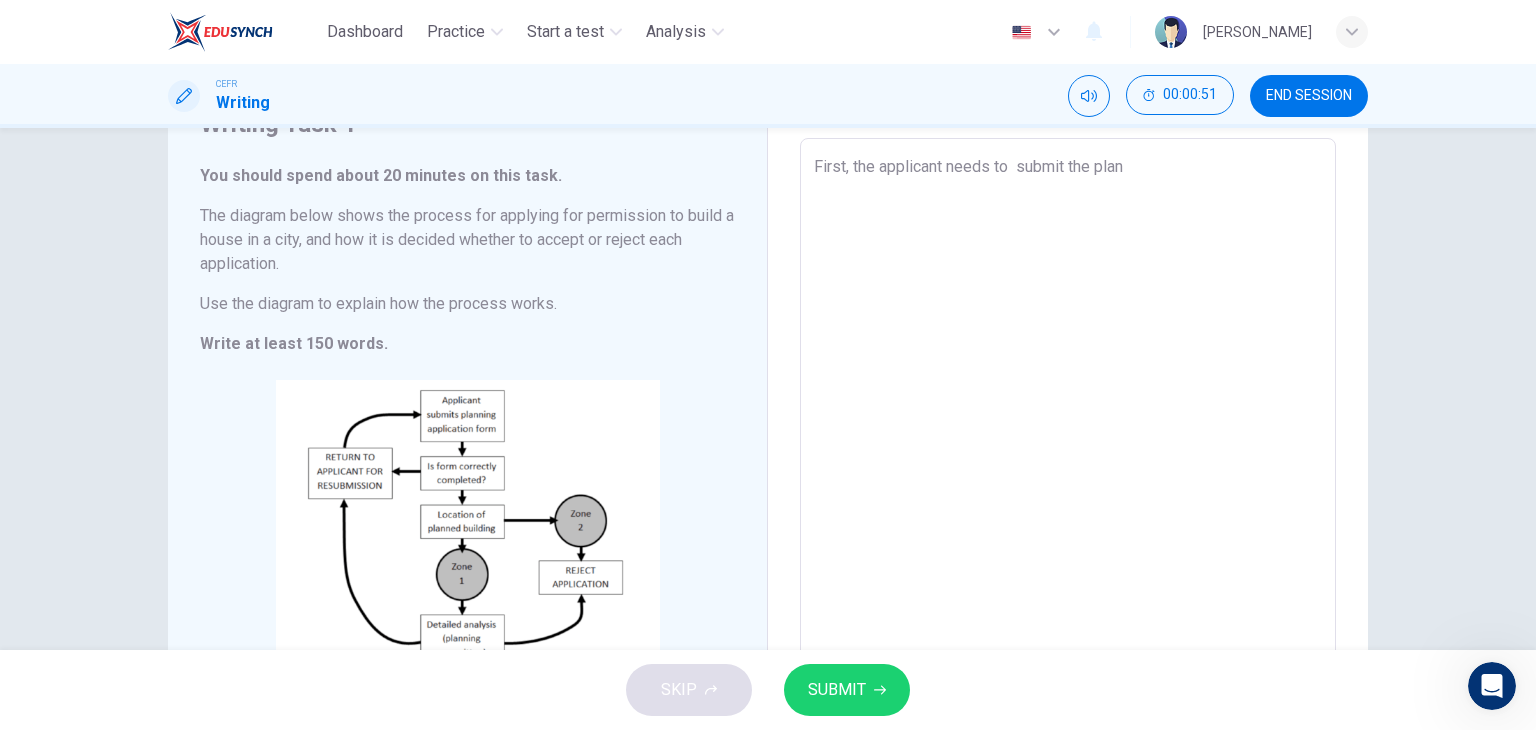 type on "First, the applicant needs to  submit the plann" 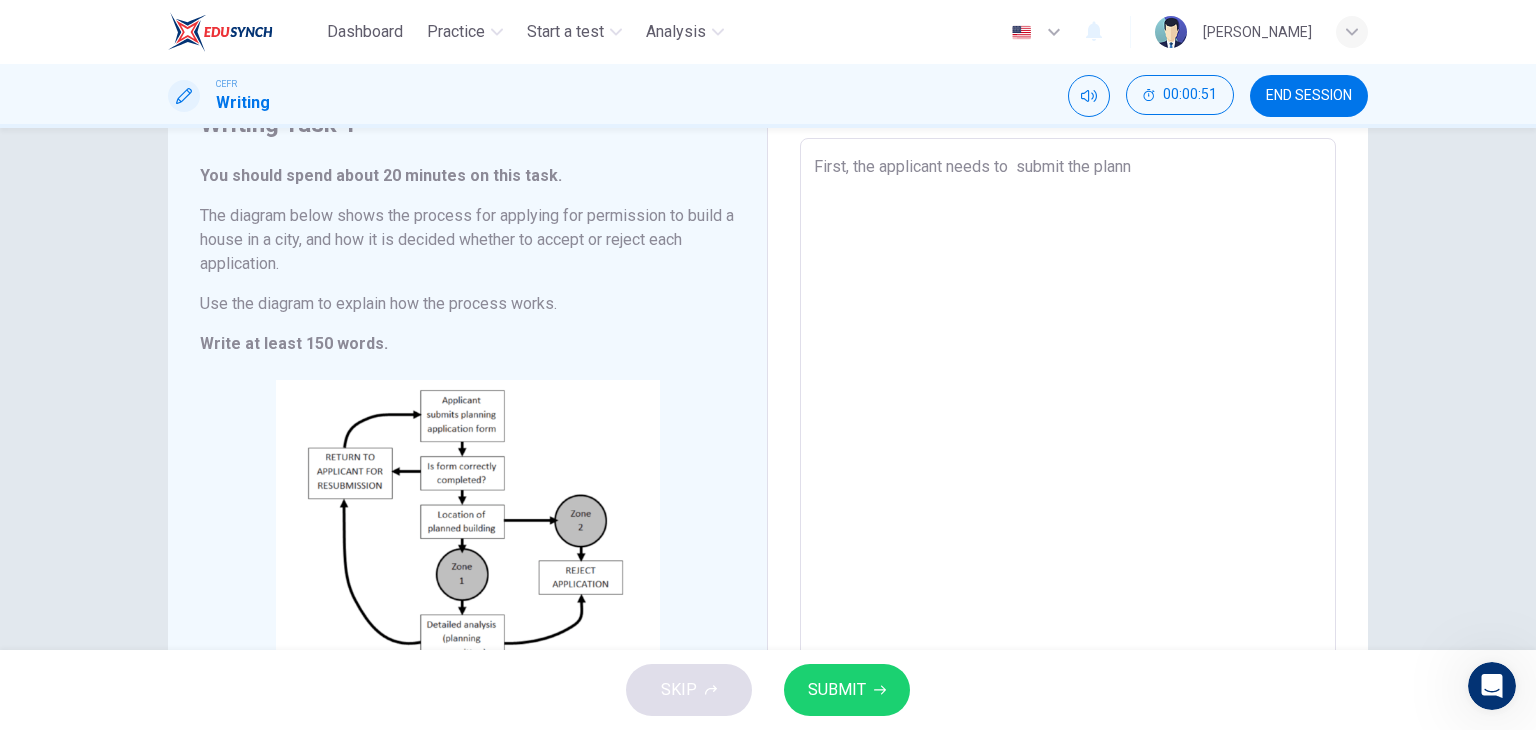 type on "x" 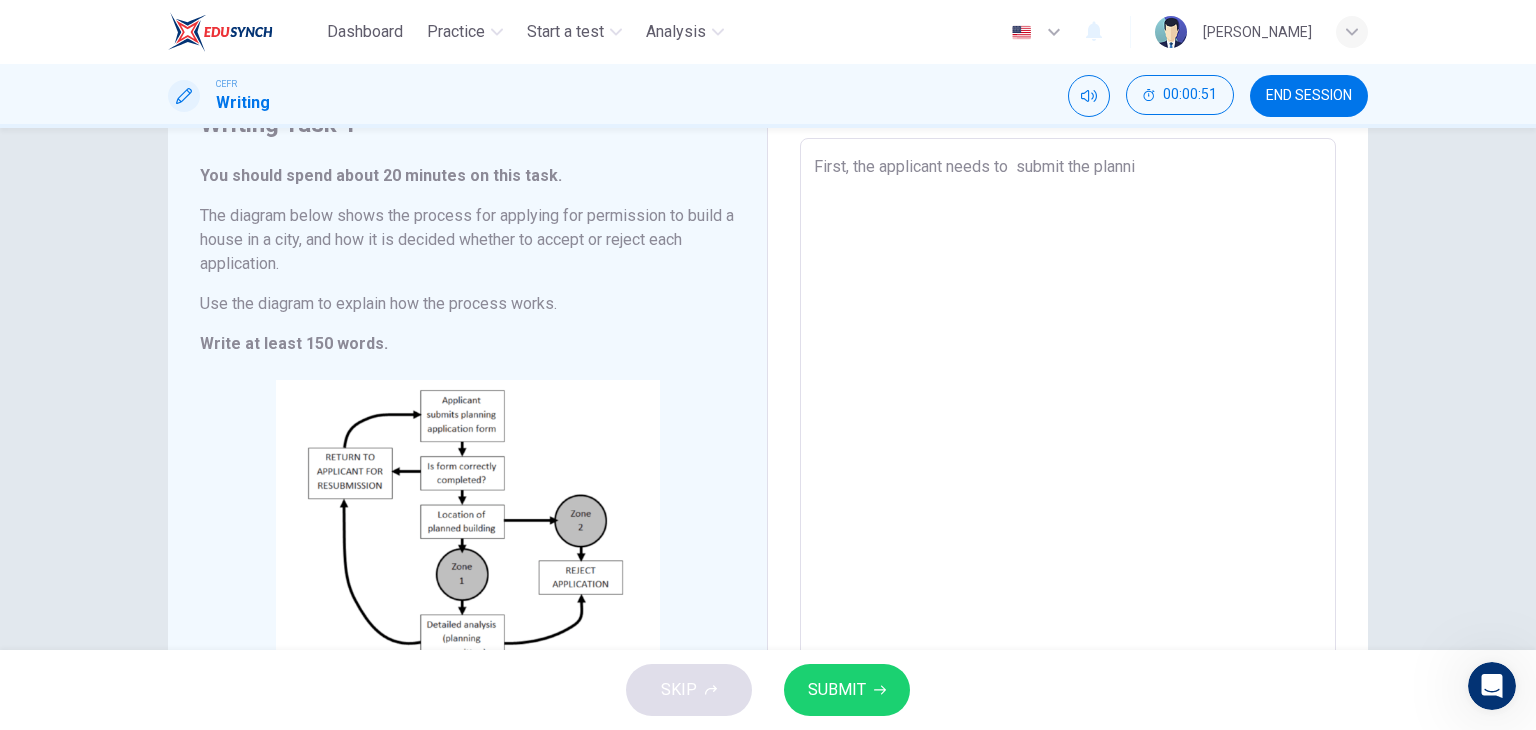 type on "x" 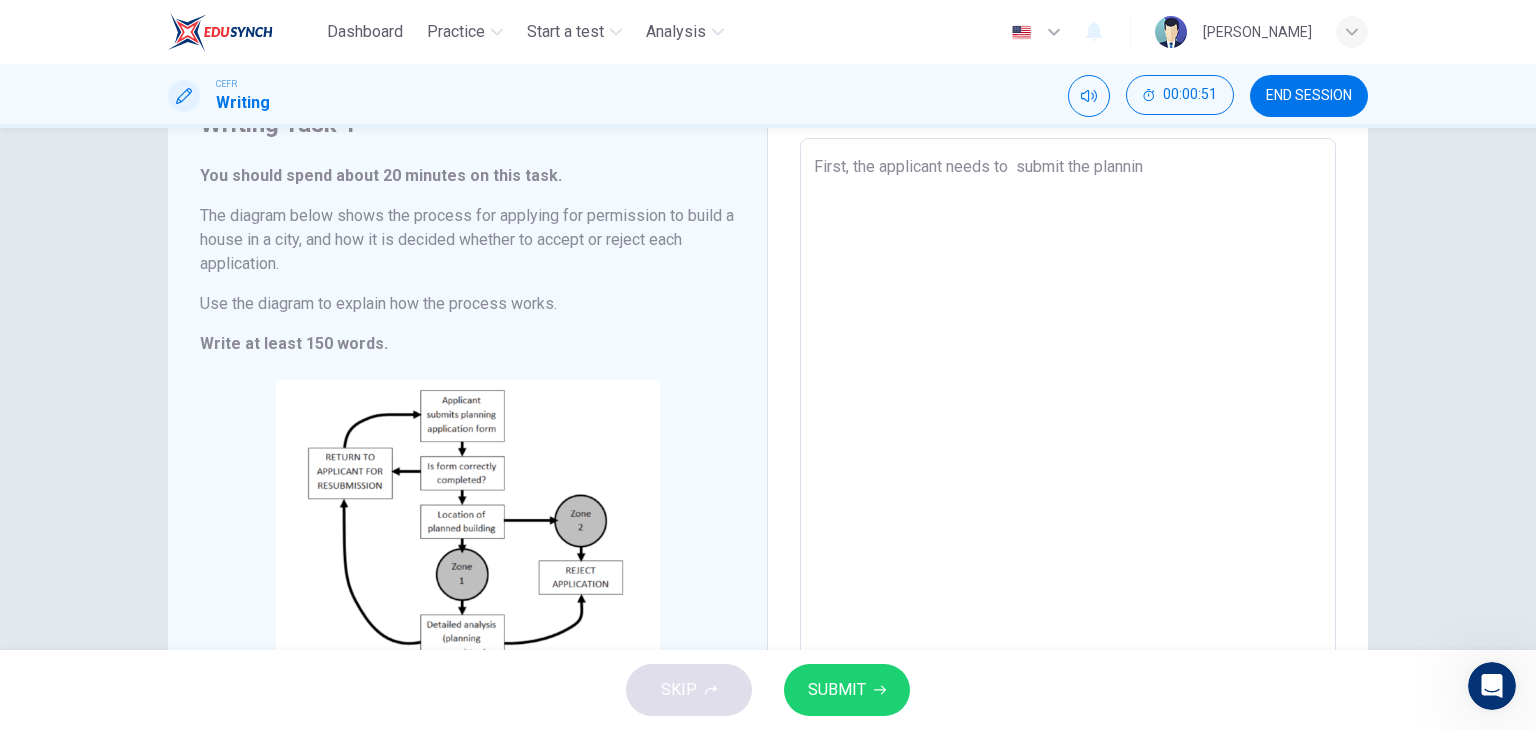 type on "x" 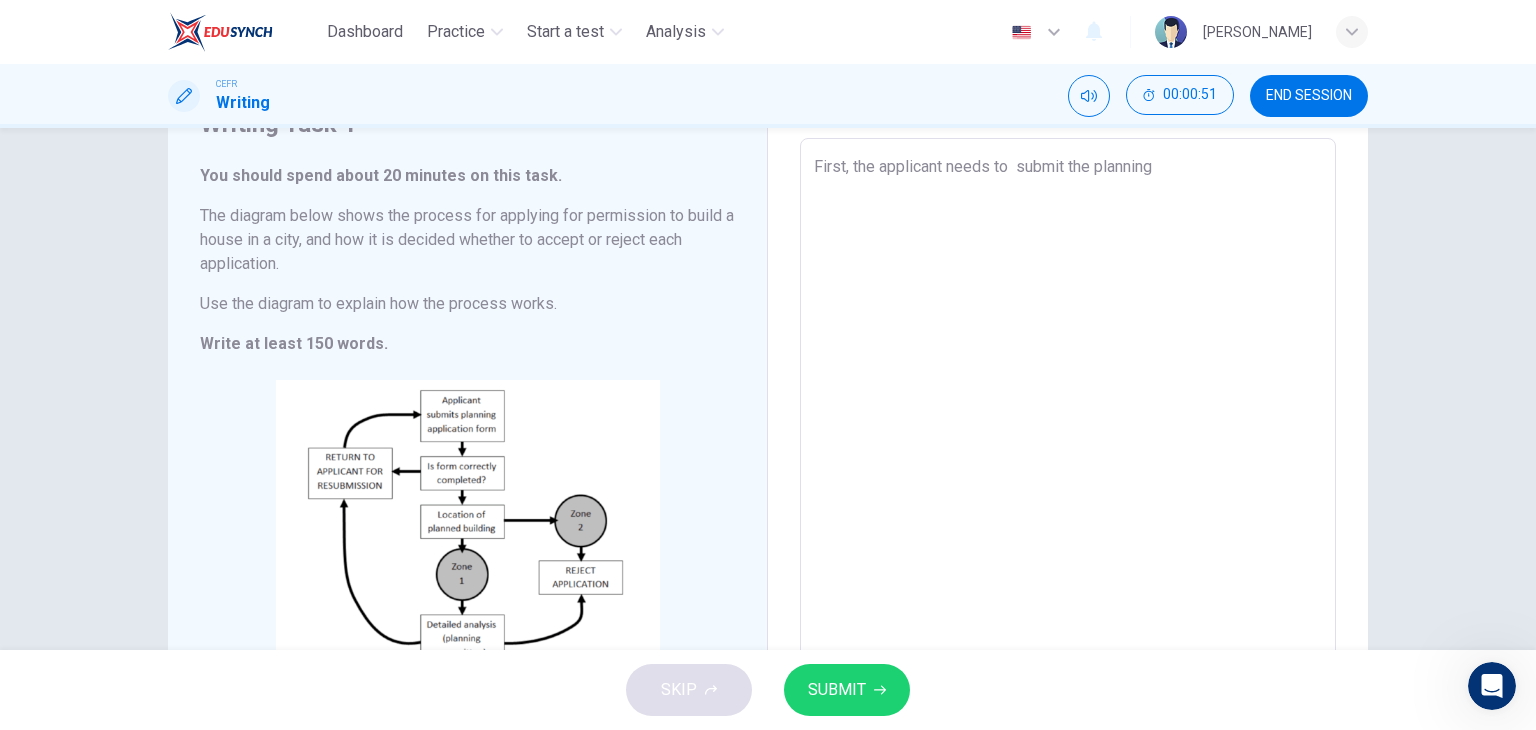 type on "x" 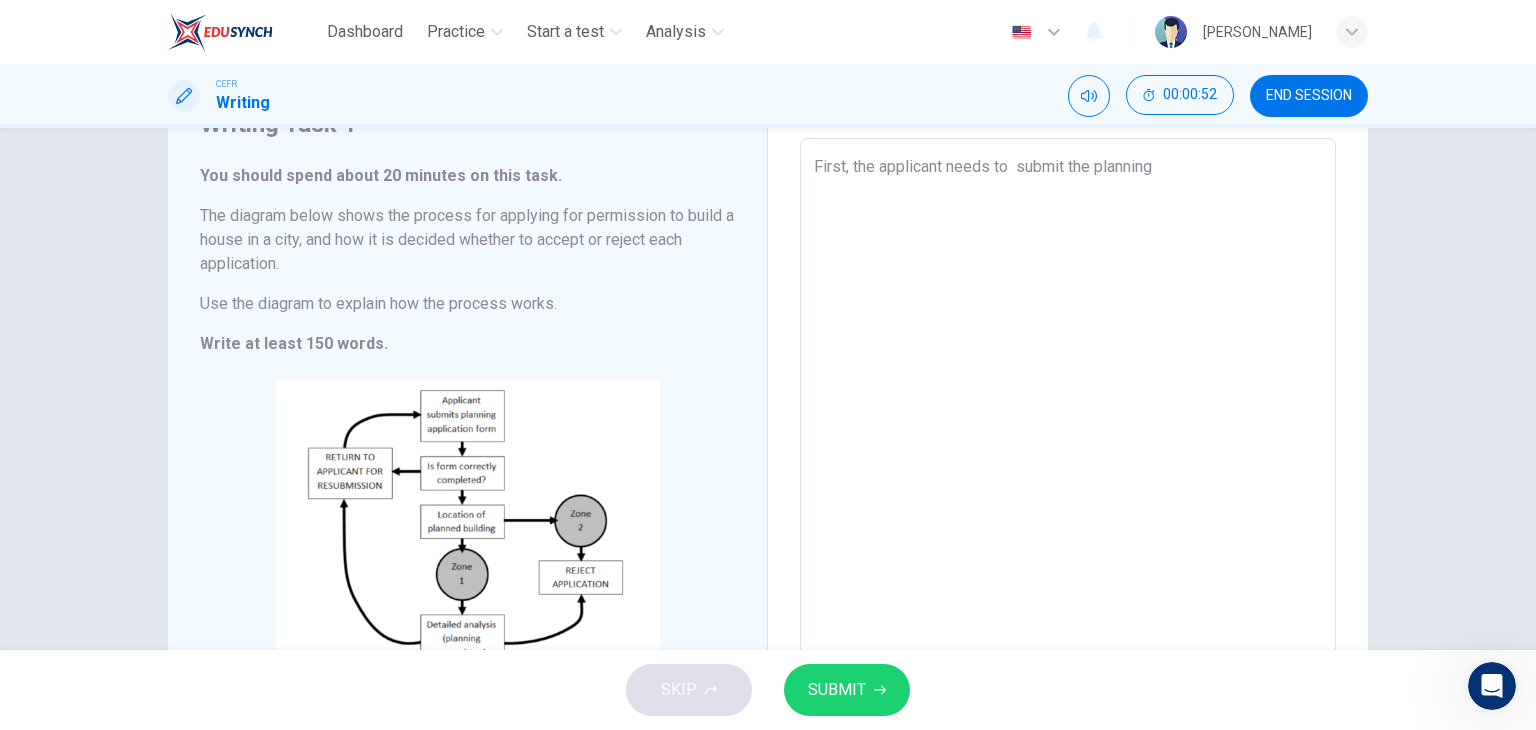 type on "First, the applicant needs to  submit the planning a" 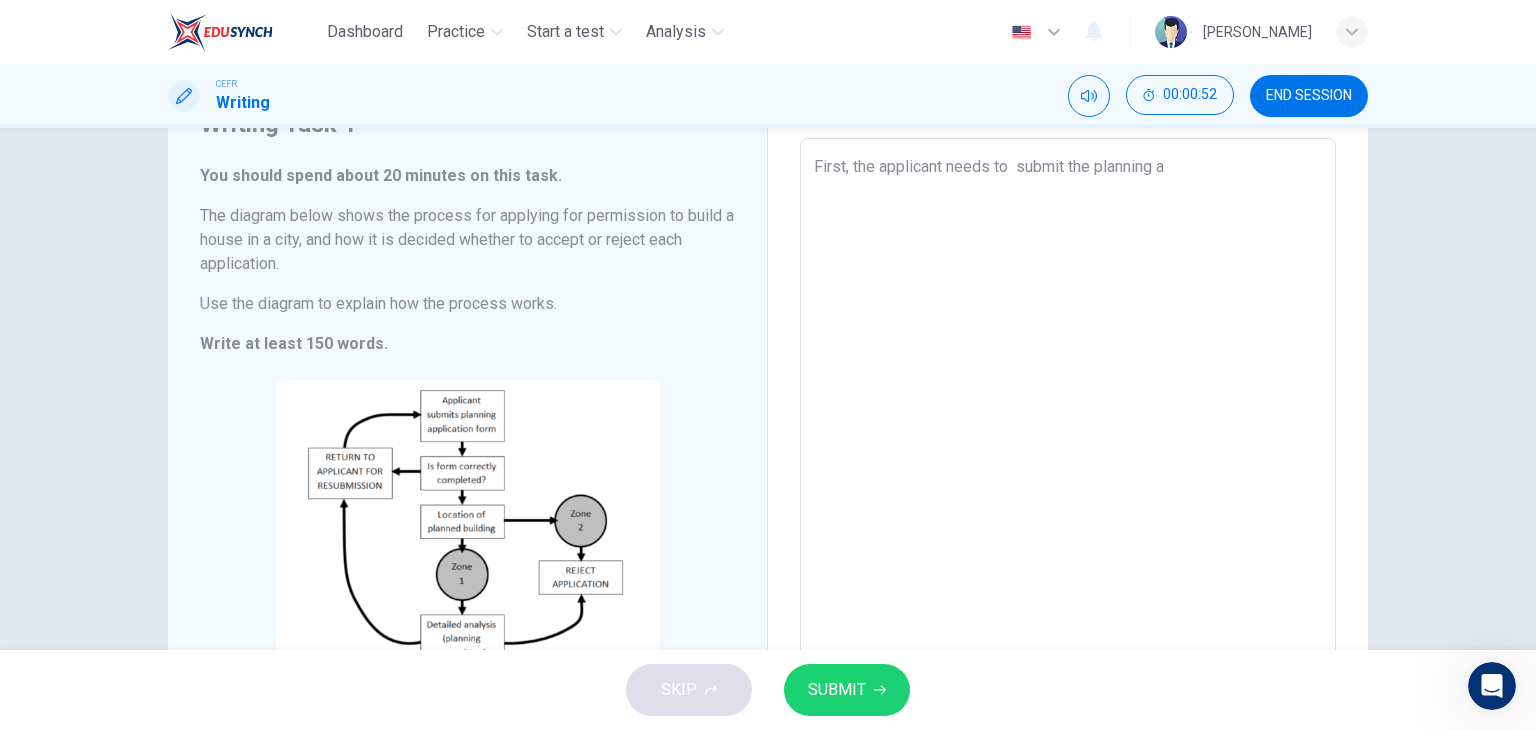 type on "x" 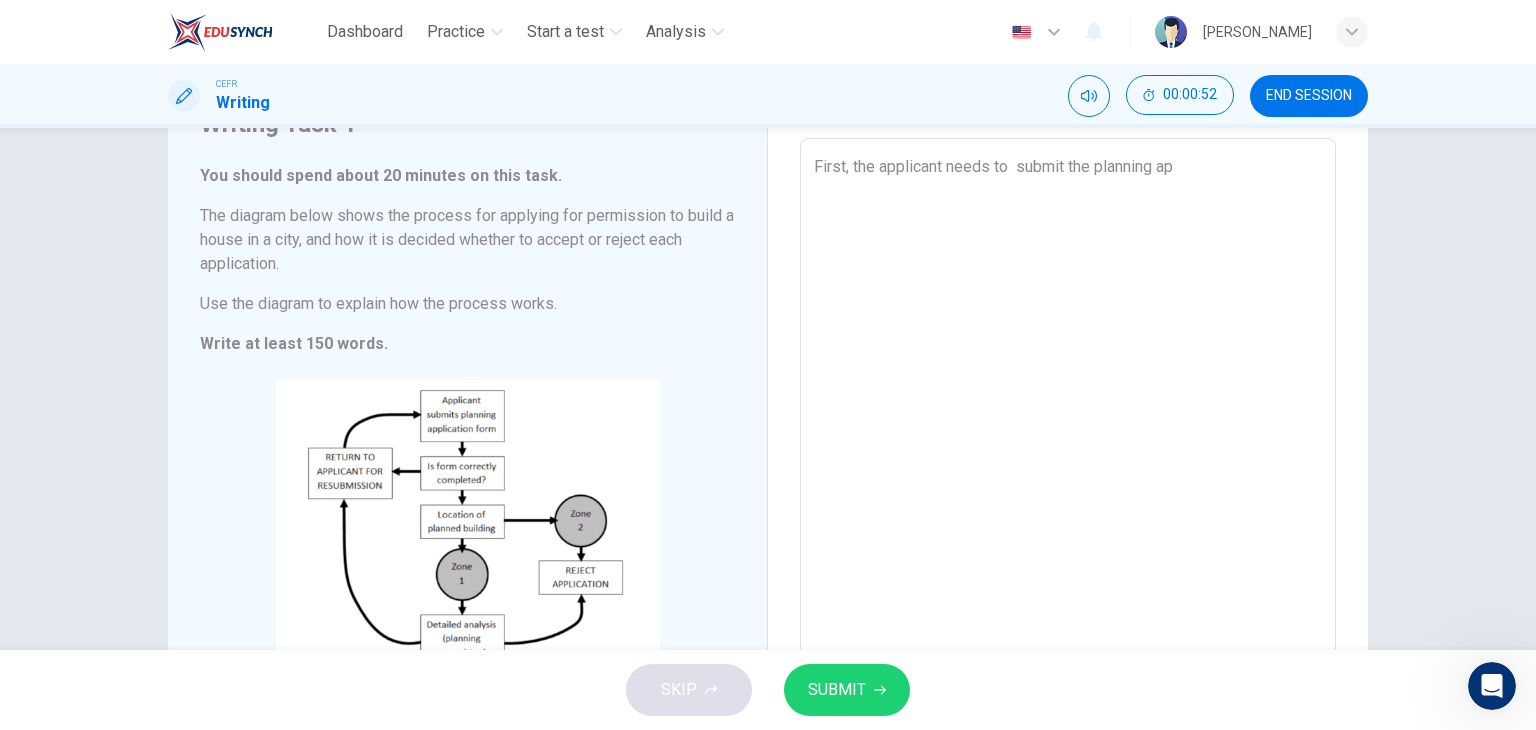 type on "x" 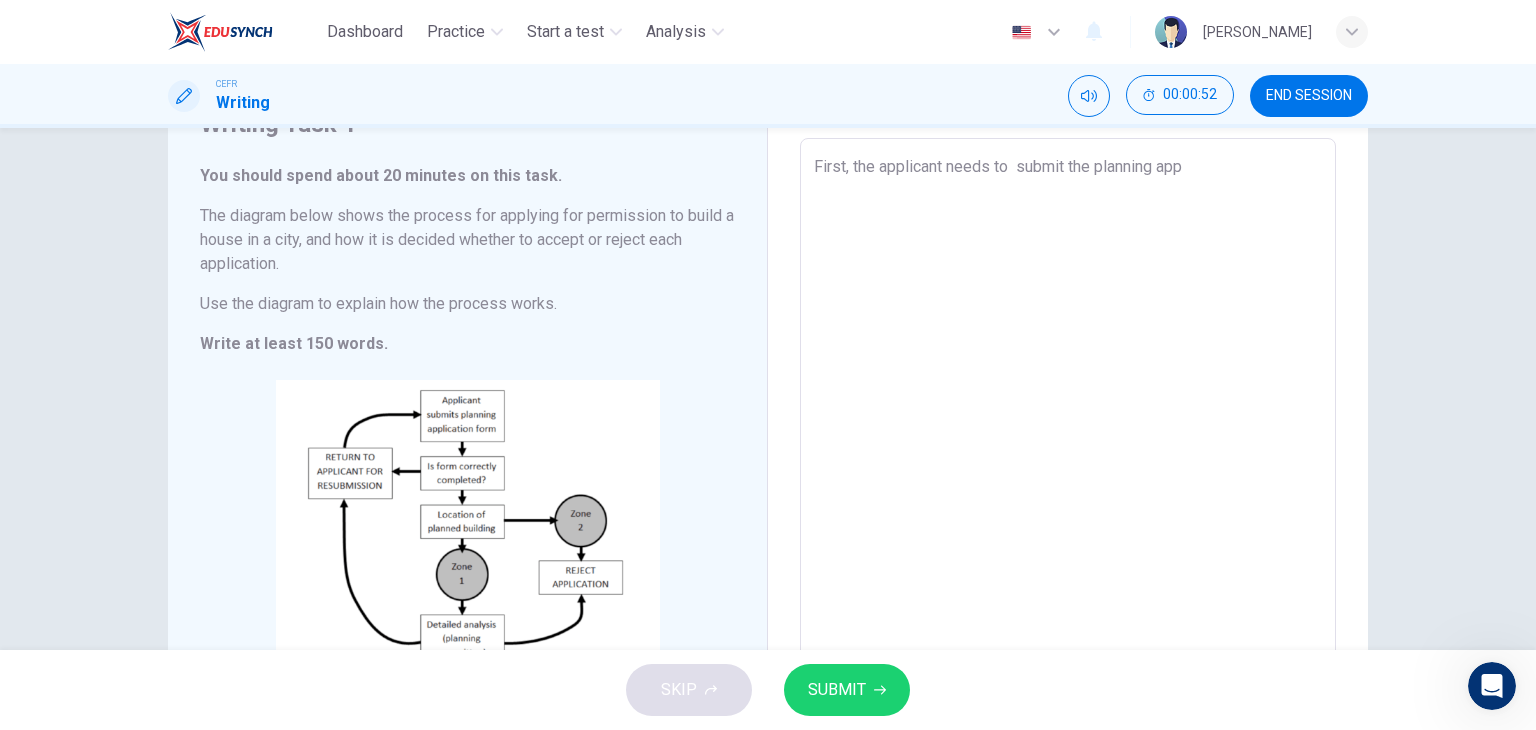 type on "x" 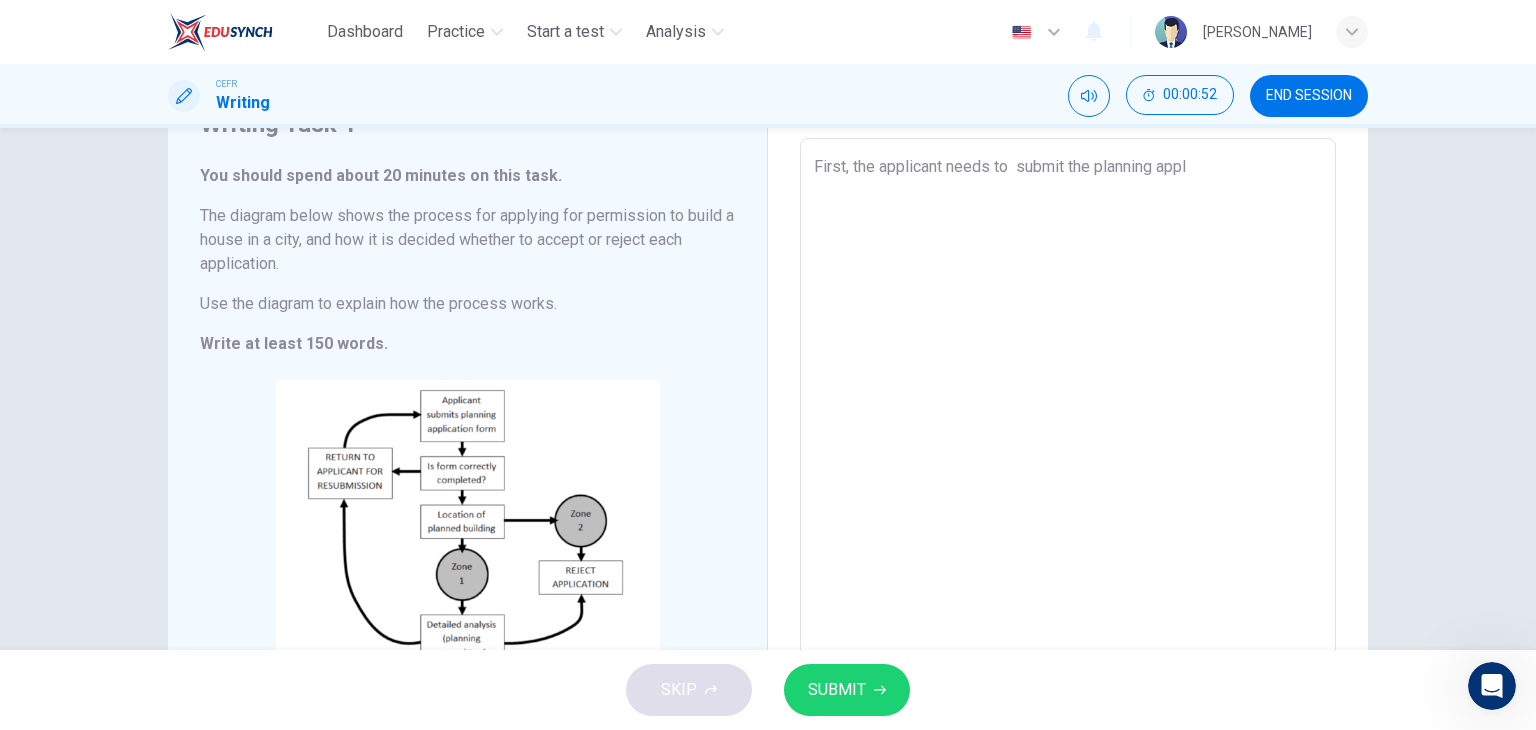 type on "x" 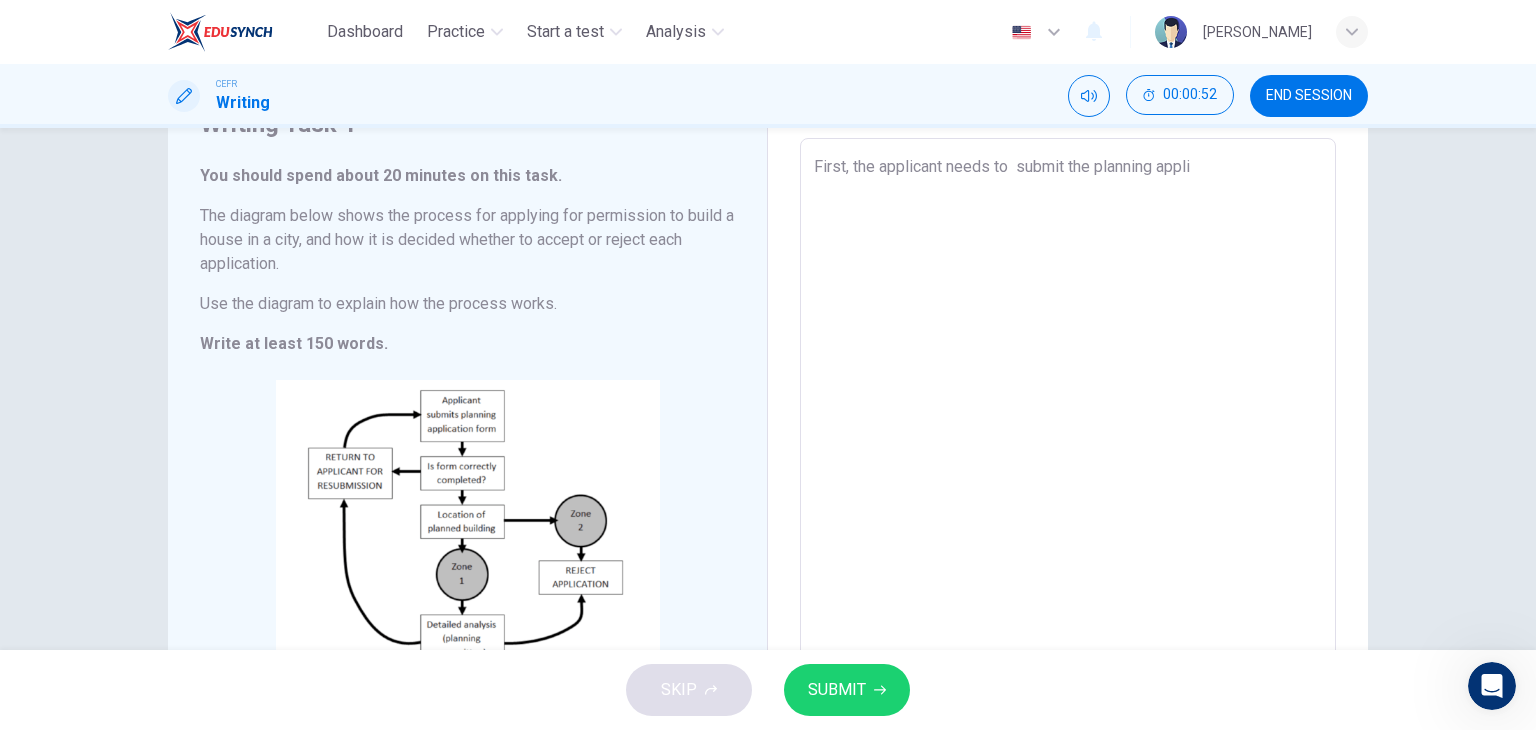 type on "First, the applicant needs to  submit the planning applic" 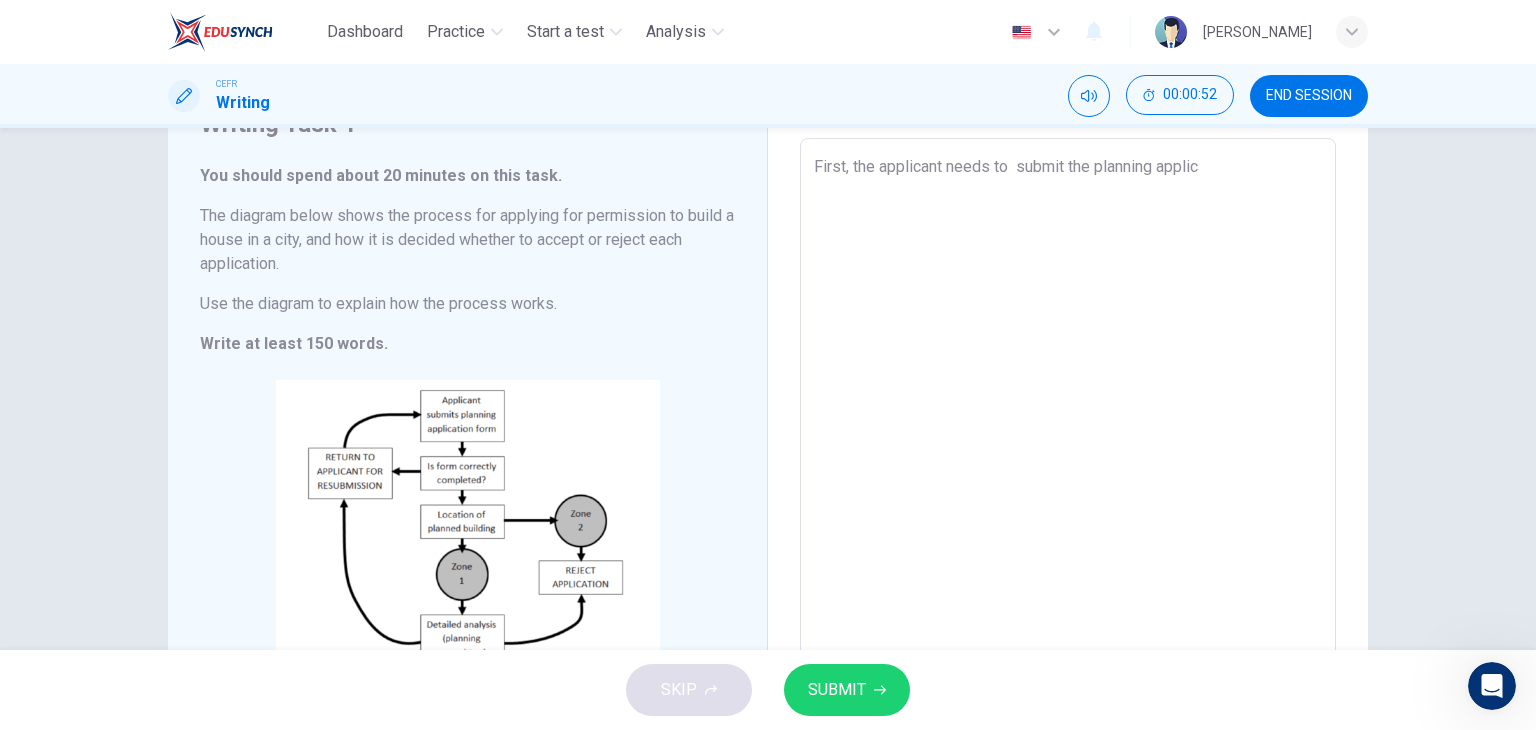 type on "x" 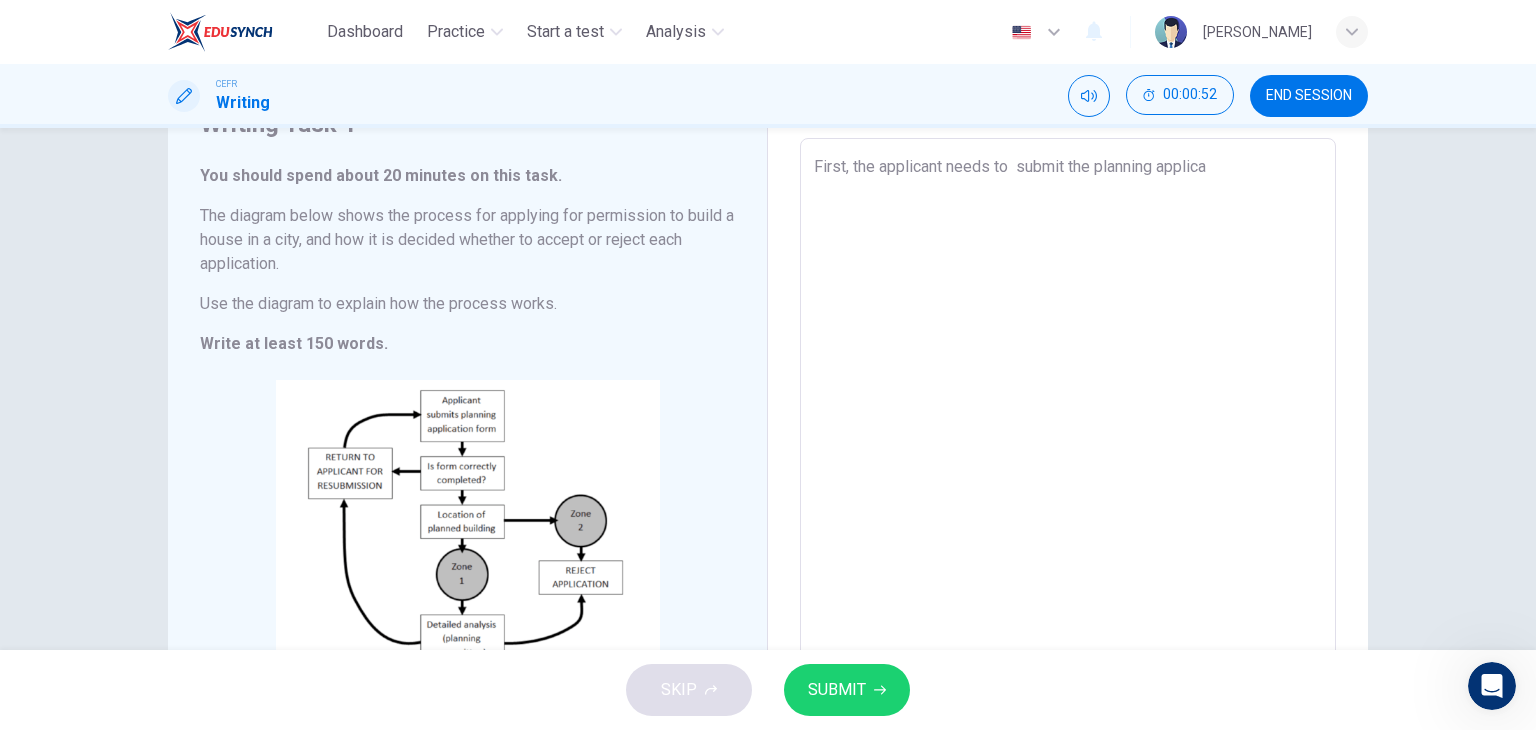 type on "x" 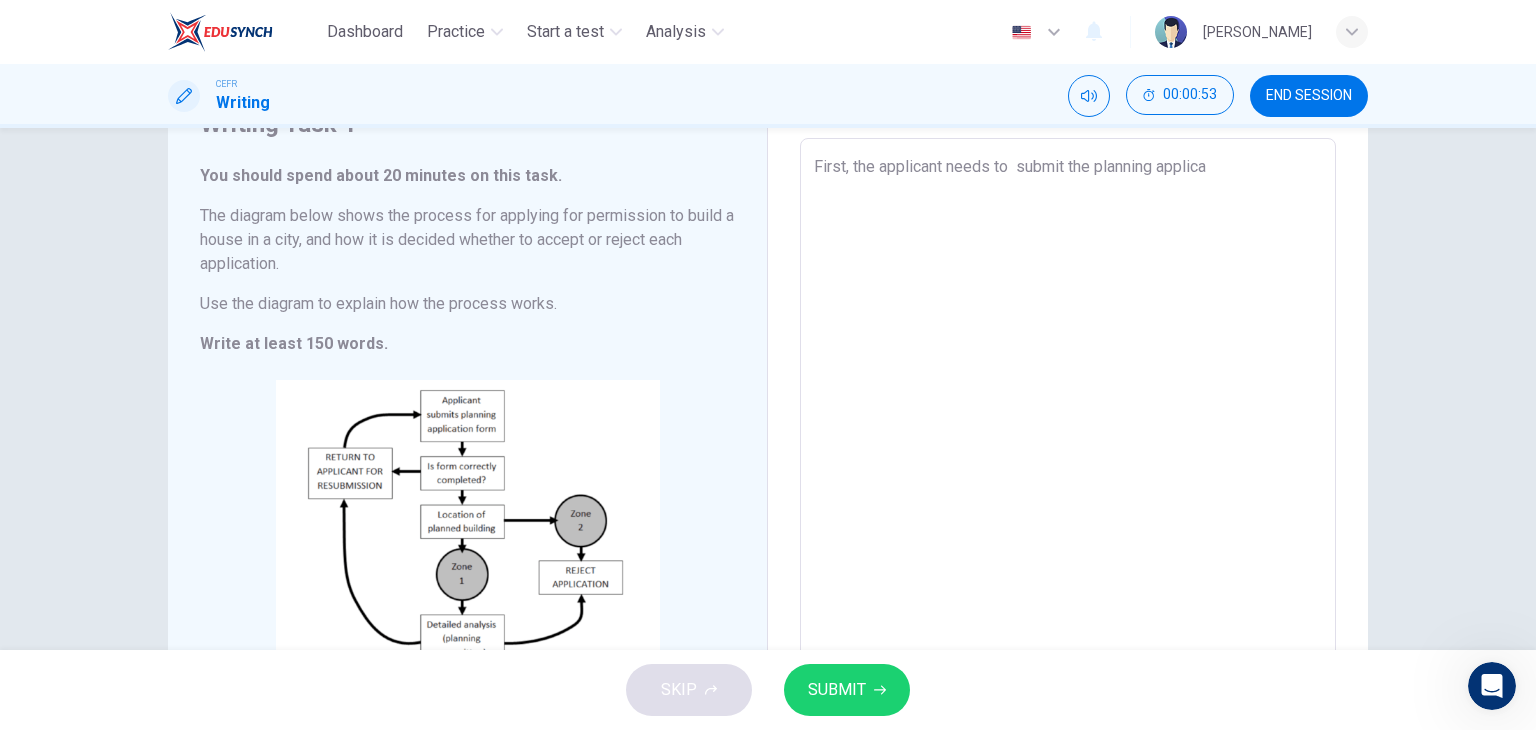type on "First, the applicant needs to  submit the planning applicat" 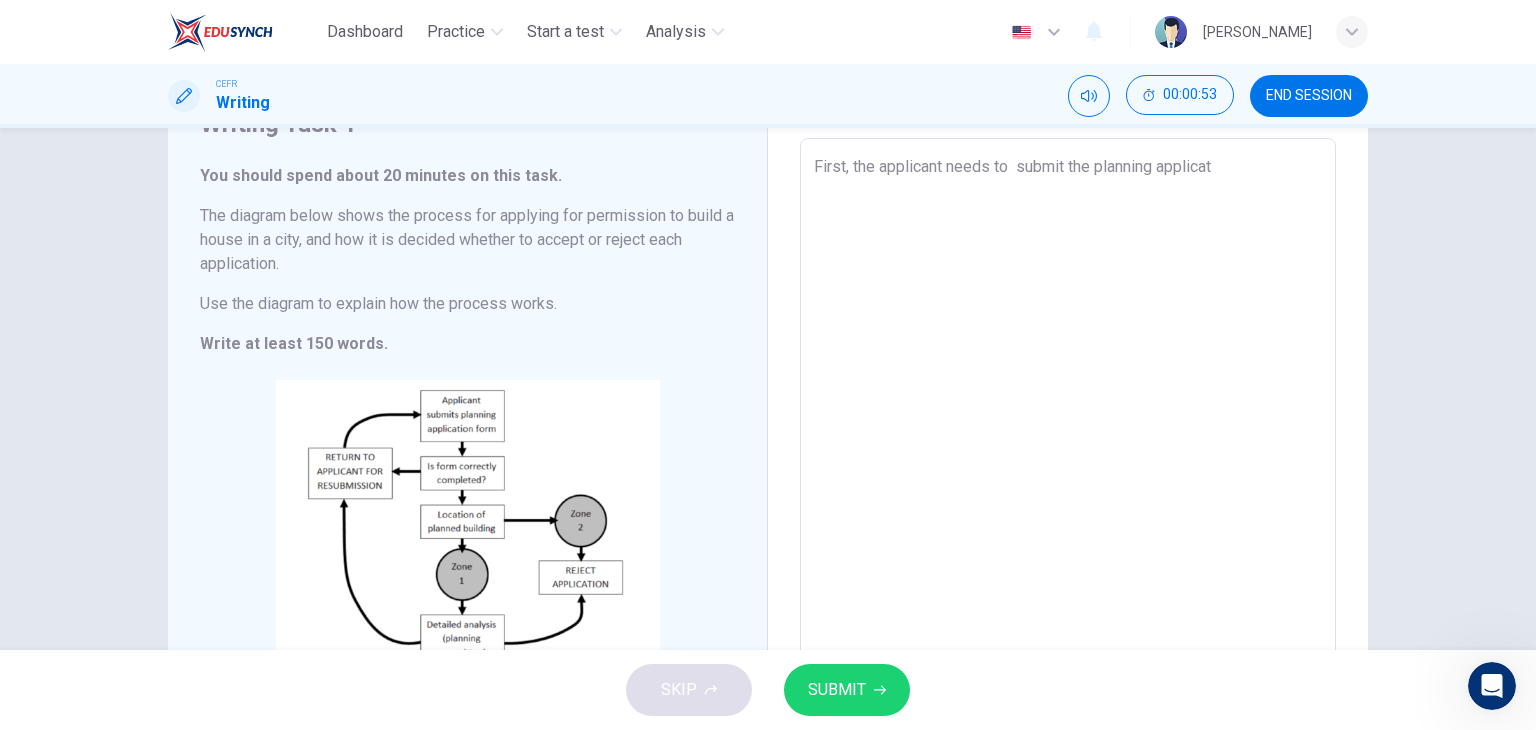 type on "x" 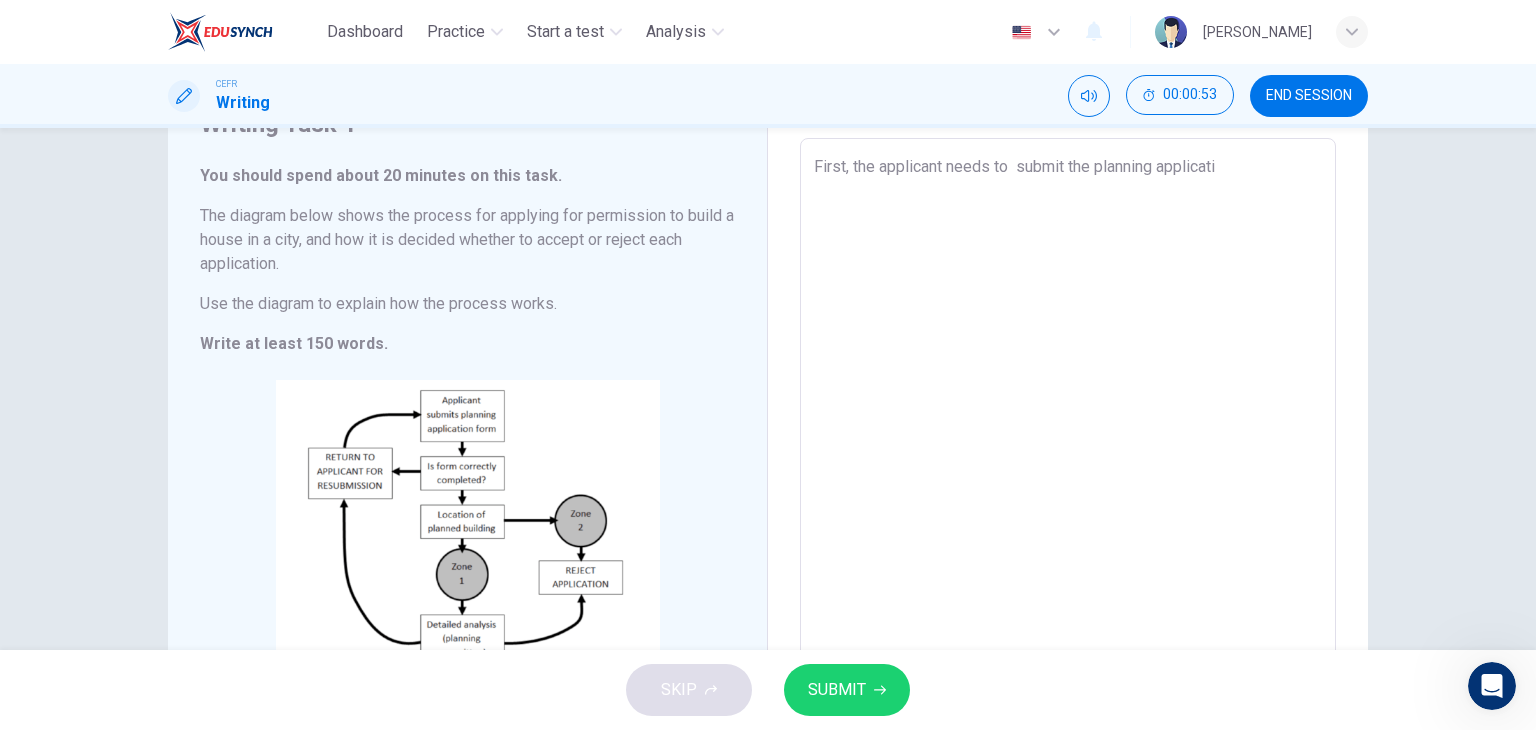 type on "x" 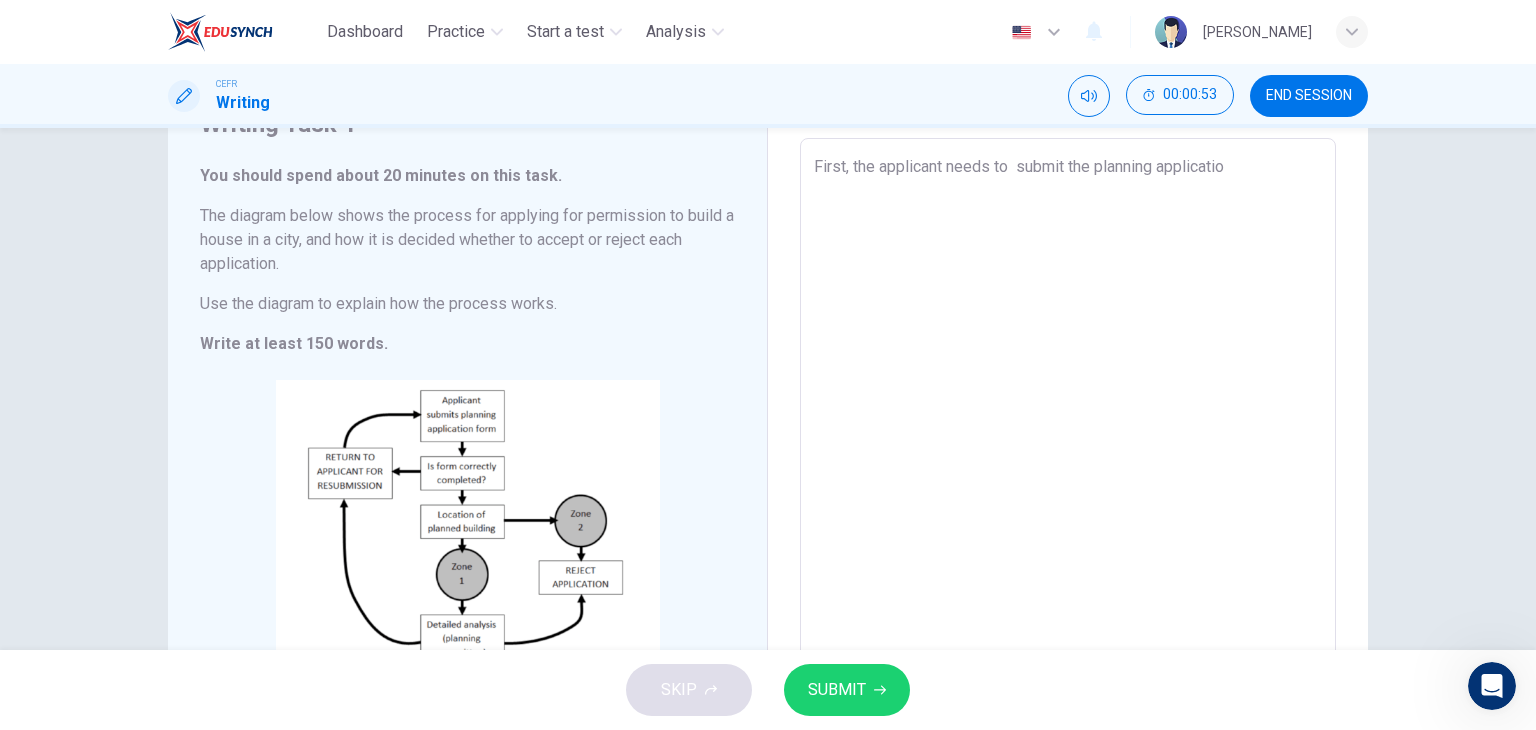 type on "x" 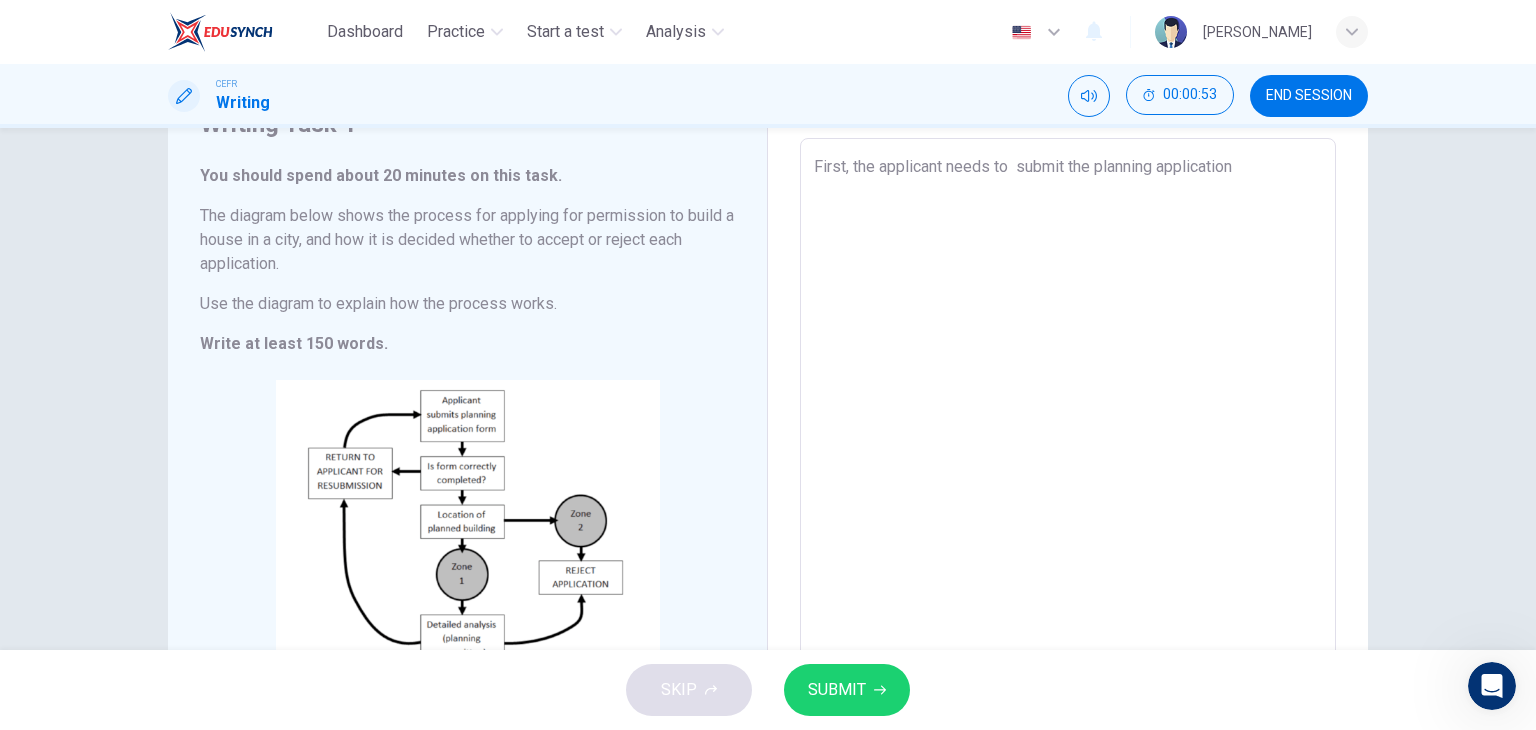 type on "x" 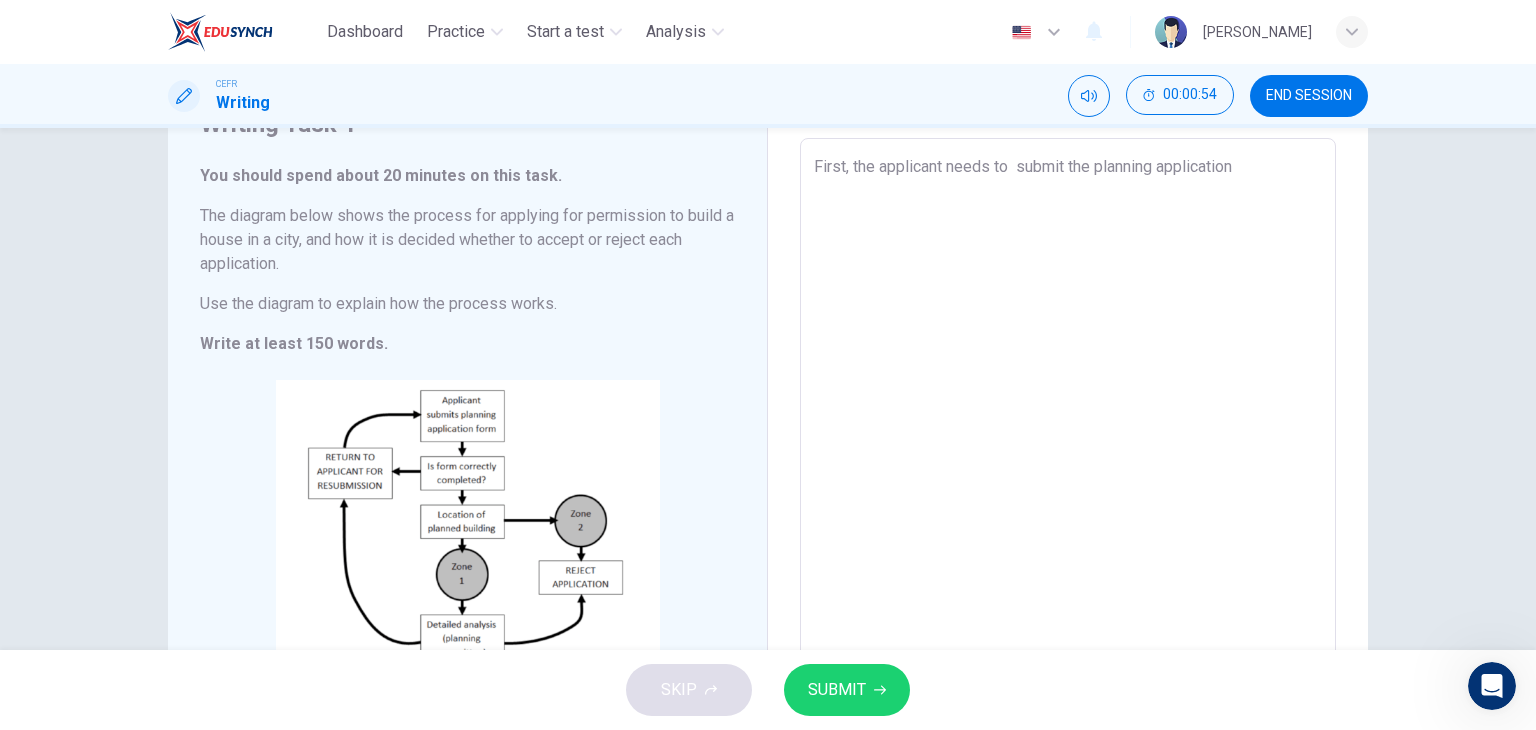 type on "First, the applicant needs to  submit the planning application f" 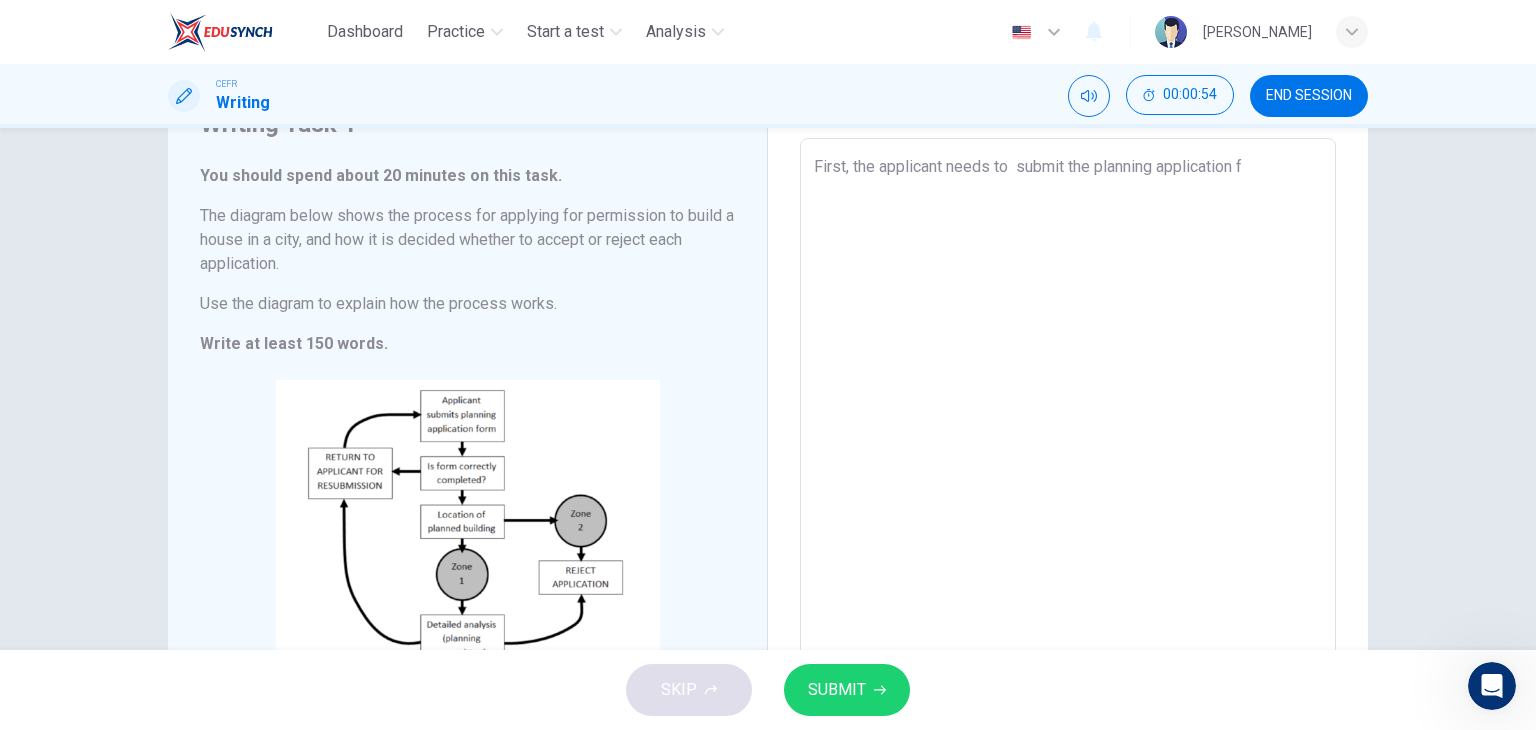 type on "First, the applicant needs to  submit the planning application fo" 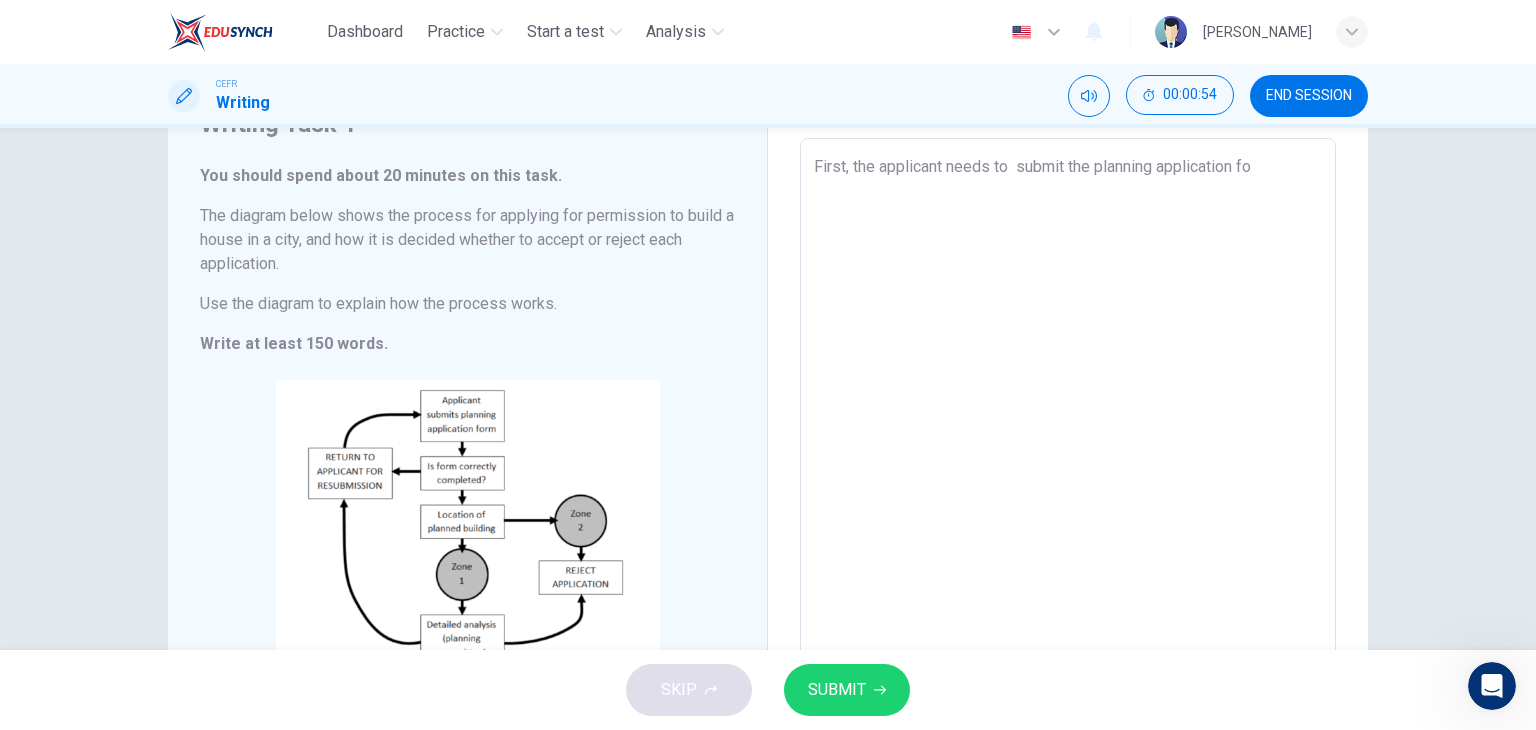 type on "x" 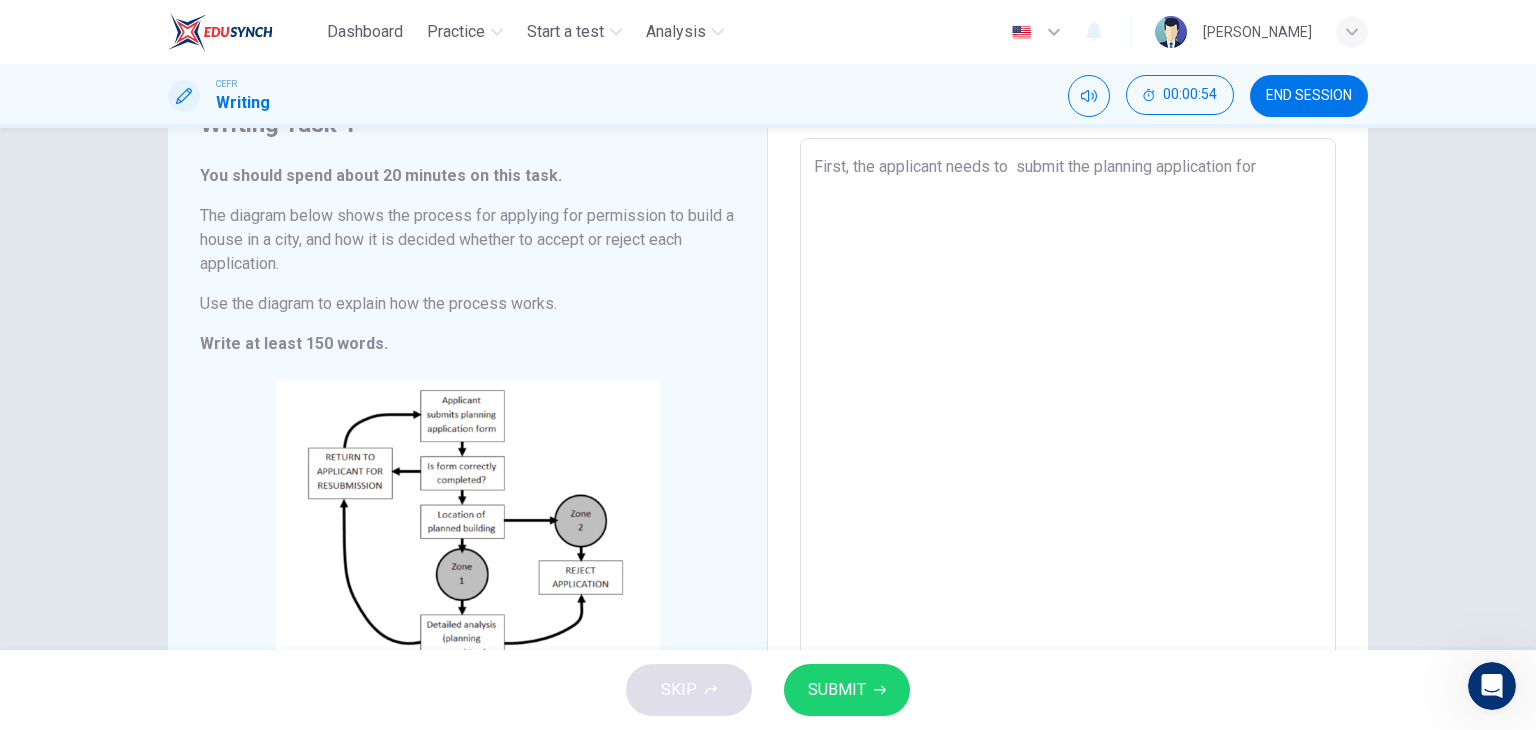 type on "x" 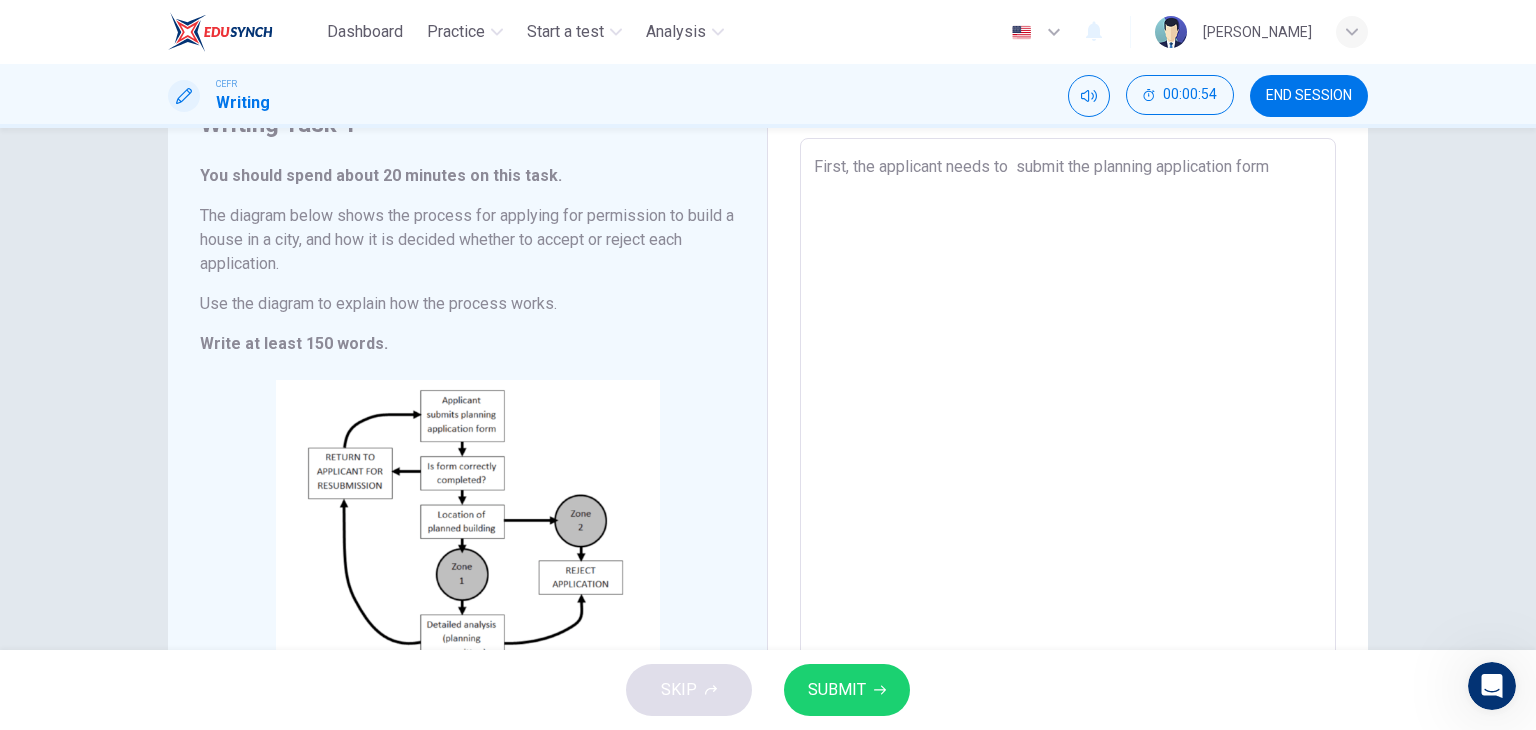 type on "x" 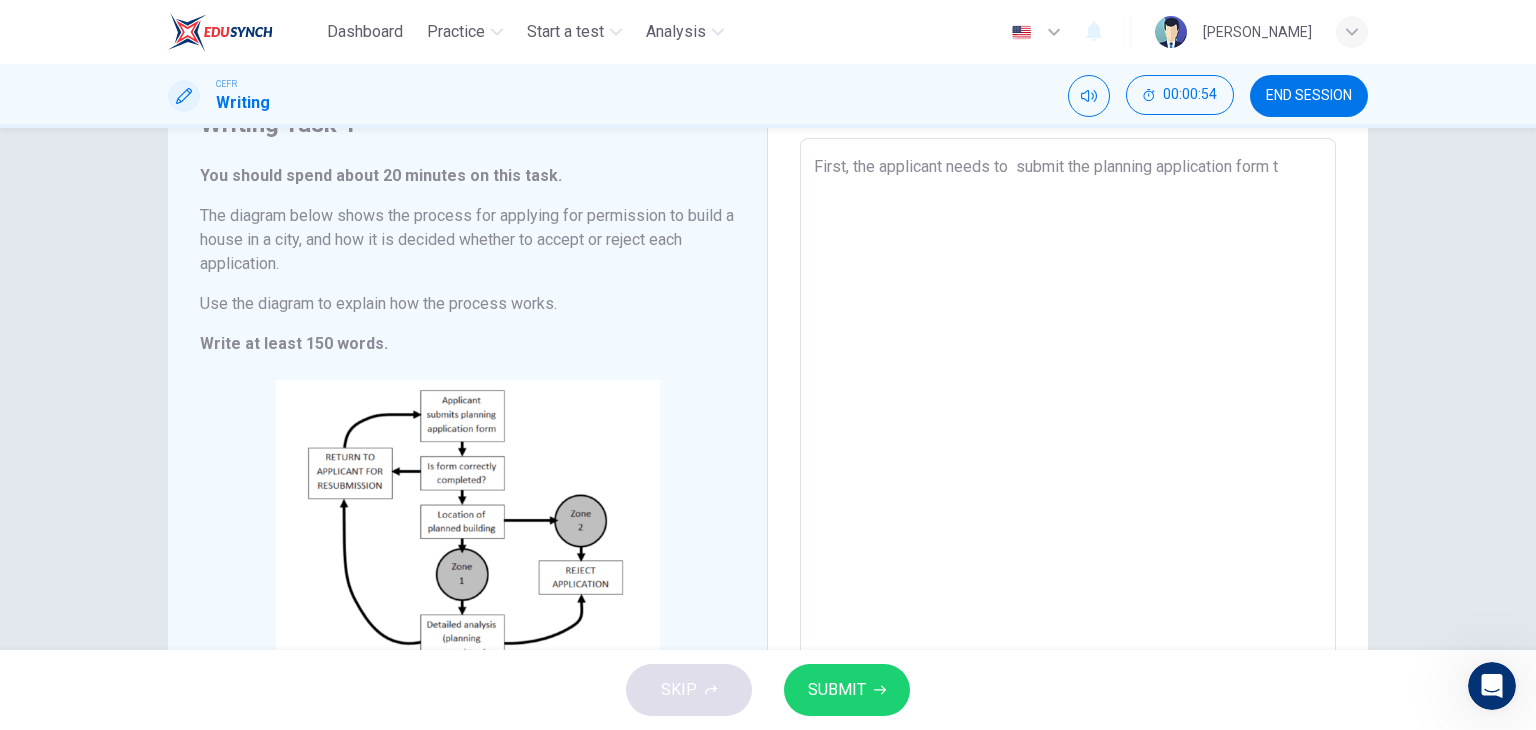 type on "x" 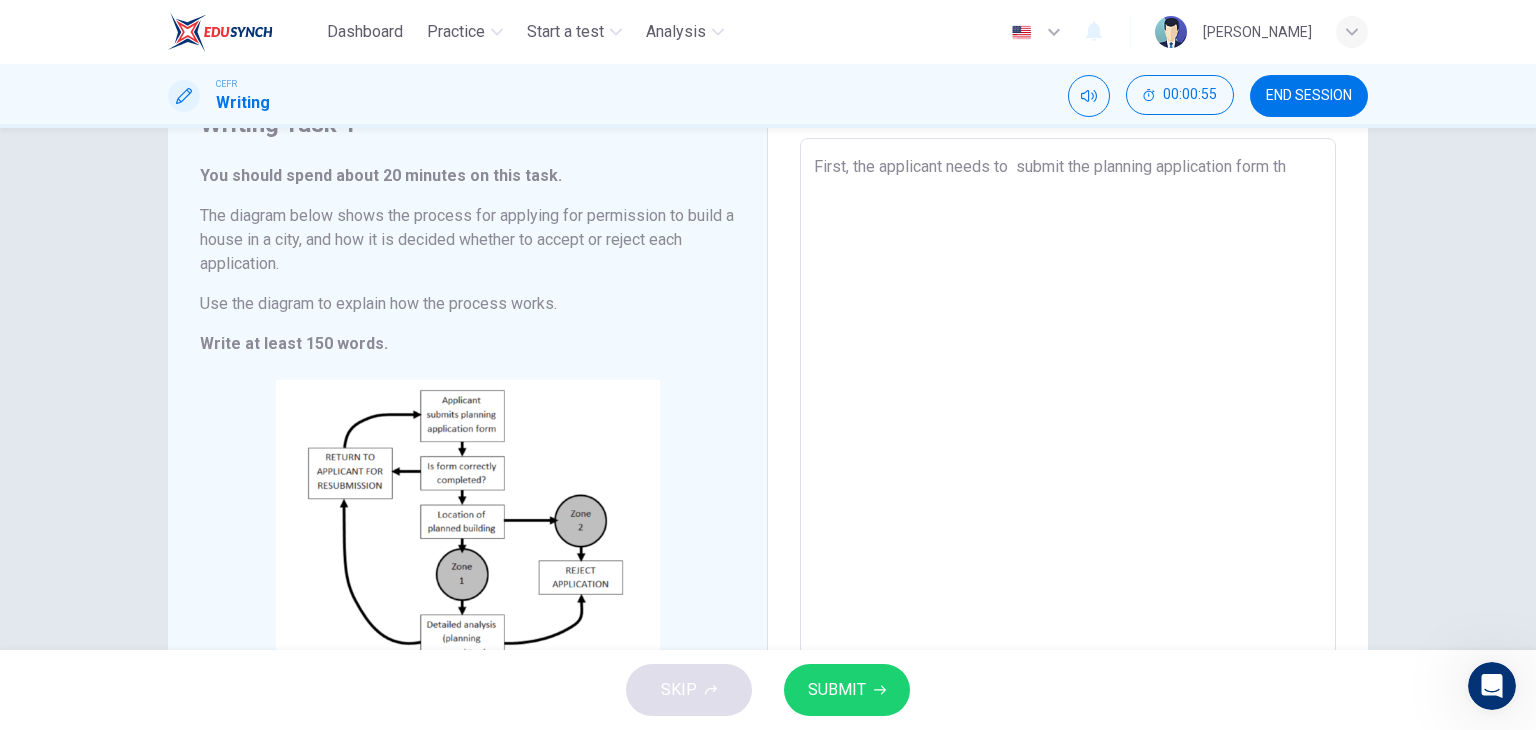 type on "First, the applicant needs to  submit the planning application form t" 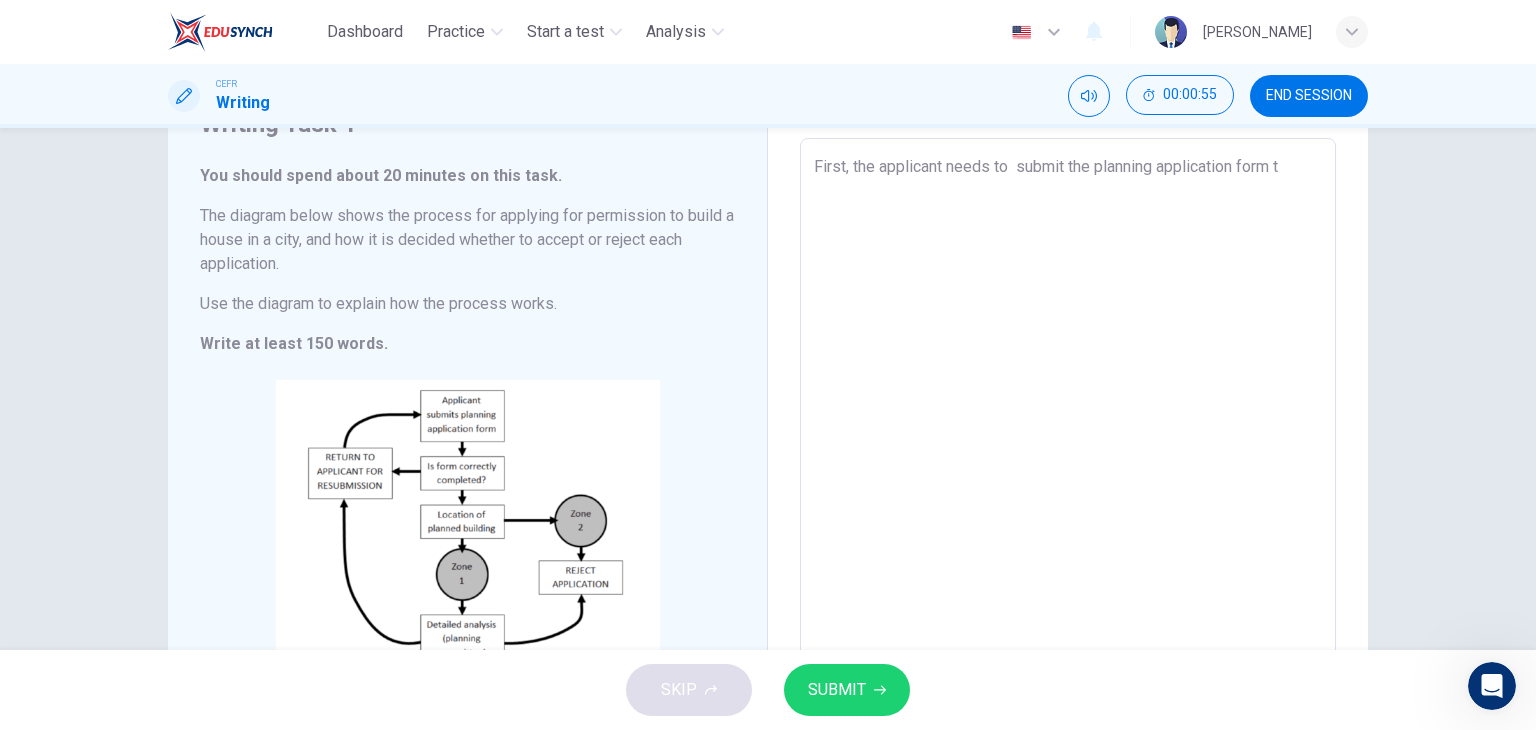 type on "x" 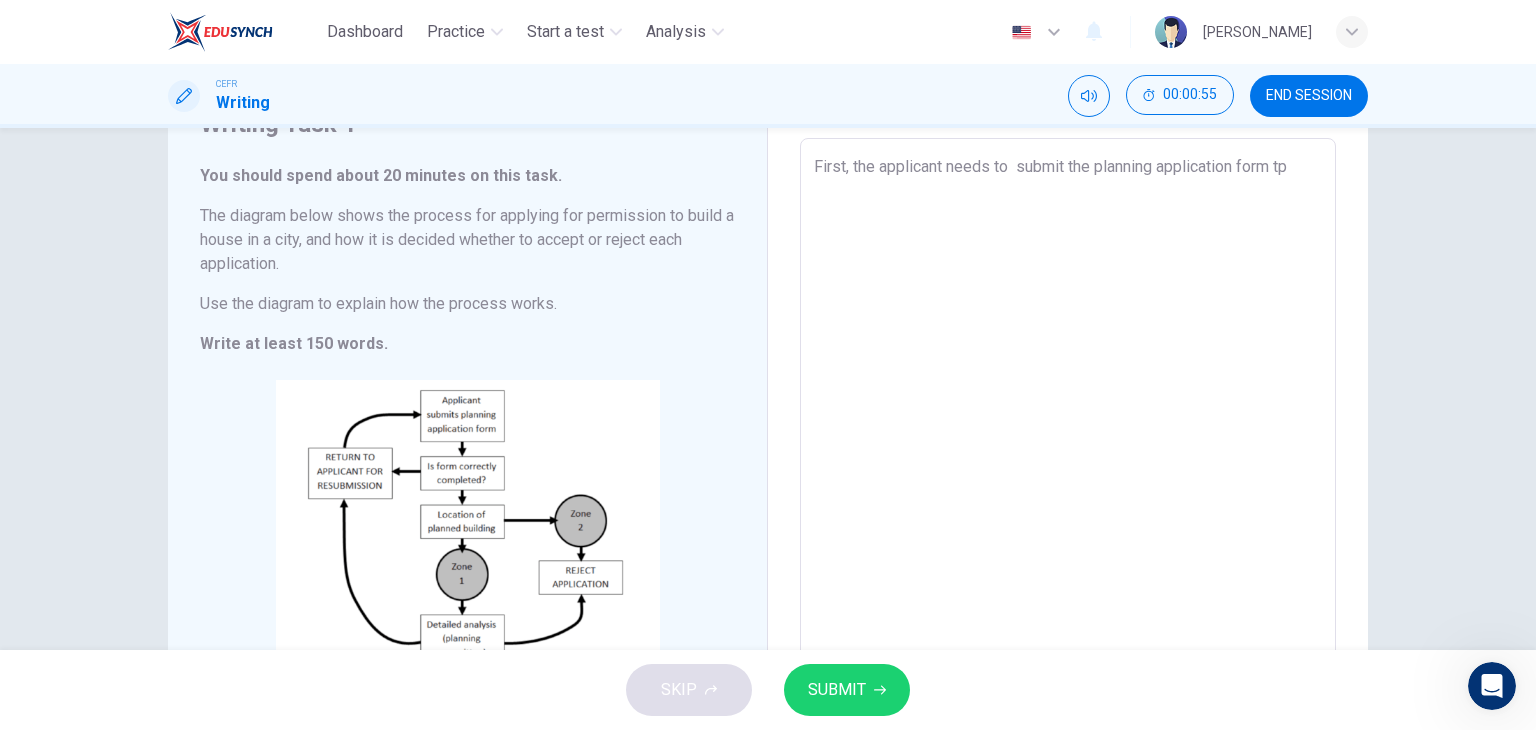 type on "x" 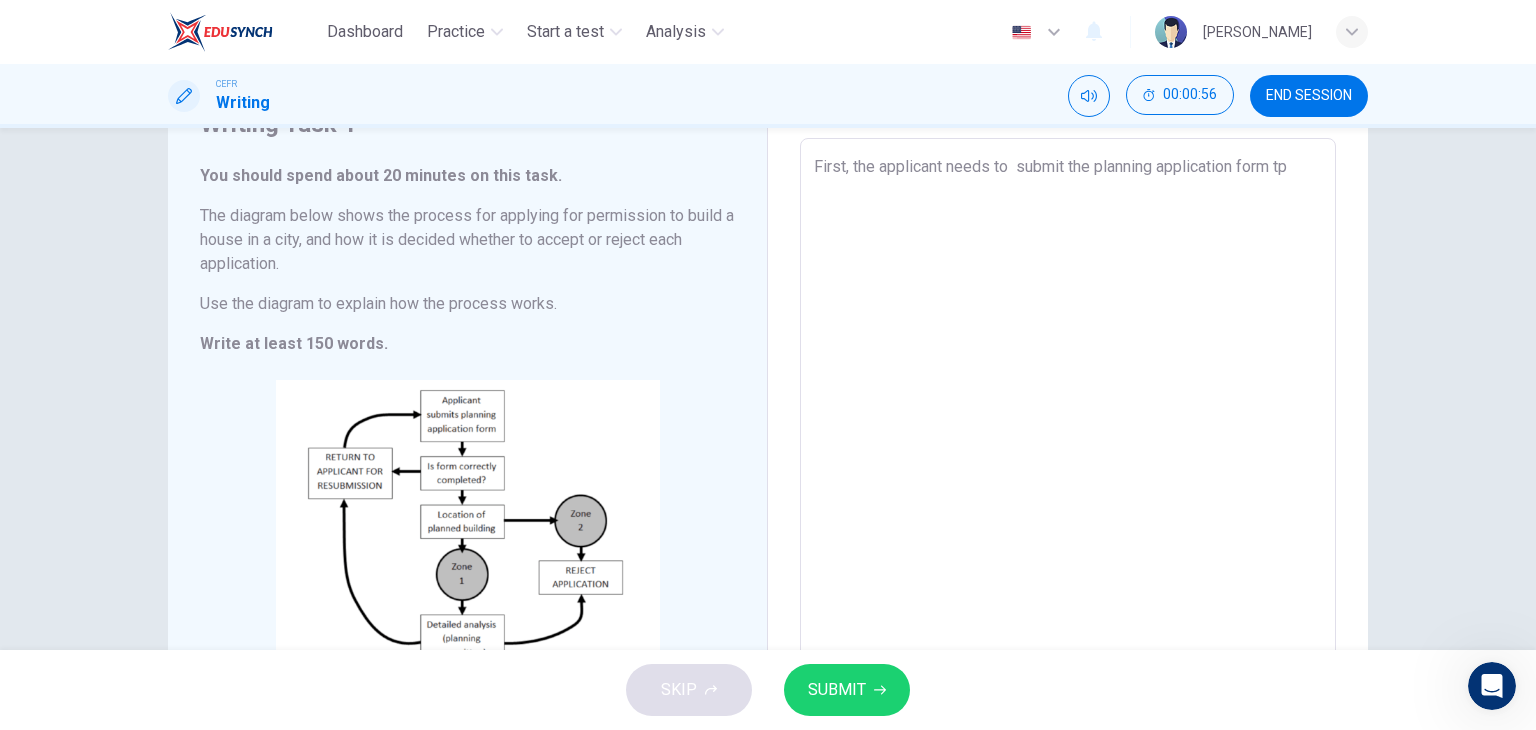 type on "First, the applicant needs to  submit the planning application form t" 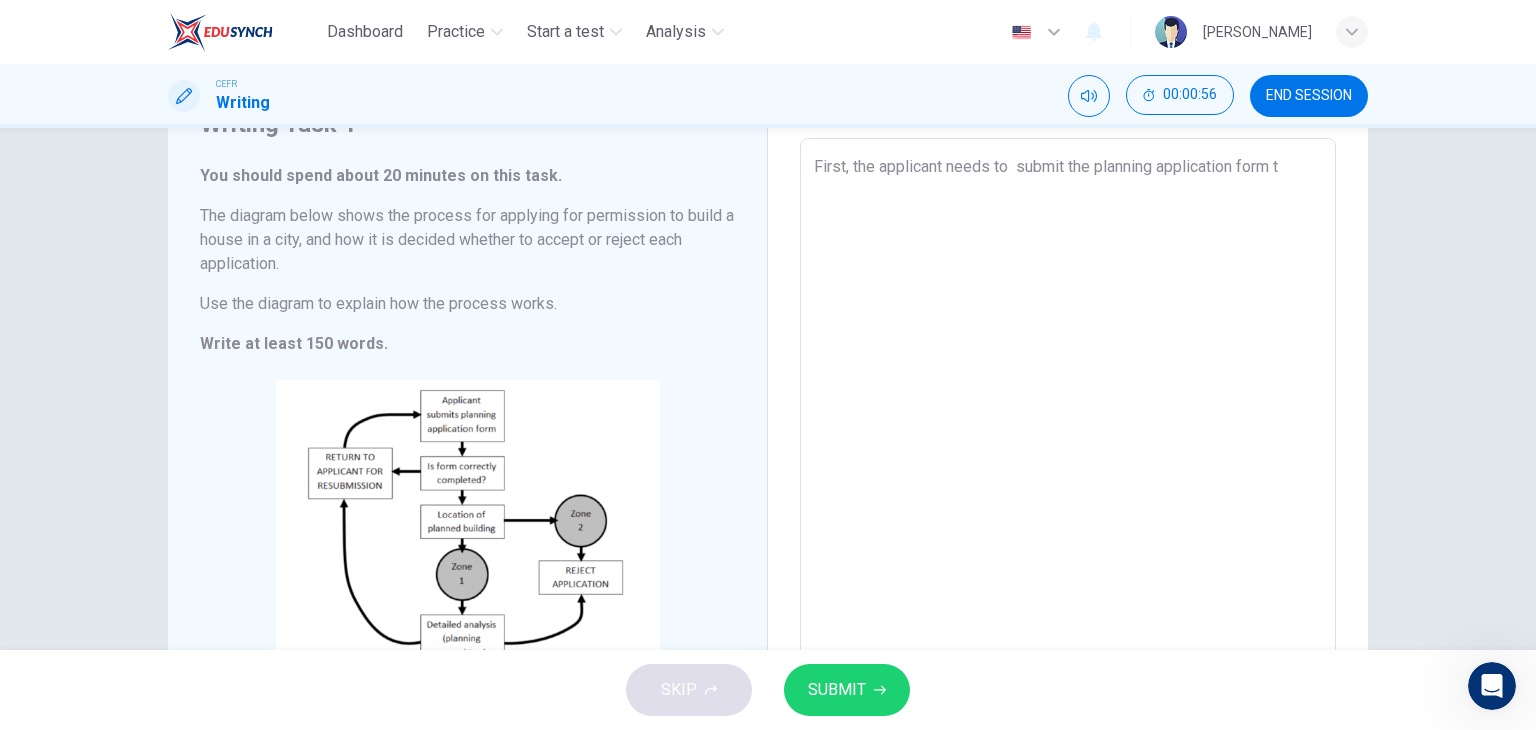 type on "First, the applicant needs to  submit the planning application form tp" 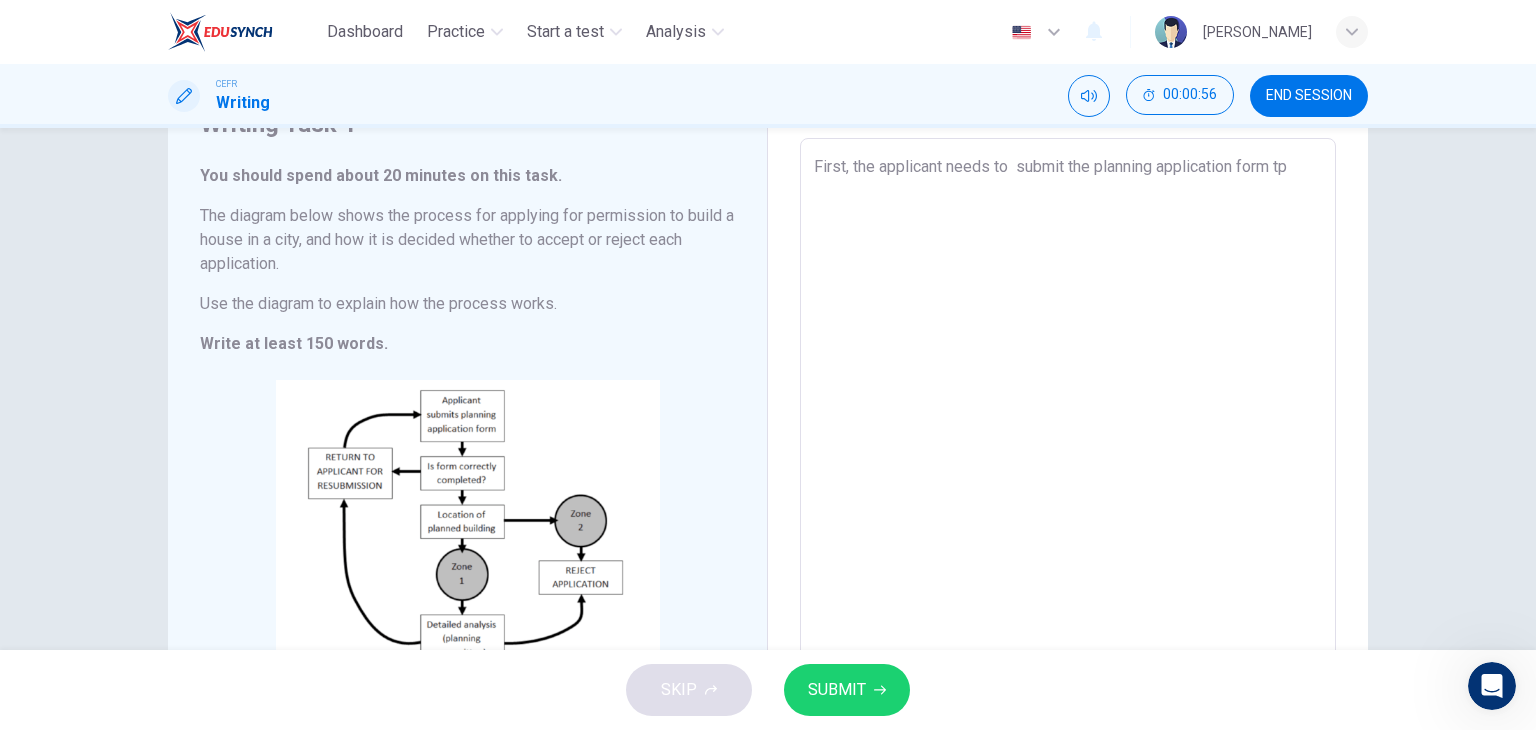 type on "x" 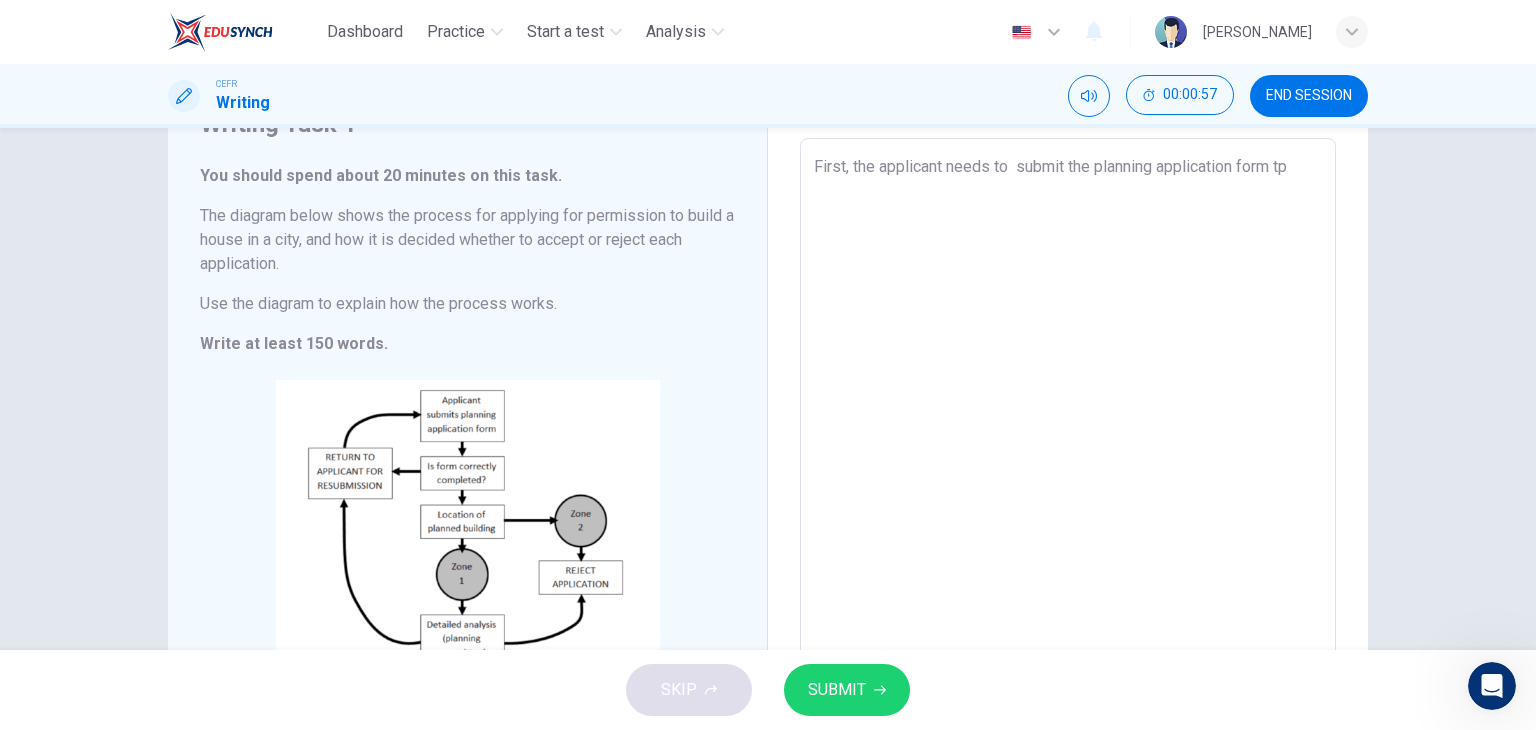 type on "First, the applicant needs to  submit the planning application form t" 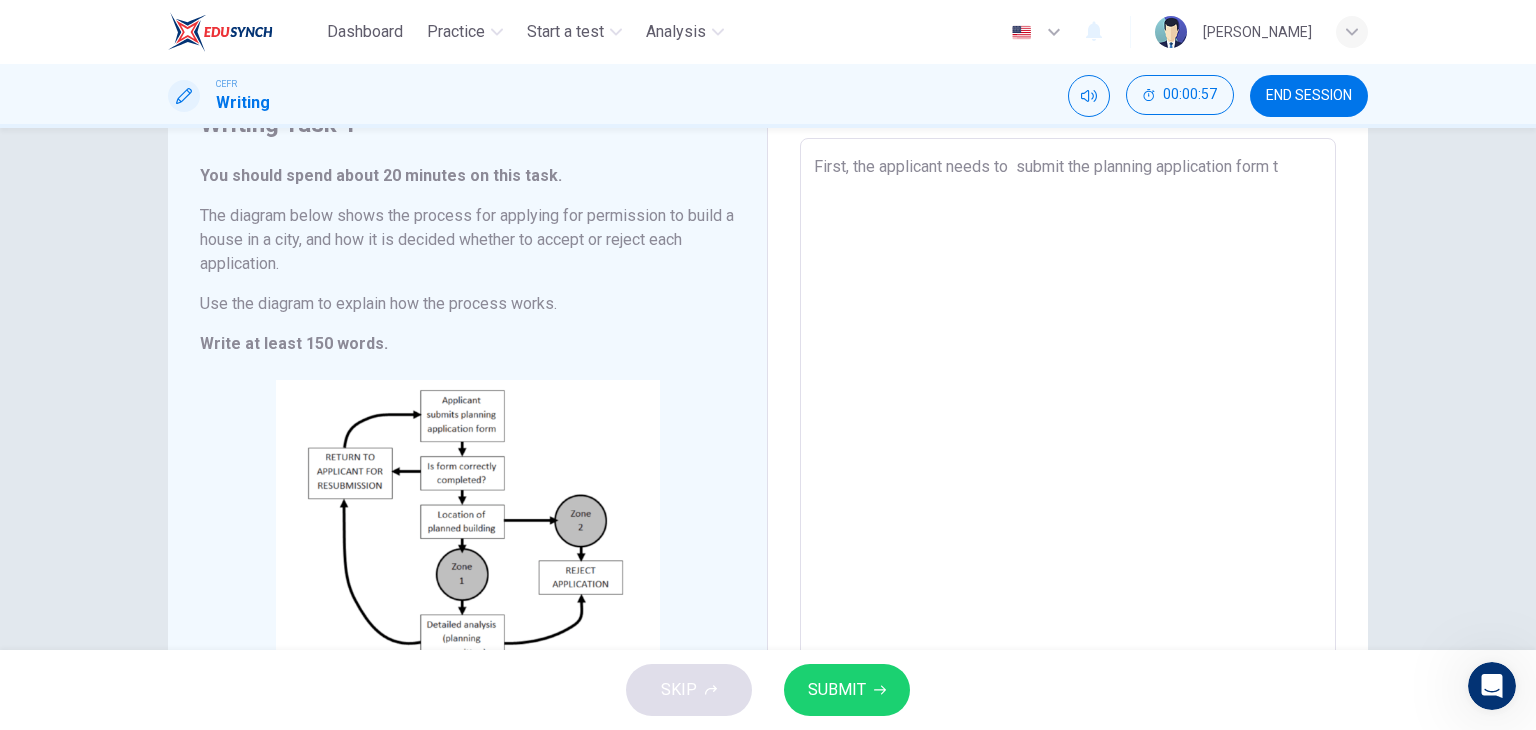 type on "x" 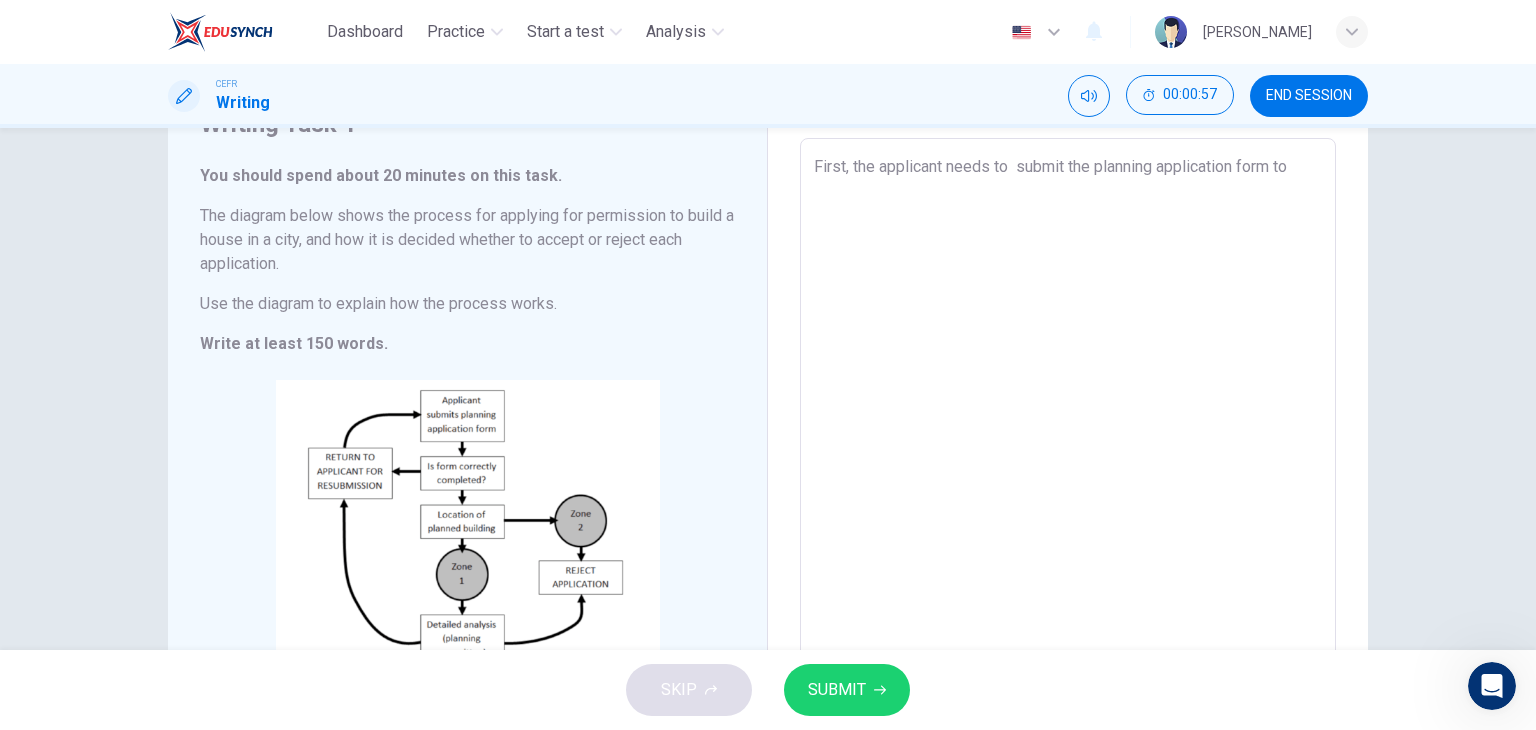 type on "x" 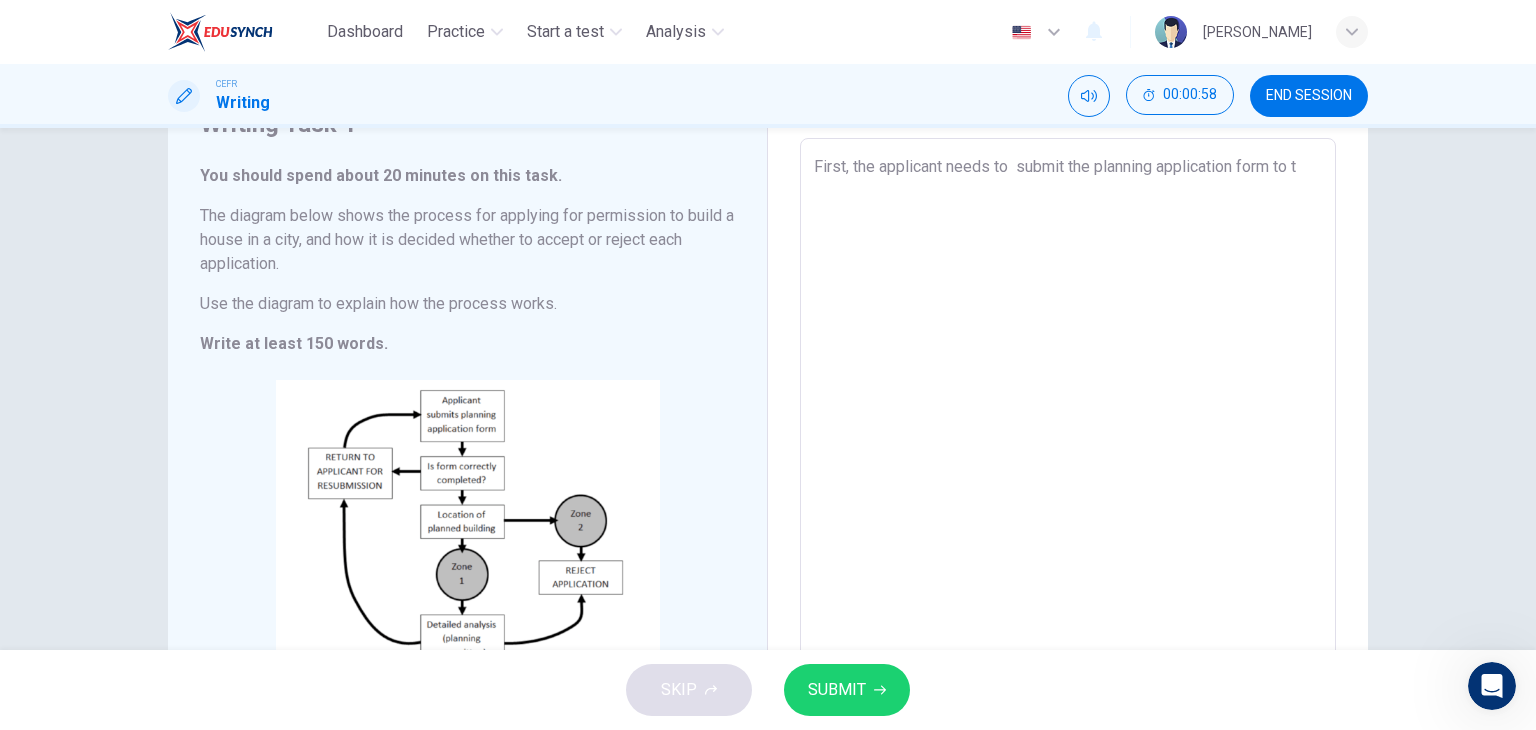 type on "First, the applicant needs to  submit the planning application form to tj" 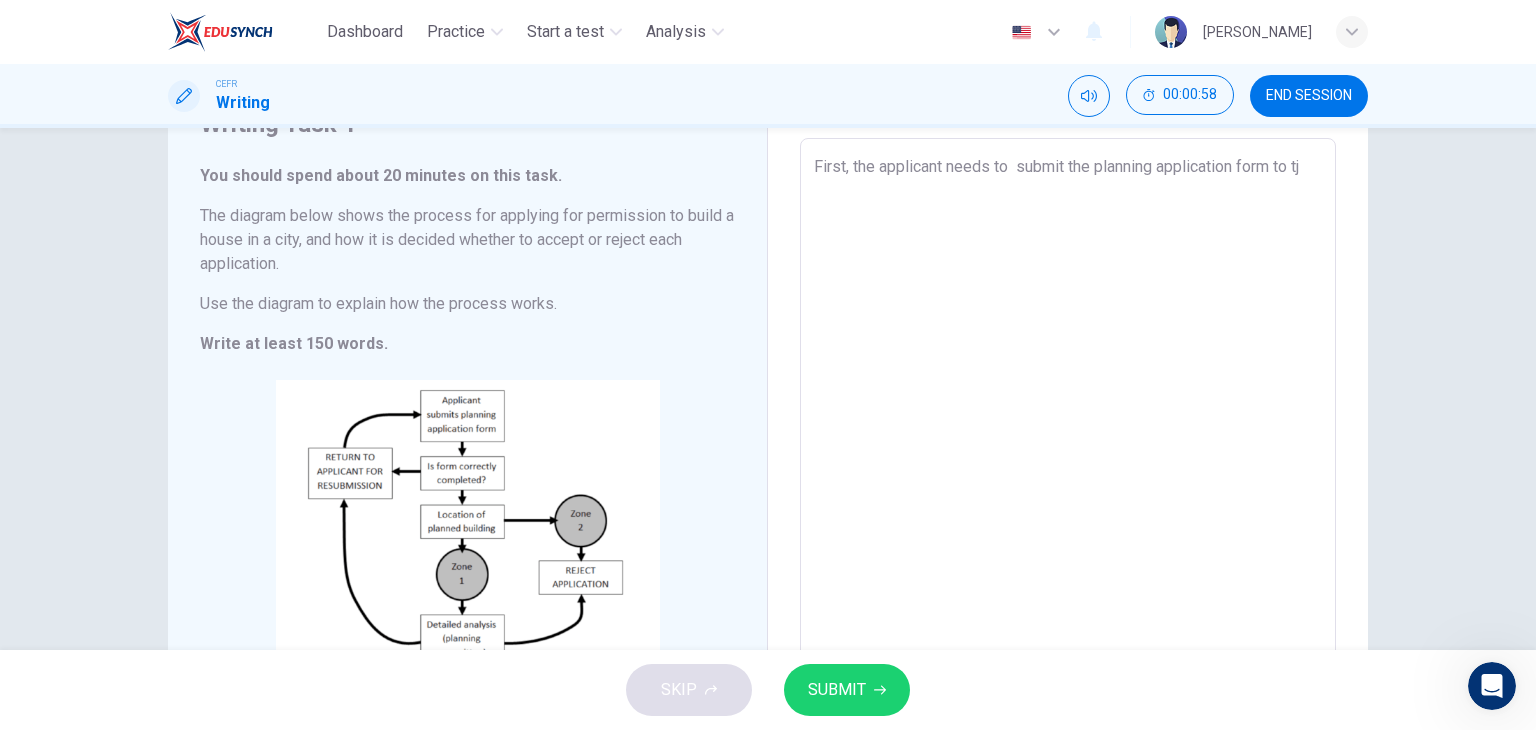 type on "x" 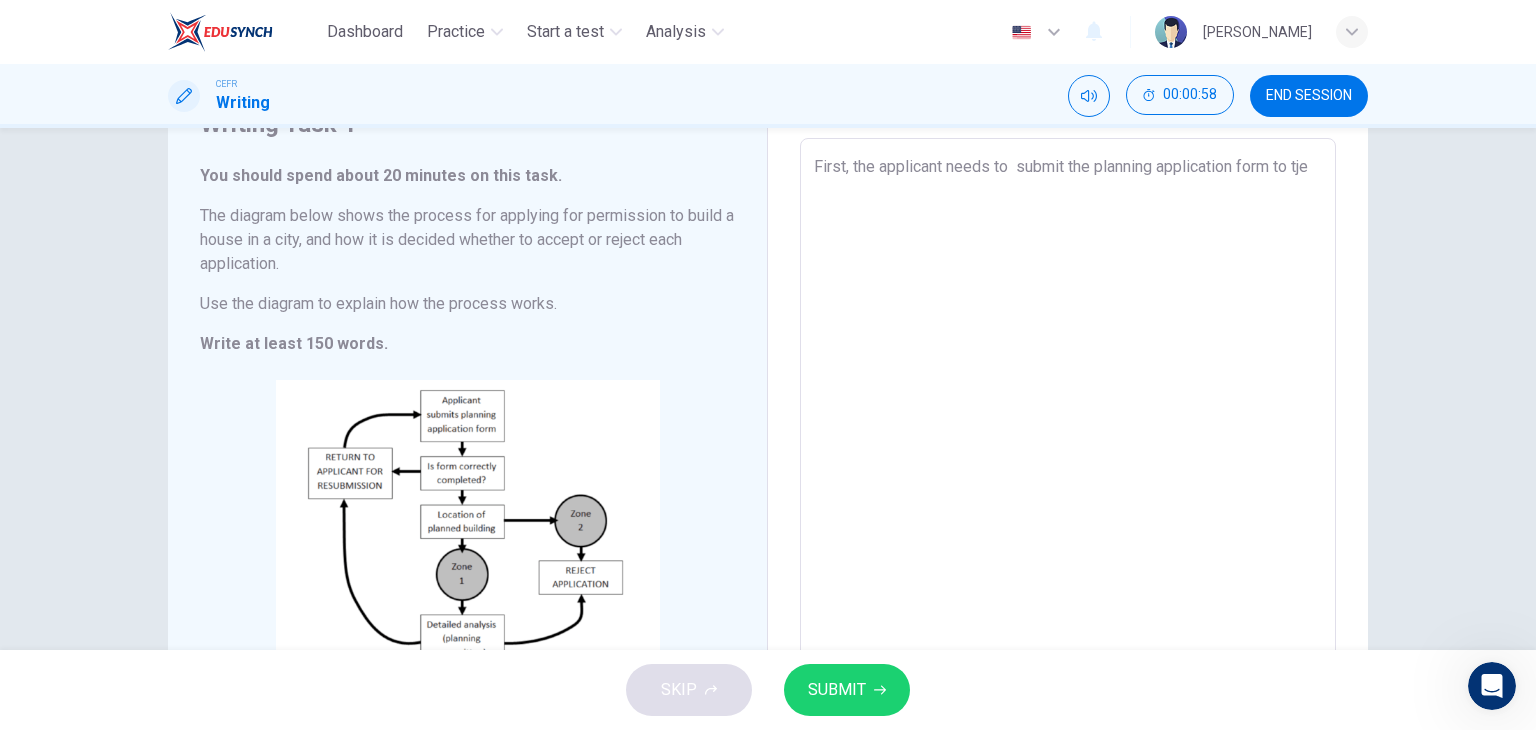 type on "x" 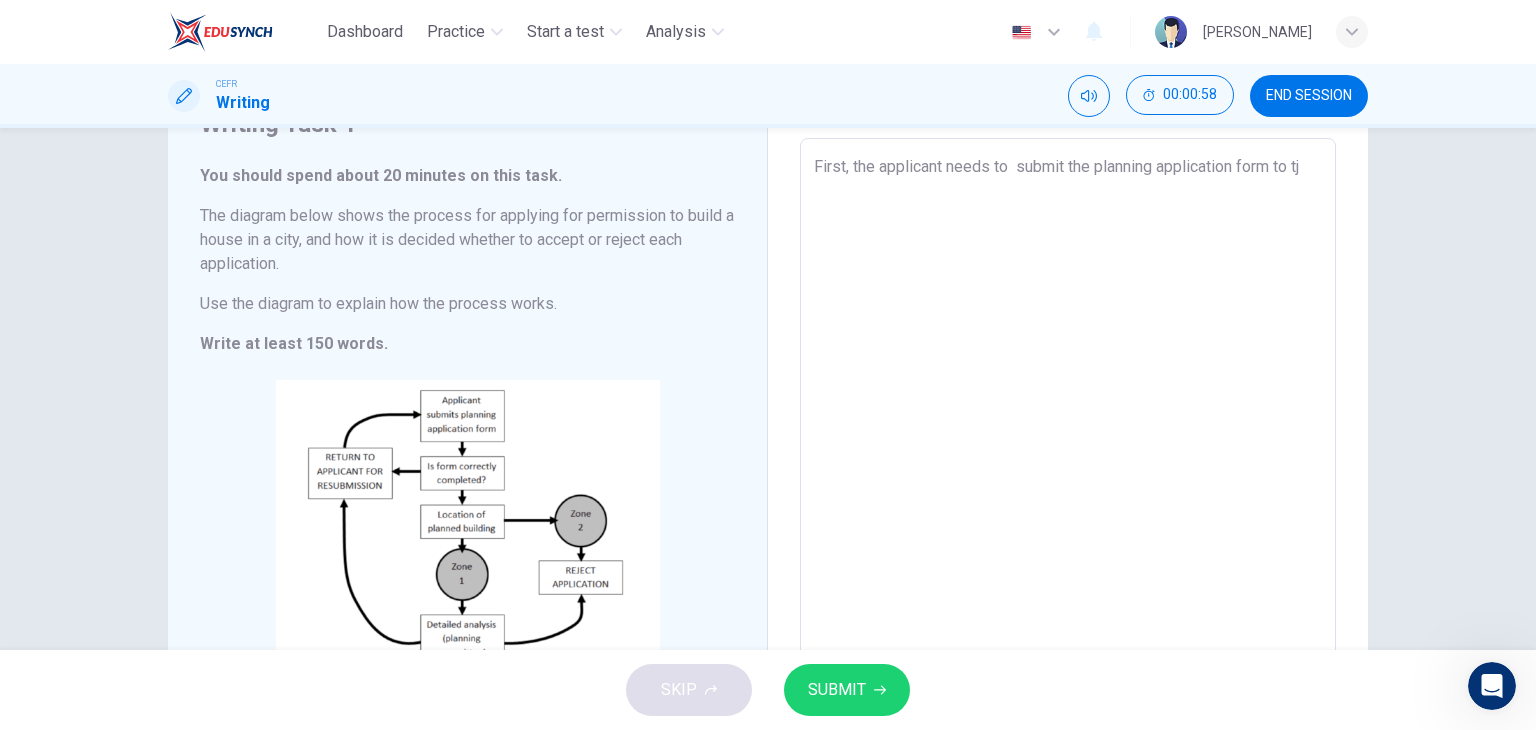type on "x" 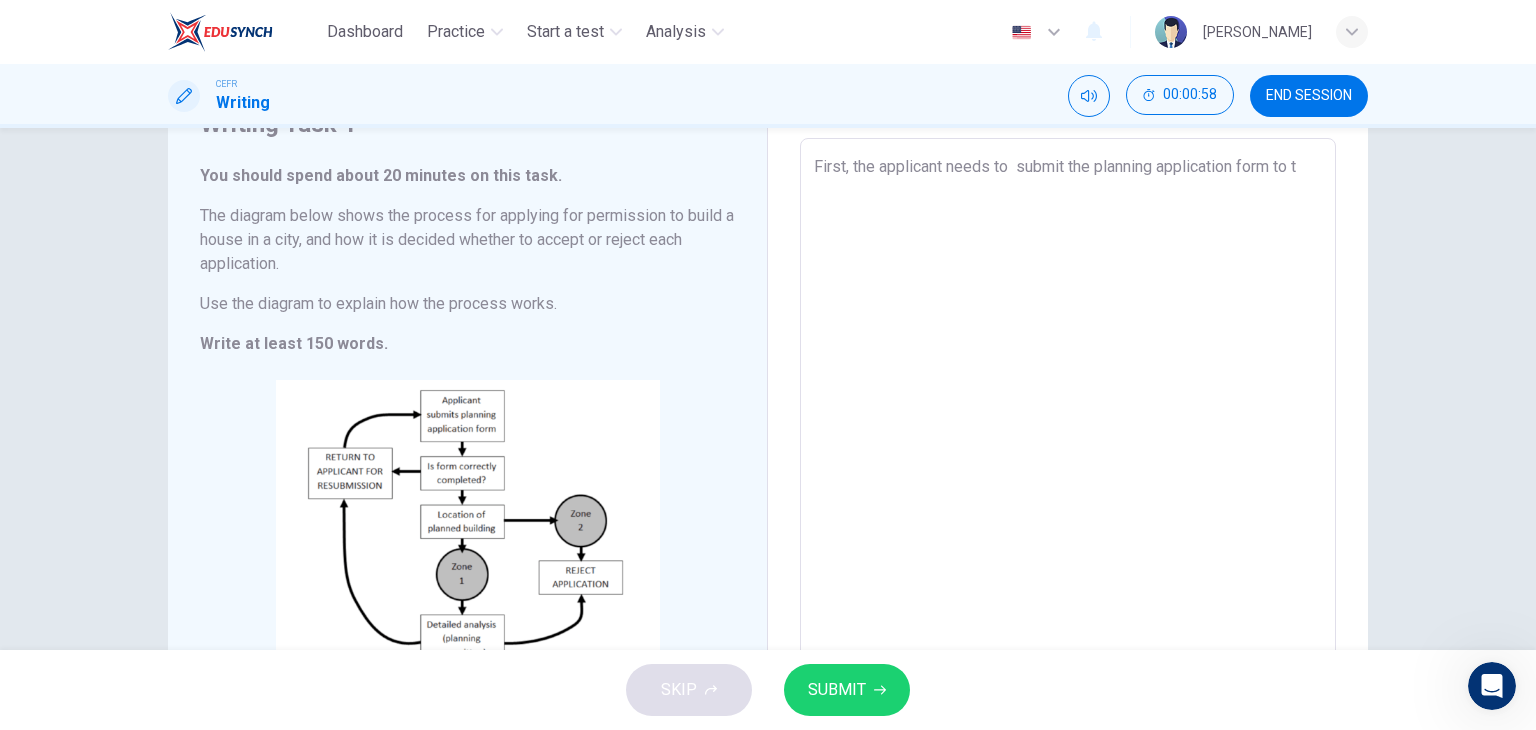 type on "x" 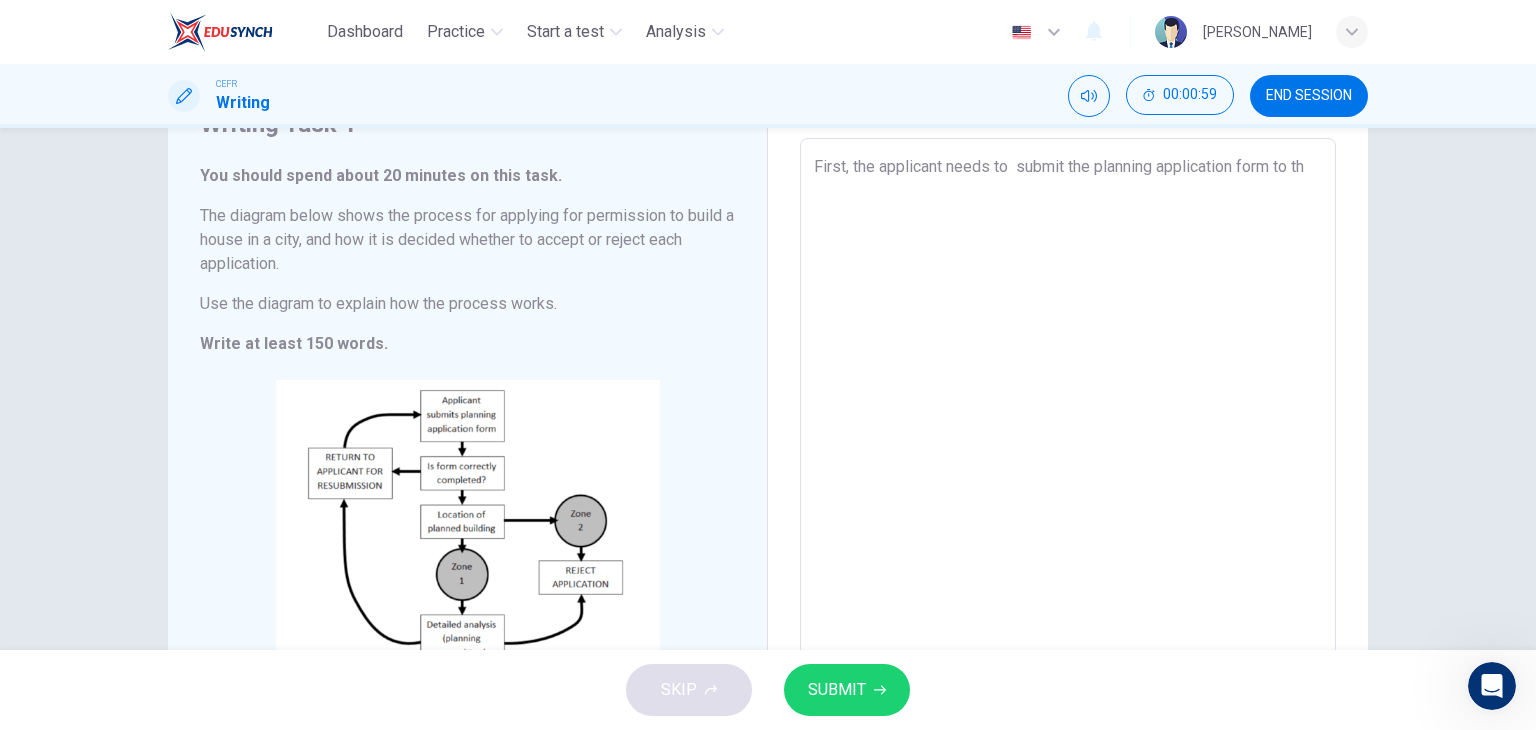 type on "First, the applicant needs to  submit the planning application form to the" 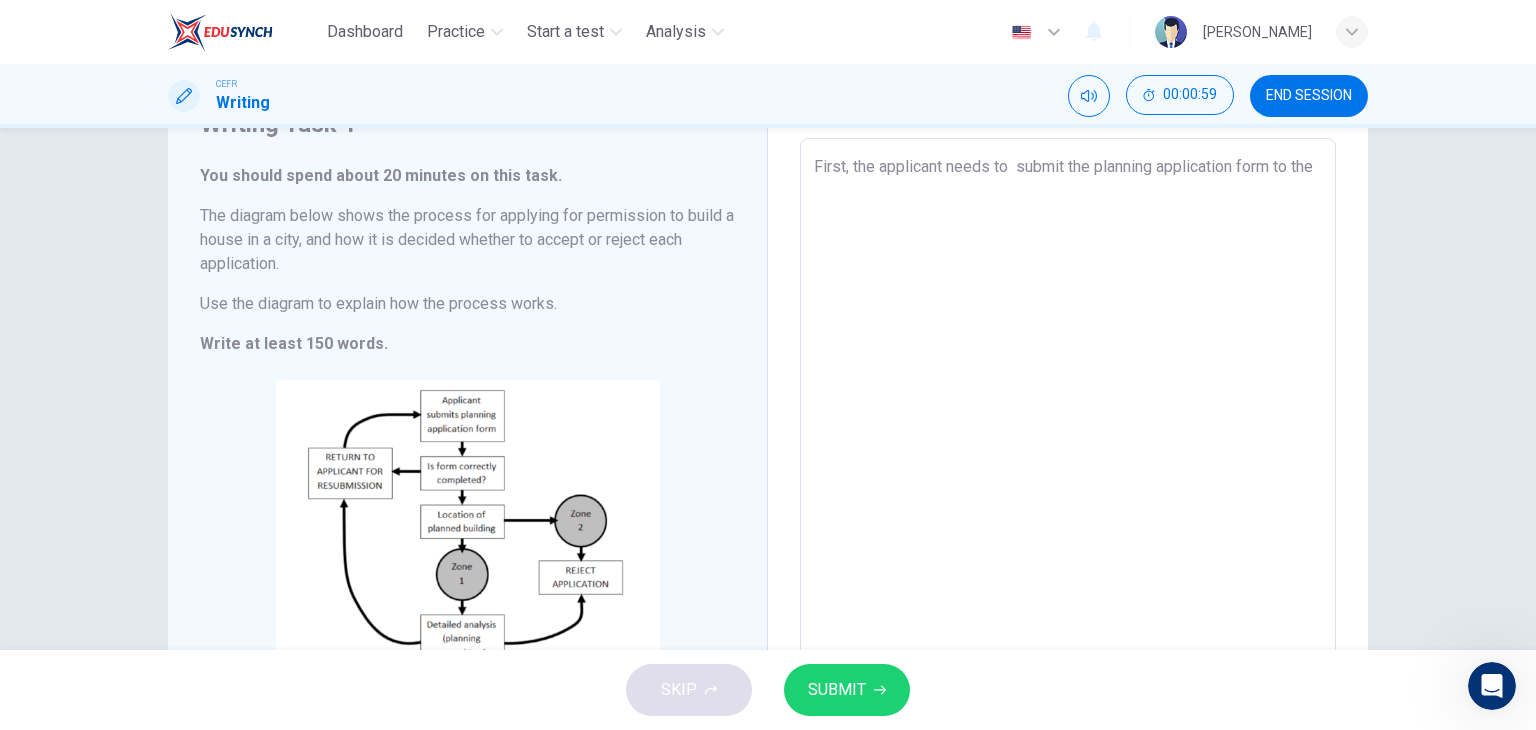 type on "x" 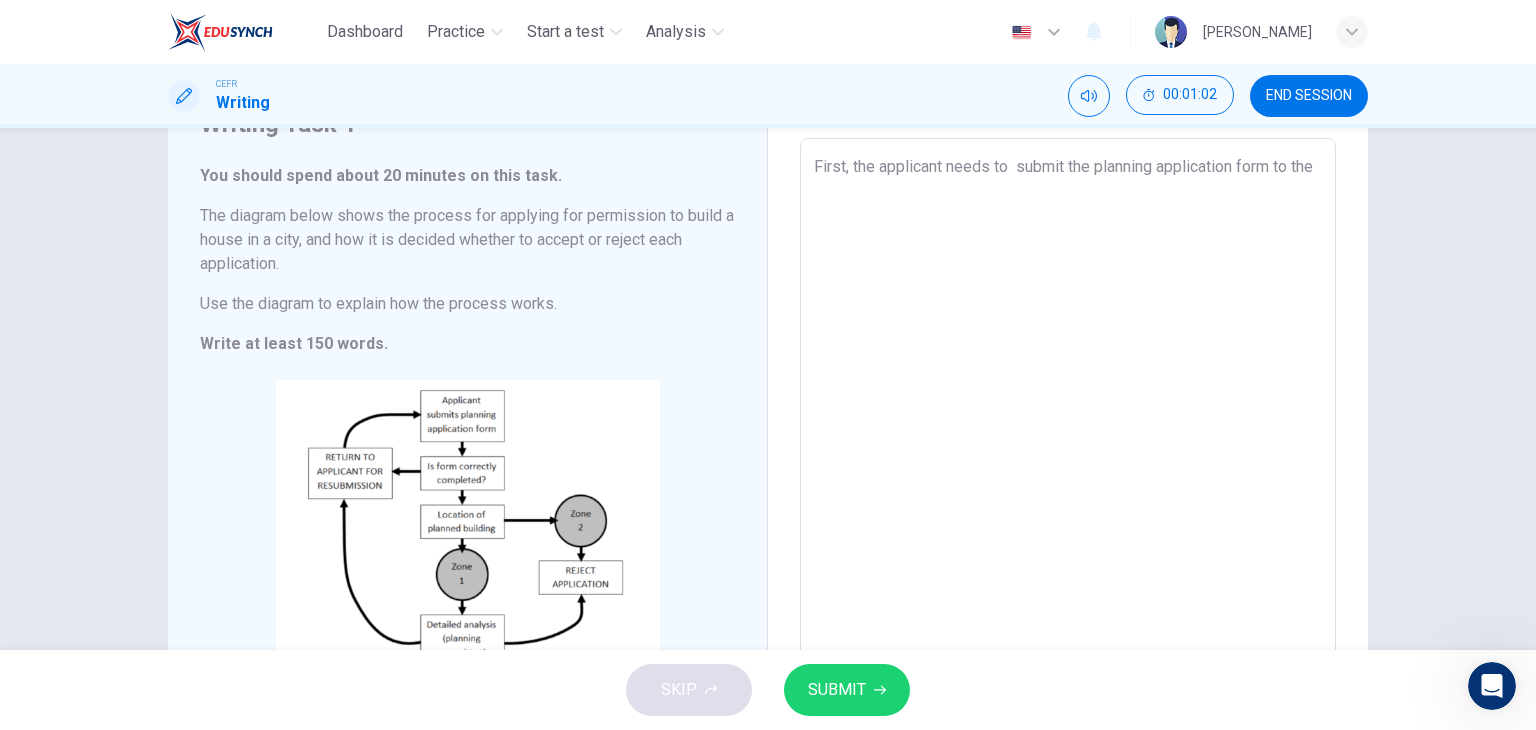 type on "First, the applicant needs to  submit the planning application form to the r" 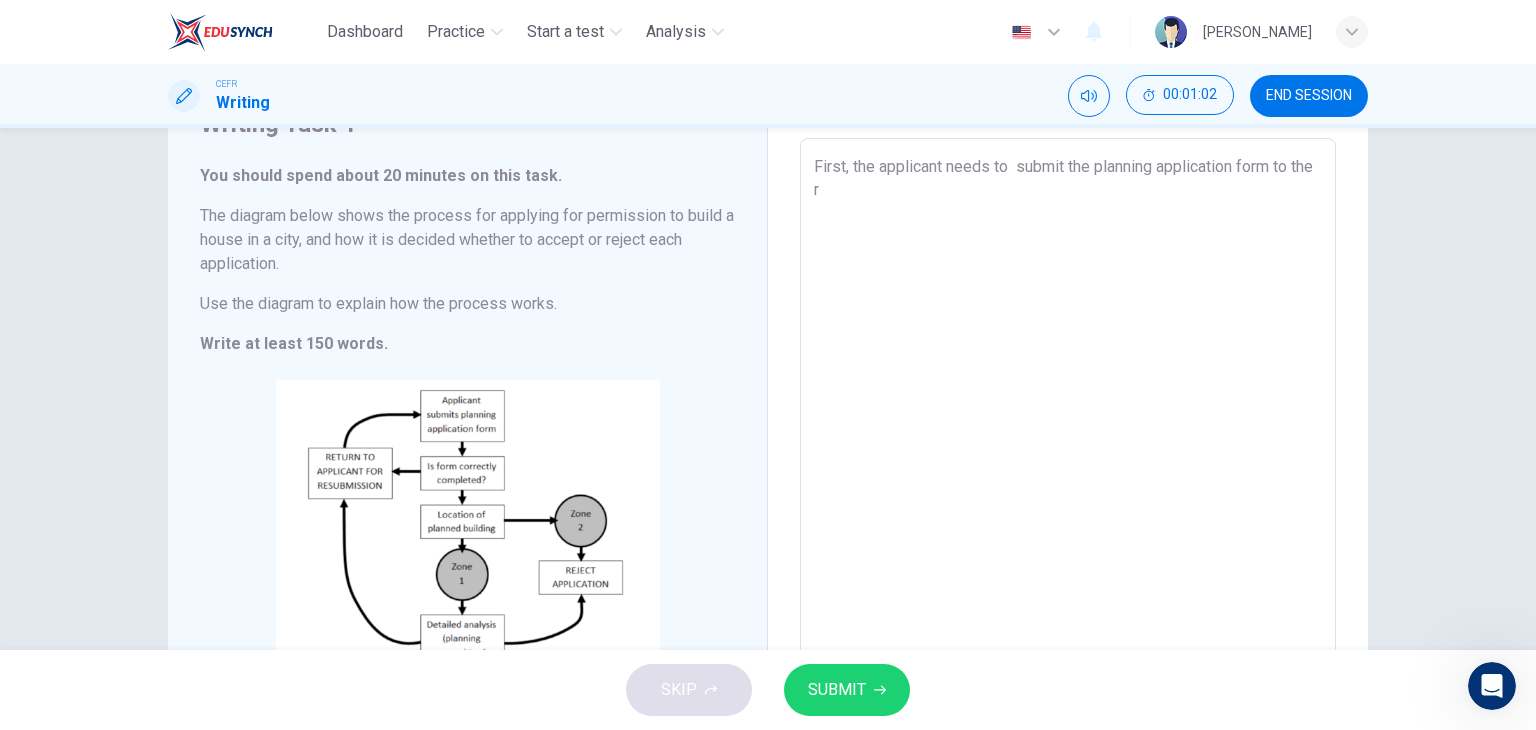 type on "First, the applicant needs to  submit the planning application form to the re" 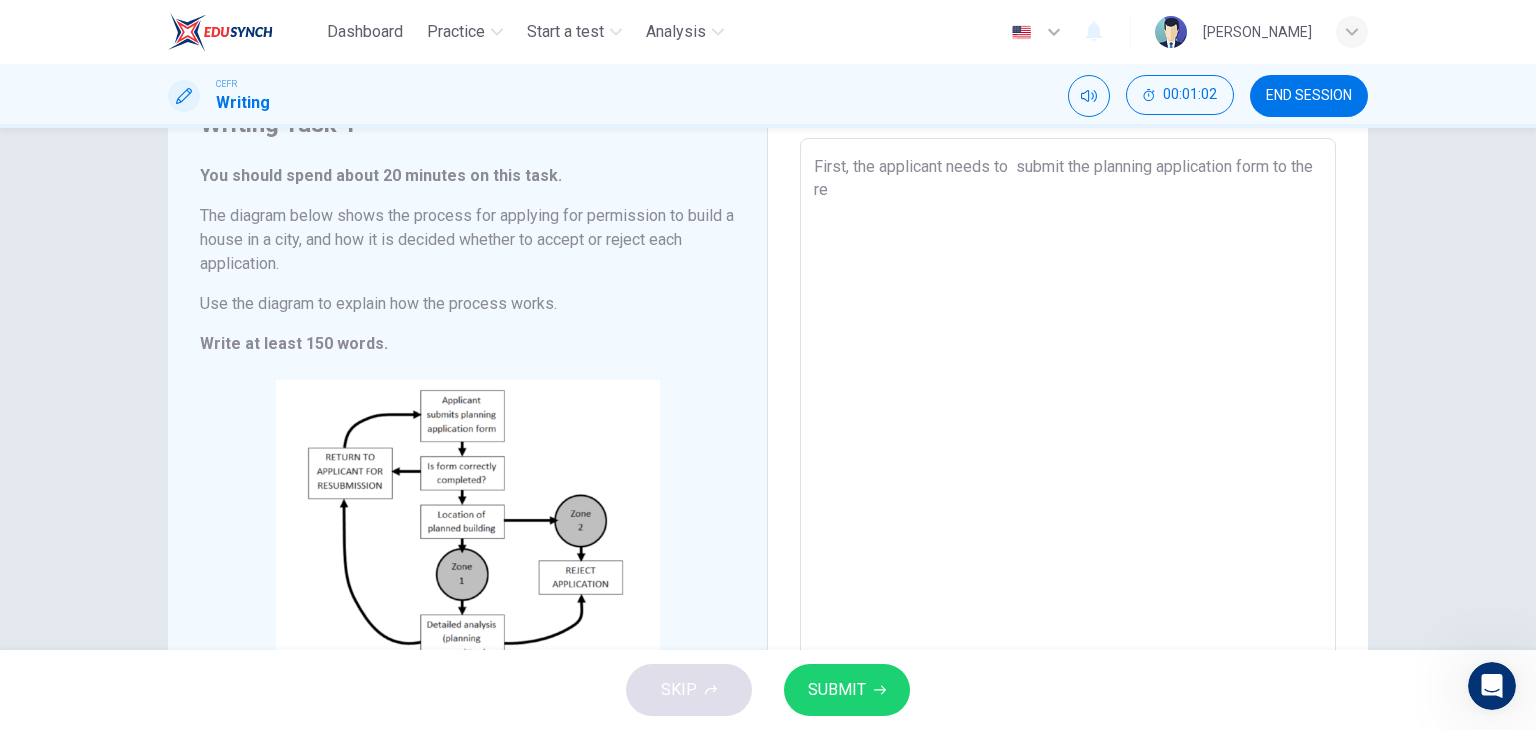 type on "x" 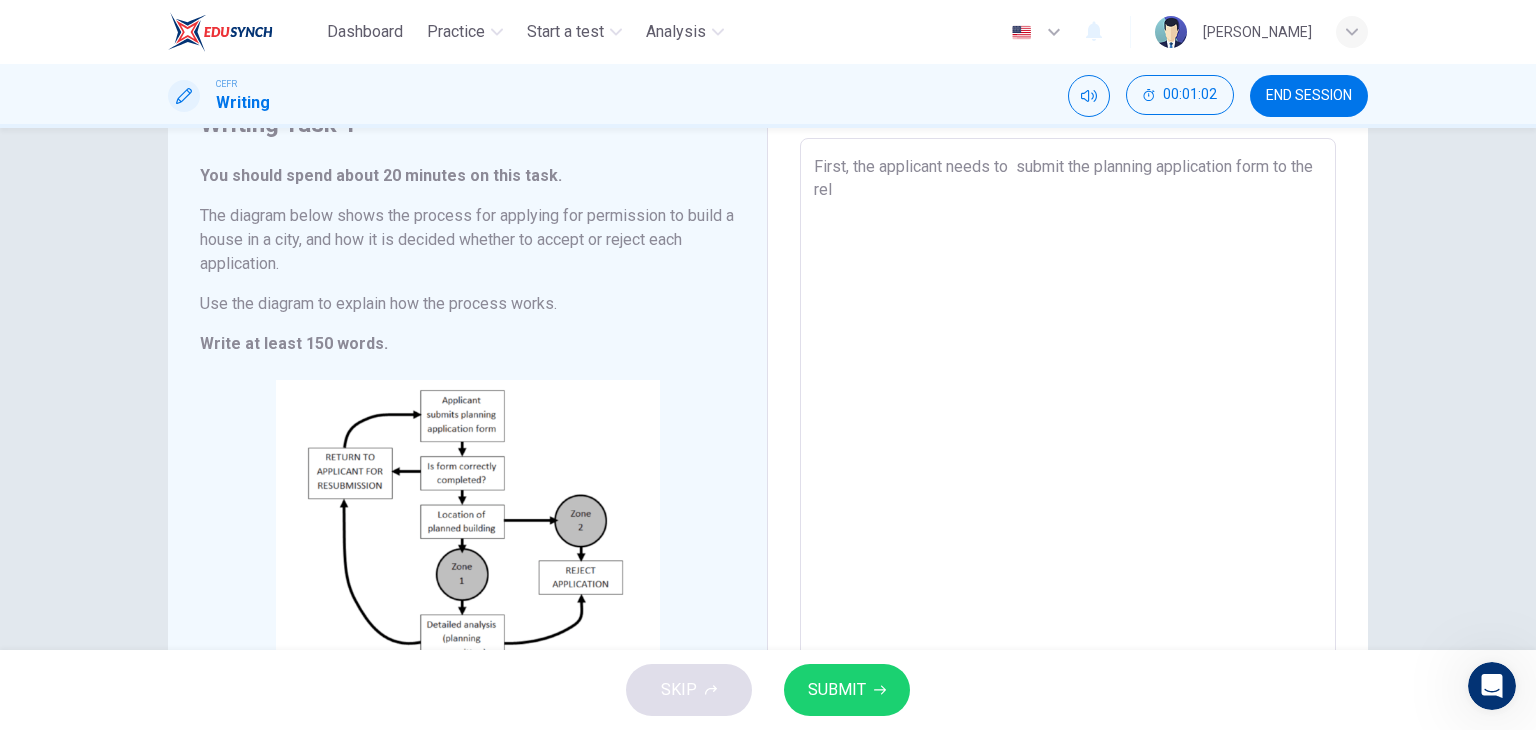 type on "x" 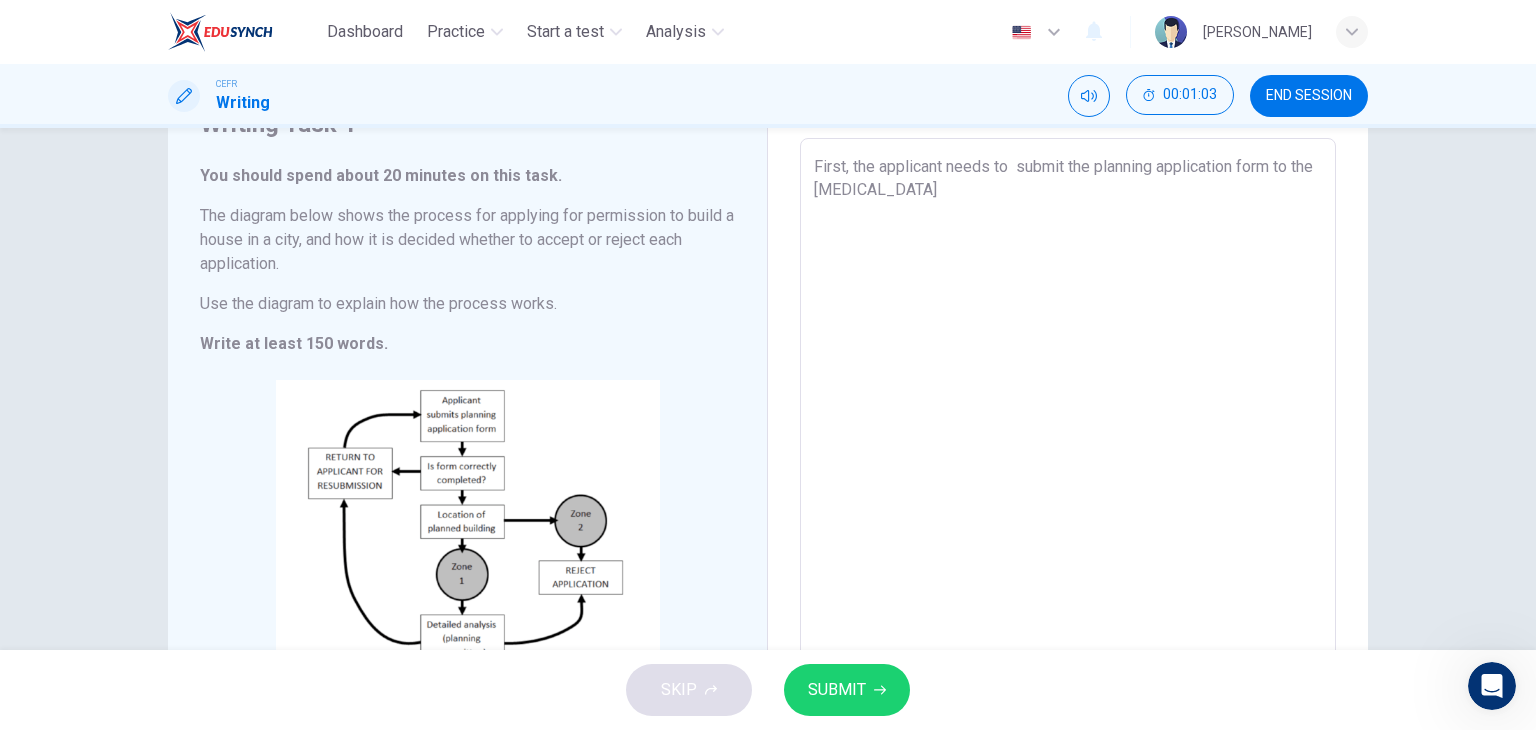 type on "First, the applicant needs to  submit the planning application form to the relat" 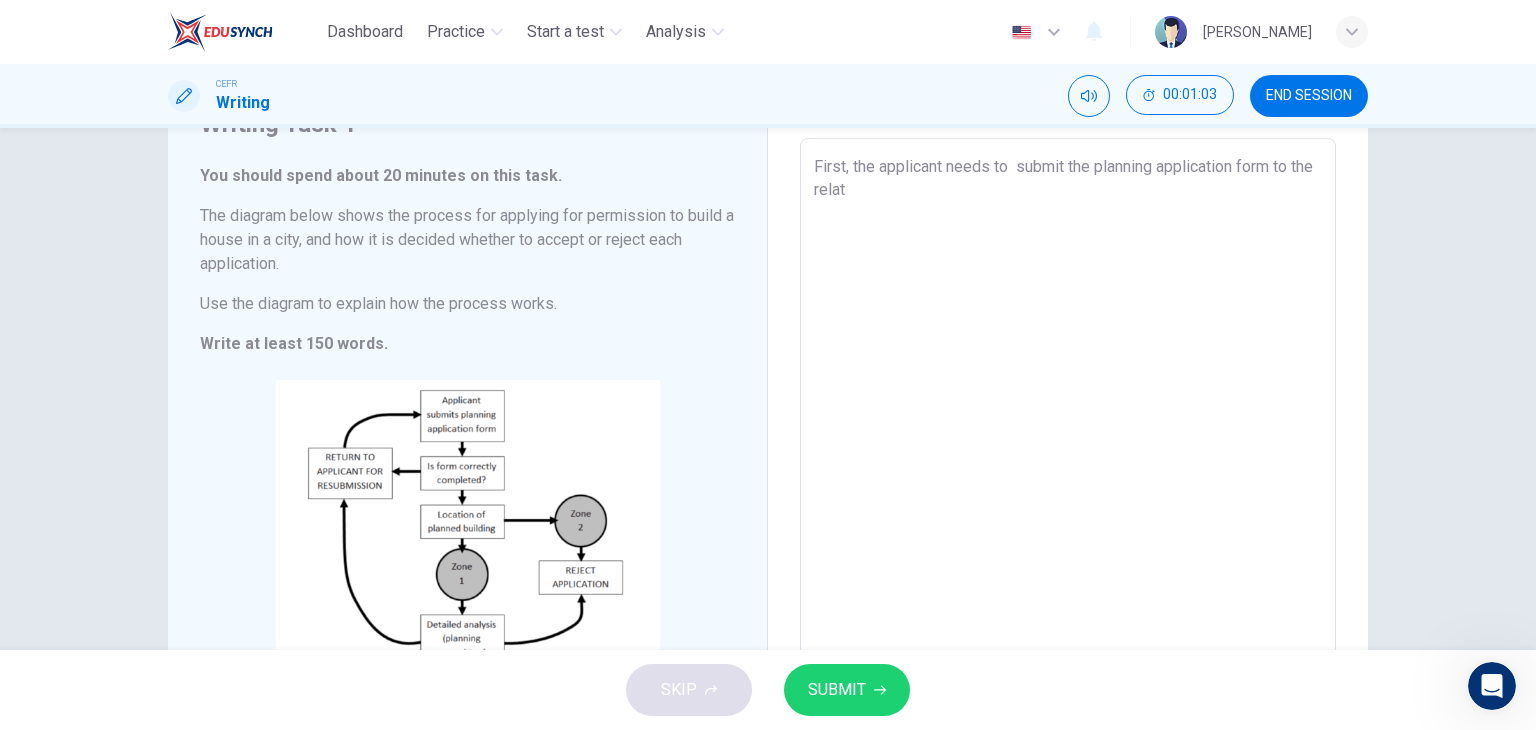 type on "x" 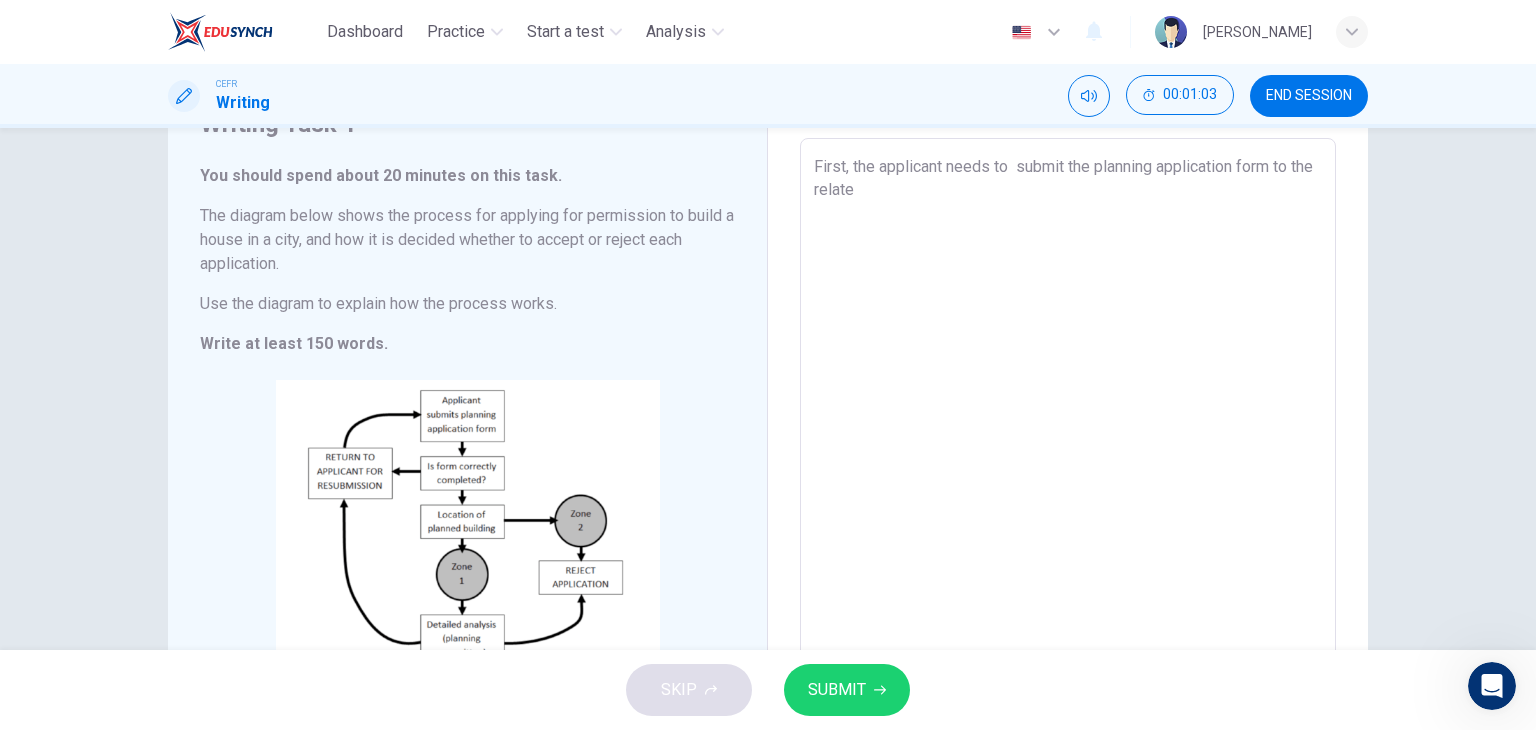 type on "x" 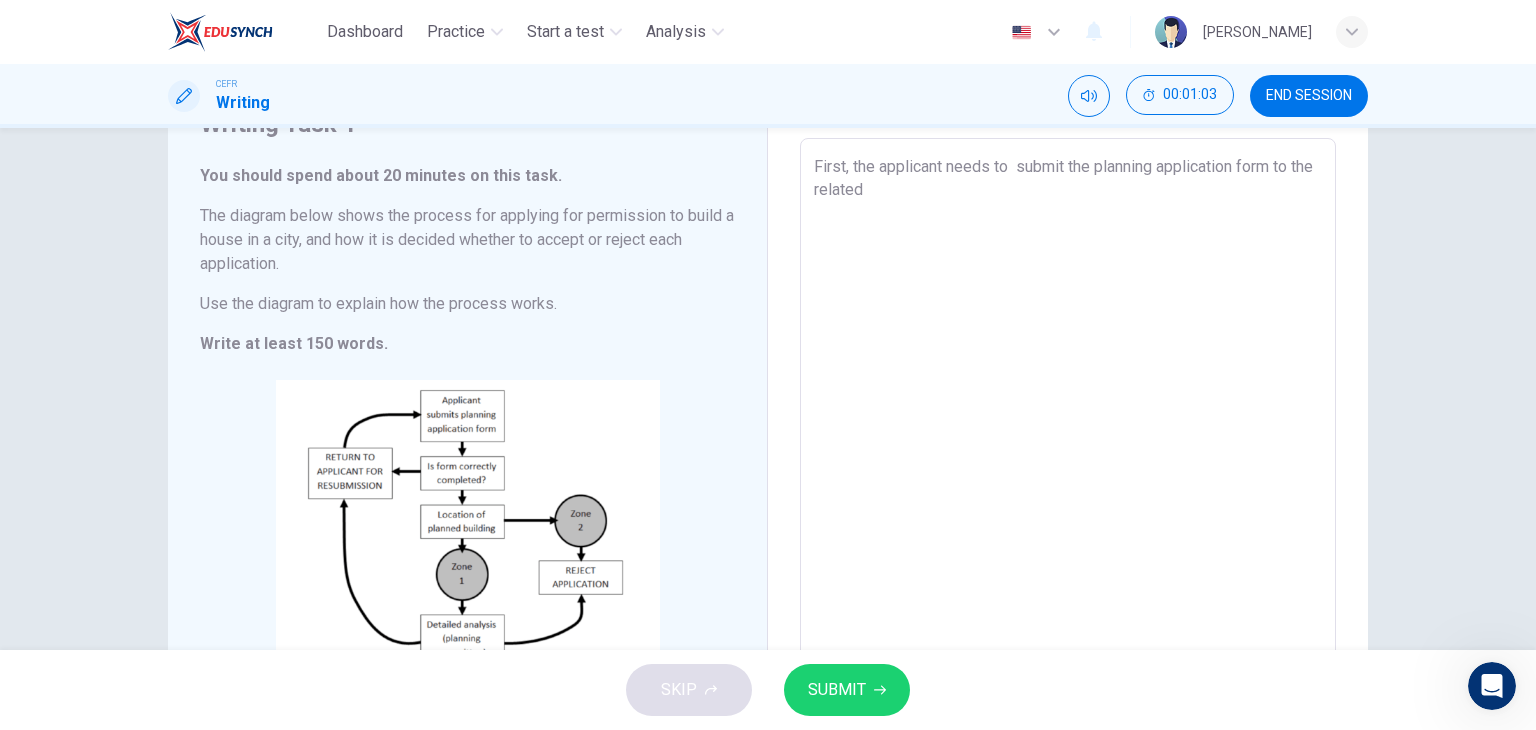 type on "x" 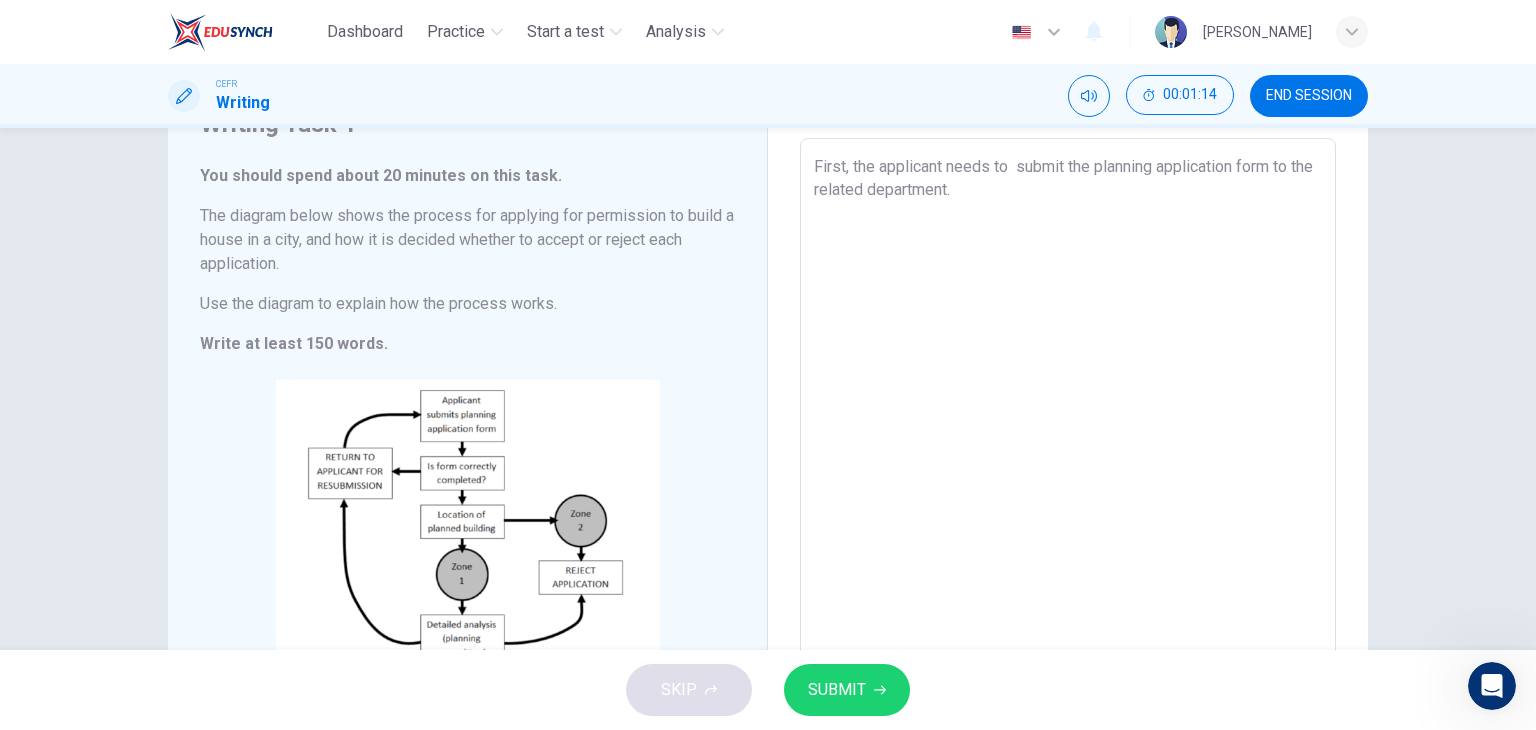 click on "First, the applicant needs to  submit the planning application form to the related department." at bounding box center [1068, 434] 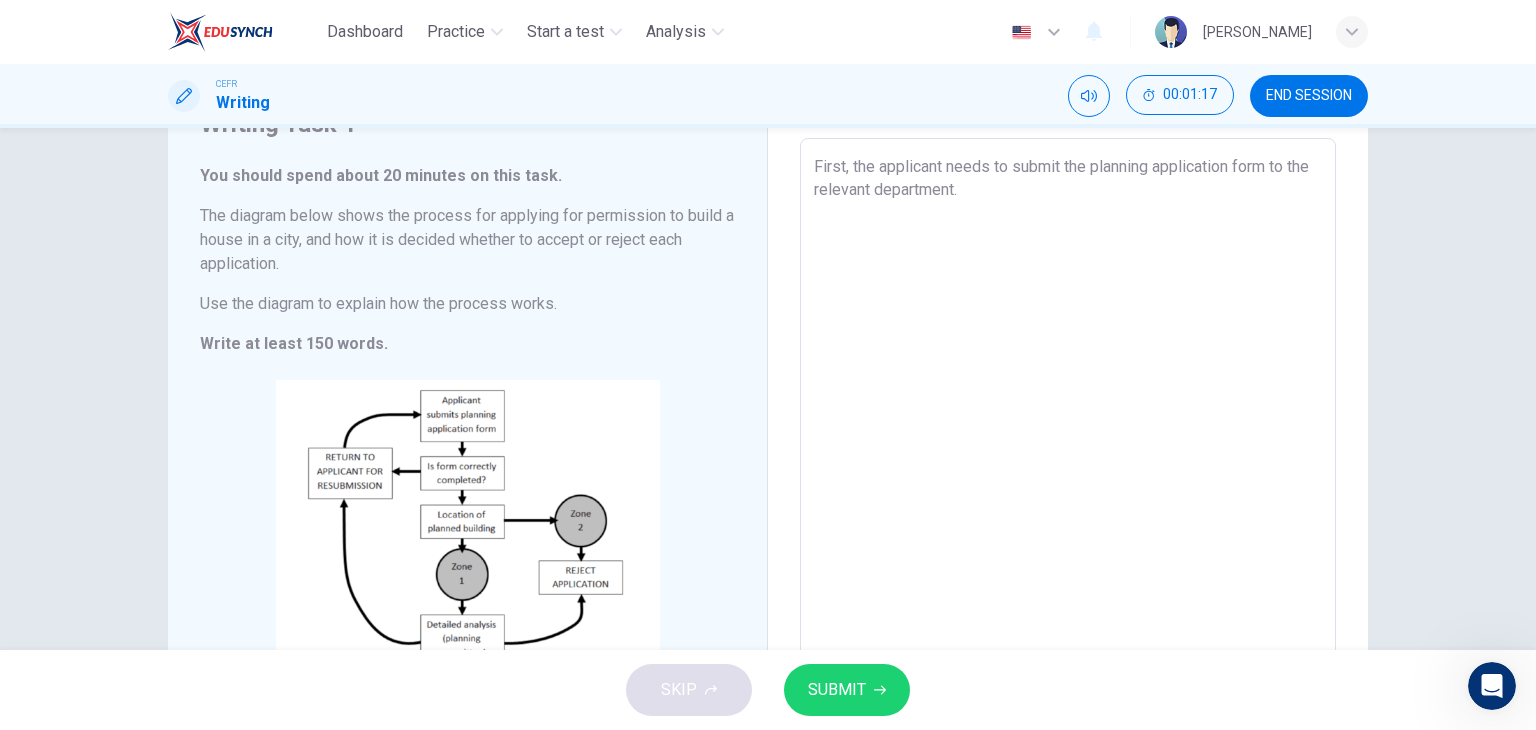 click on "First, the applicant needs to submit the planning application form to the relevant department." at bounding box center (1068, 434) 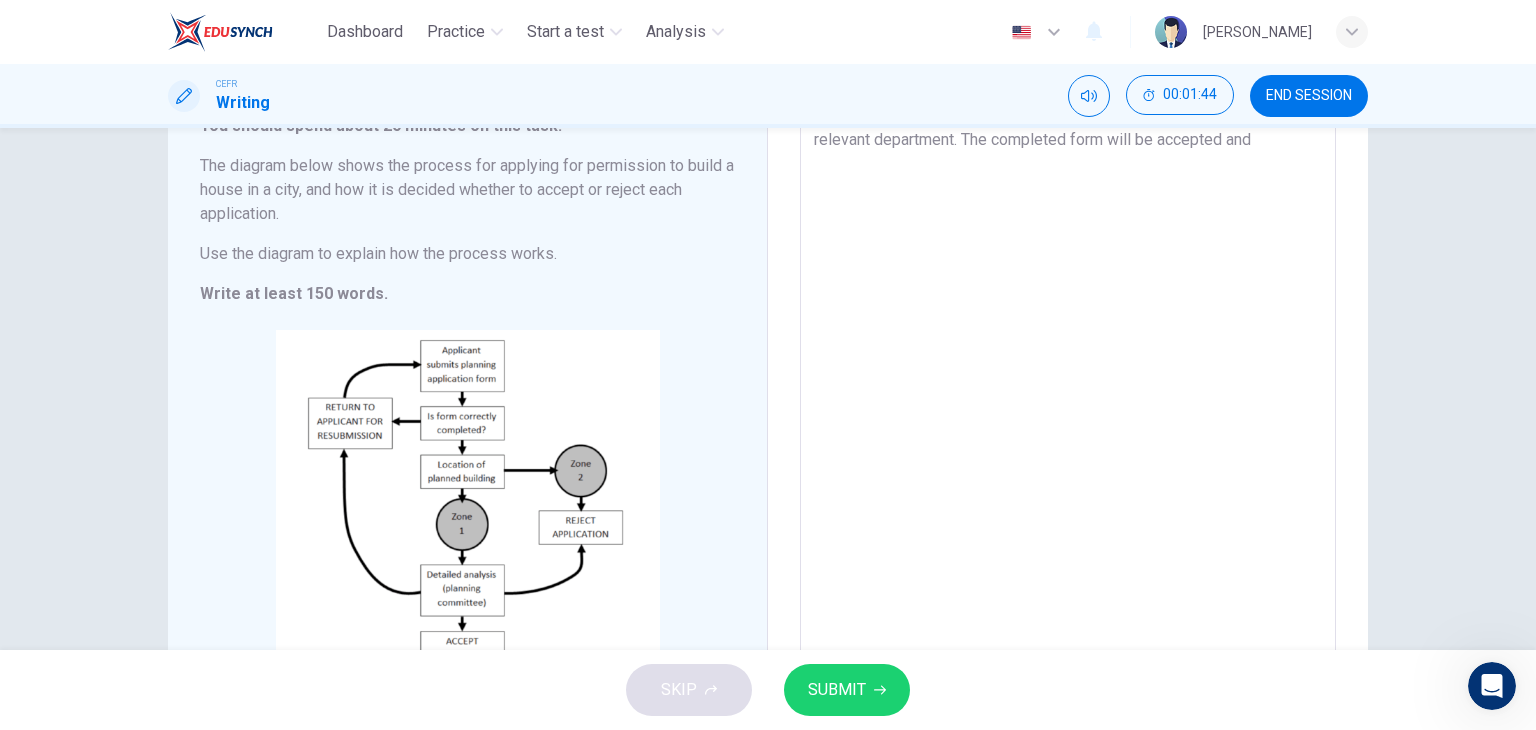 scroll, scrollTop: 91, scrollLeft: 0, axis: vertical 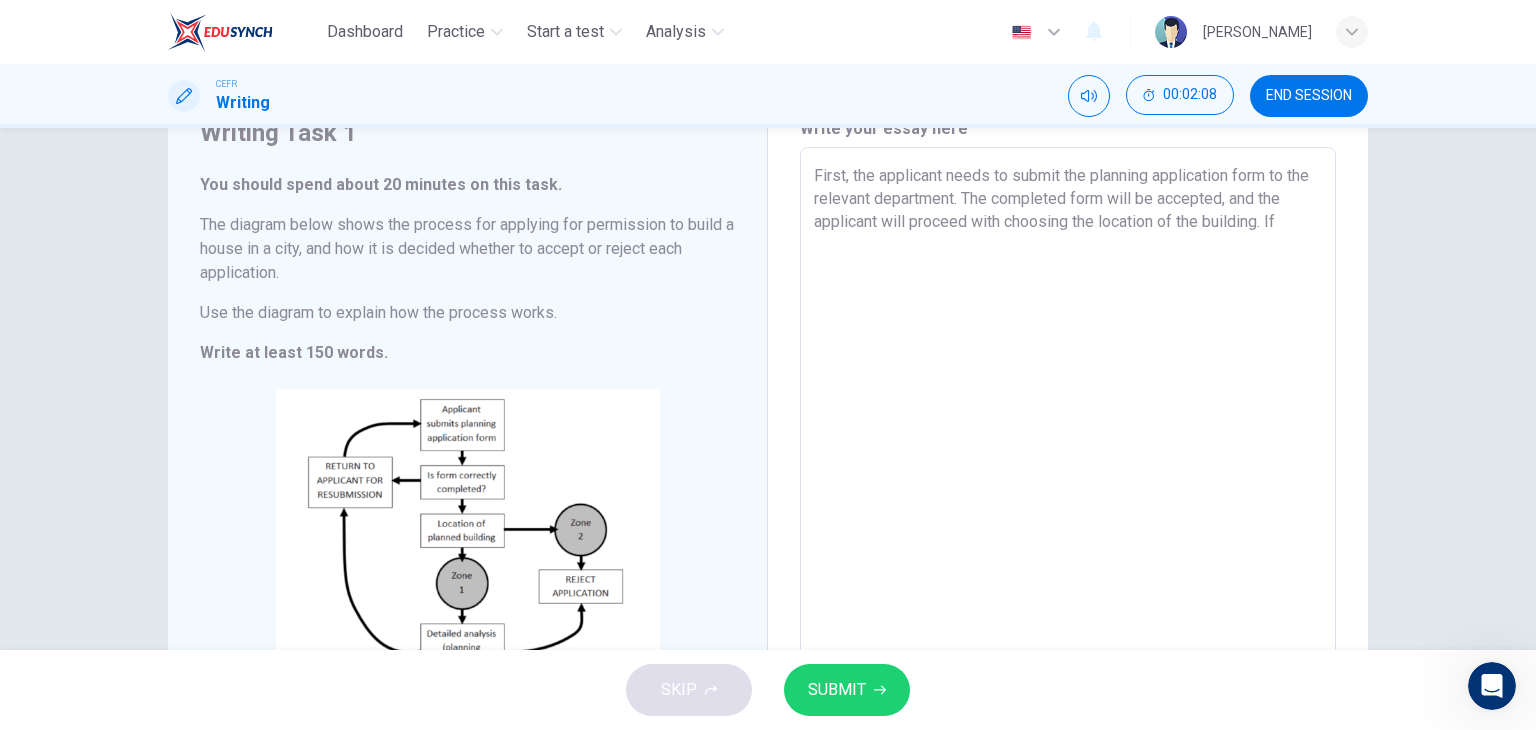 click on "First, the applicant needs to submit the planning application form to the relevant department. The completed form will be accepted, and the applicant will proceed with choosing the location of the building. If" at bounding box center (1068, 443) 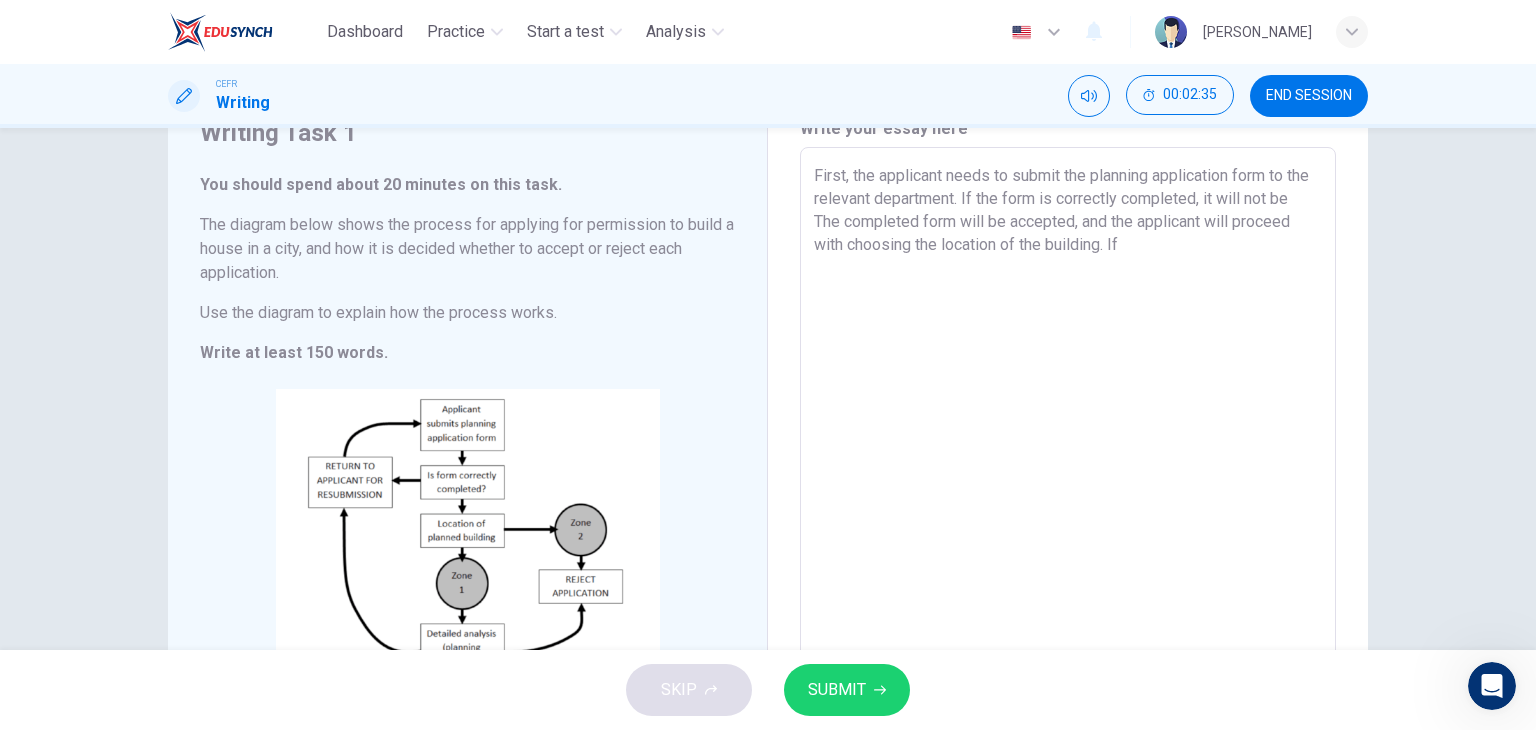 click on "First, the applicant needs to submit the planning application form to the relevant department. If the form is correctly completed, it will not be The completed form will be accepted, and the applicant will proceed with choosing the location of the building. If" at bounding box center (1068, 443) 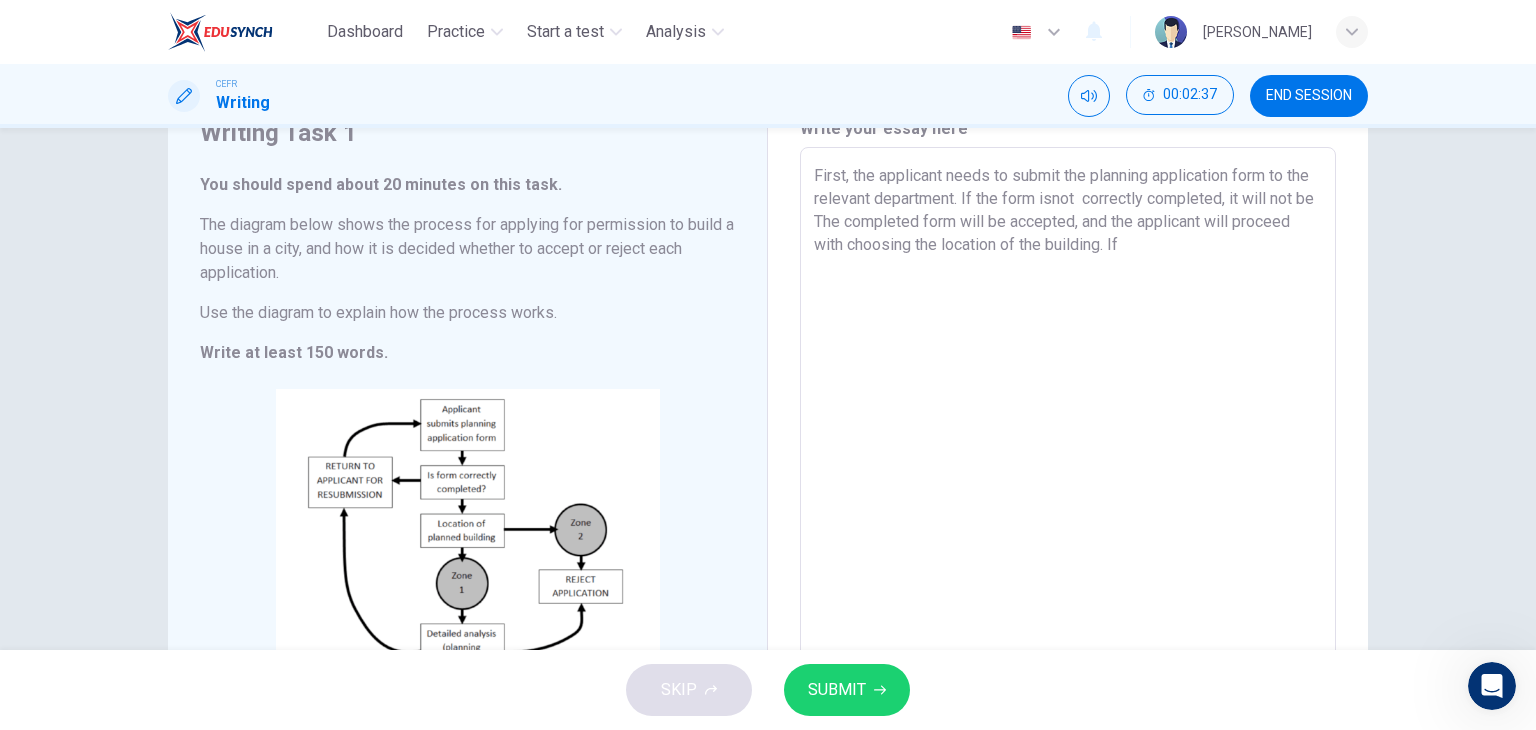 click on "First, the applicant needs to submit the planning application form to the relevant department. If the form isnot  correctly completed, it will not be The completed form will be accepted, and the applicant will proceed with choosing the location of the building. If" at bounding box center [1068, 443] 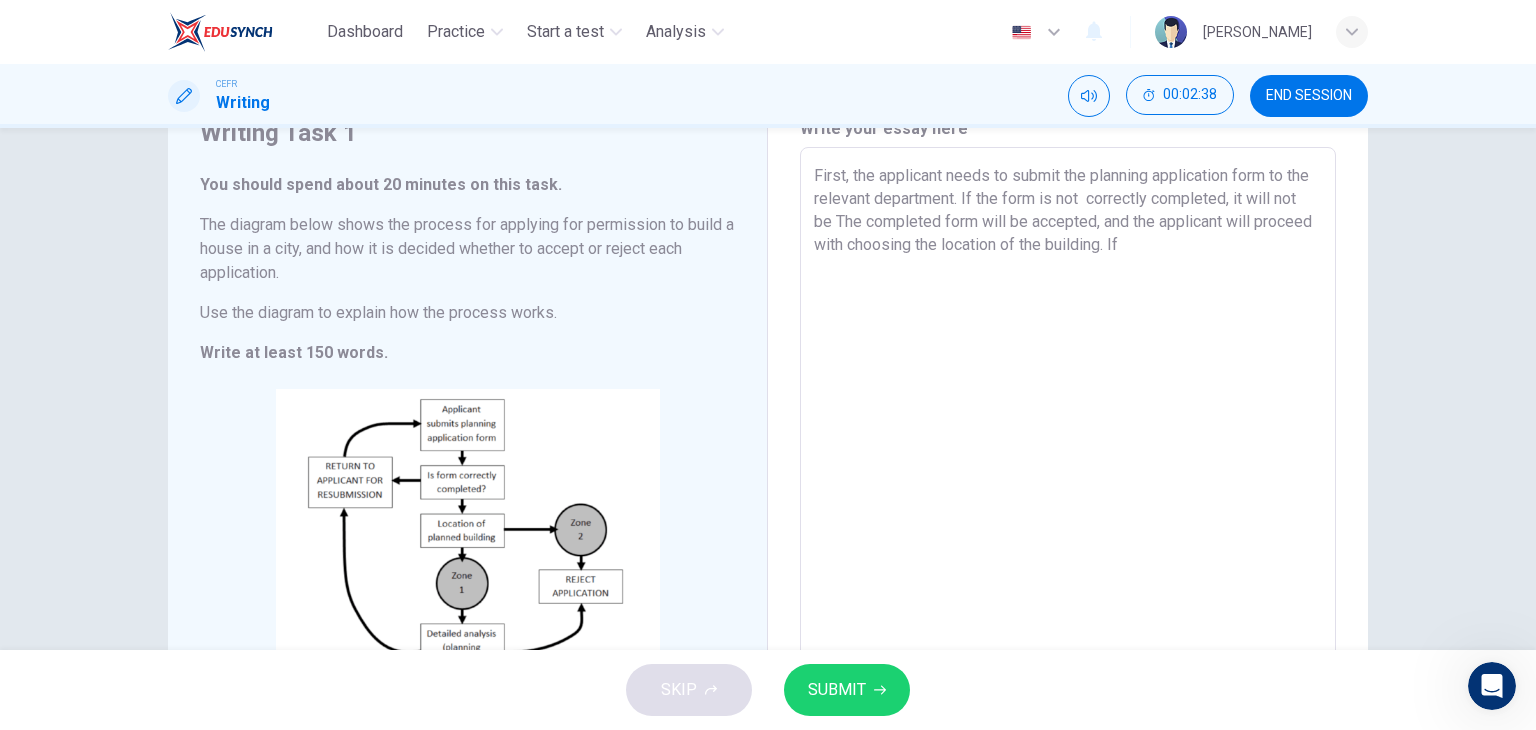 click on "First, the applicant needs to submit the planning application form to the relevant department. If the form is not  correctly completed, it will not be The completed form will be accepted, and the applicant will proceed with choosing the location of the building. If" at bounding box center [1068, 443] 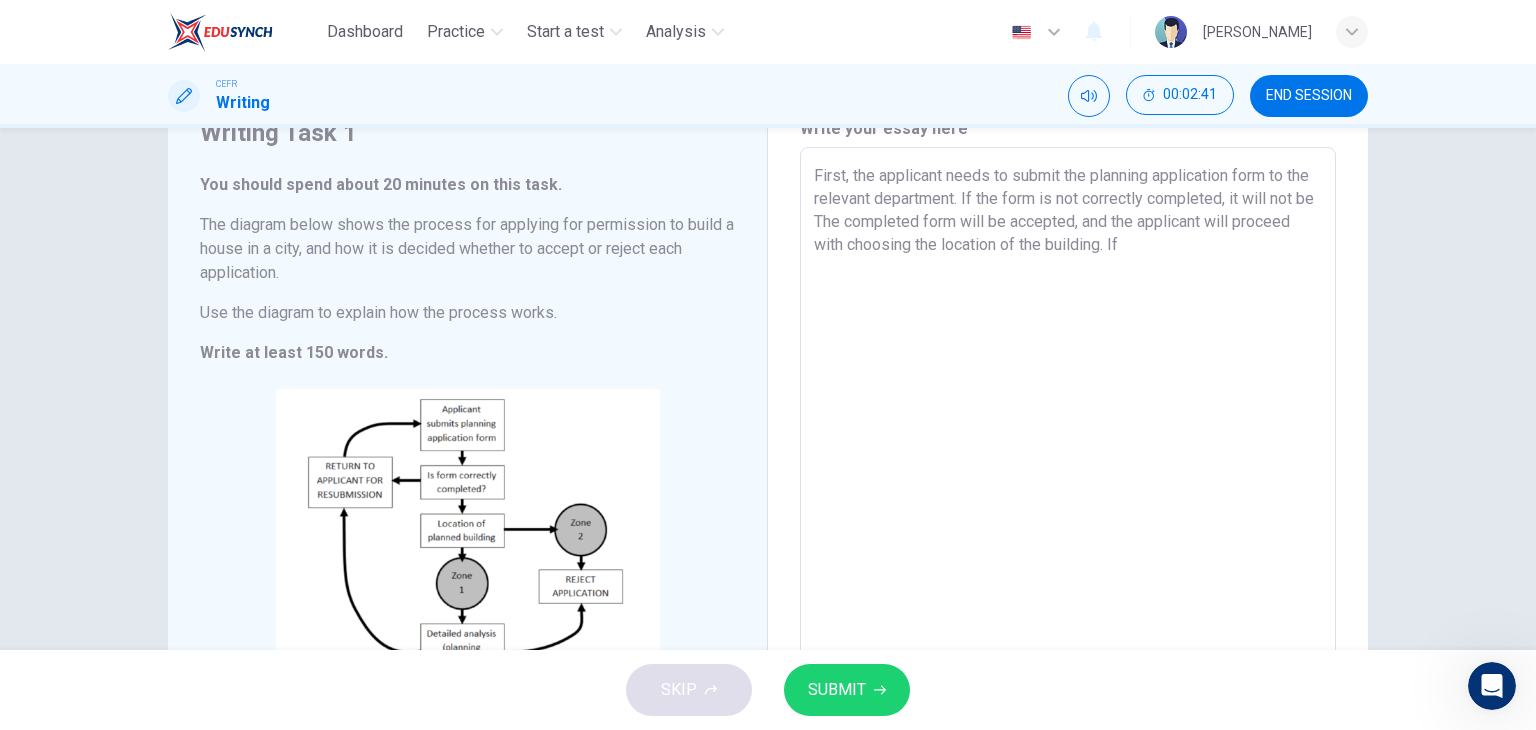 drag, startPoint x: 856, startPoint y: 221, endPoint x: 808, endPoint y: 214, distance: 48.507732 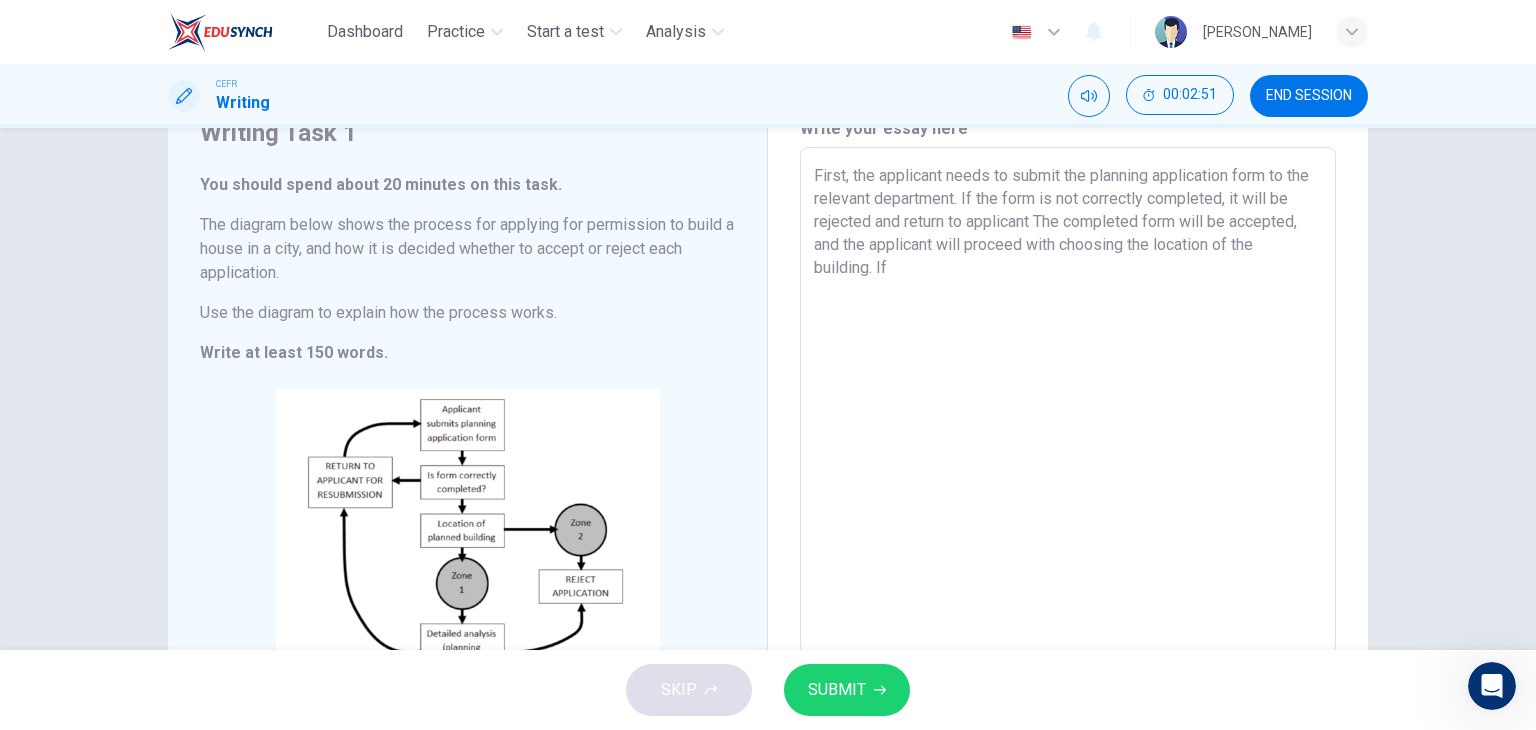 drag, startPoint x: 834, startPoint y: 220, endPoint x: 923, endPoint y: 227, distance: 89.27486 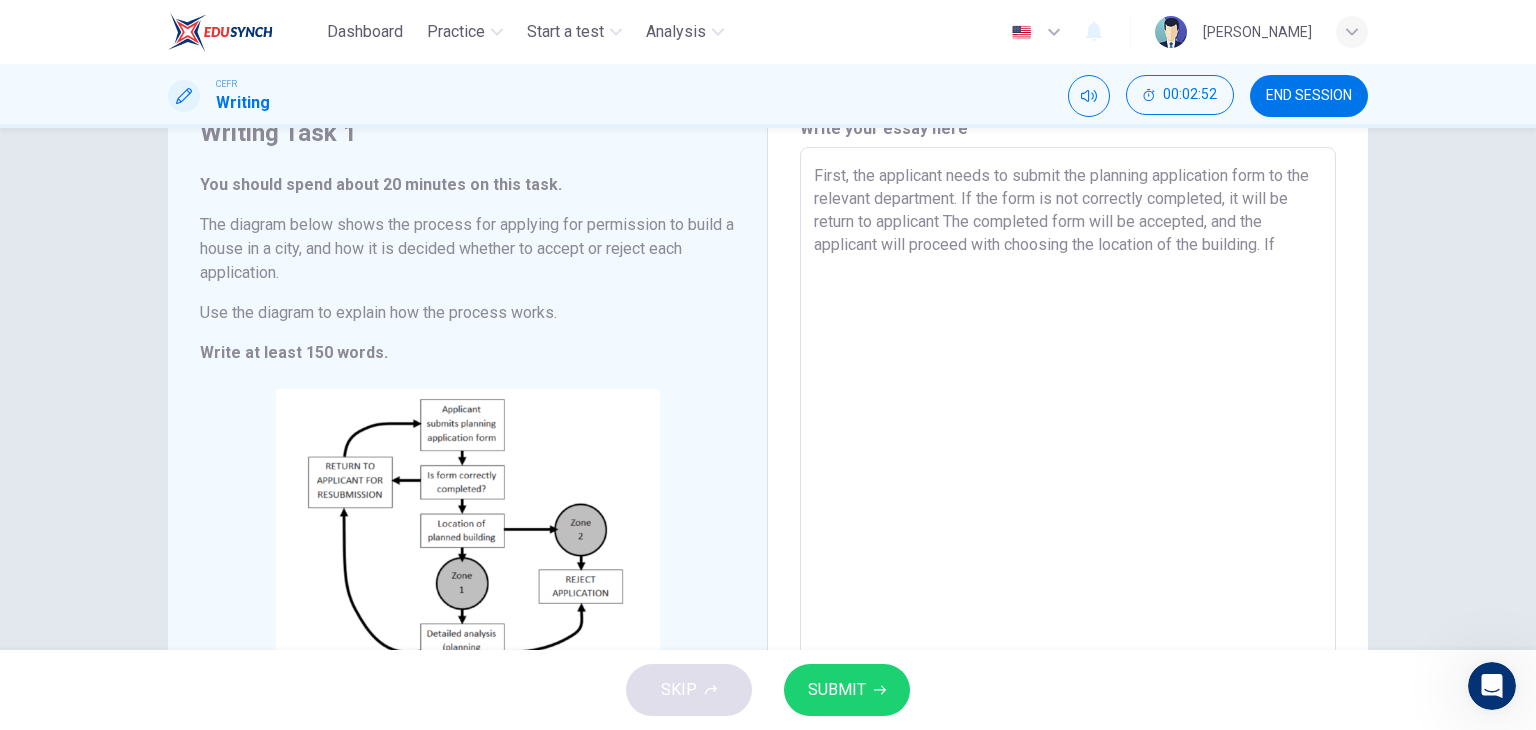 click on "First, the applicant needs to submit the planning application form to the relevant department. If the form is not correctly completed, it will be return to applicant The completed form will be accepted, and the applicant will proceed with choosing the location of the building. If" at bounding box center (1068, 443) 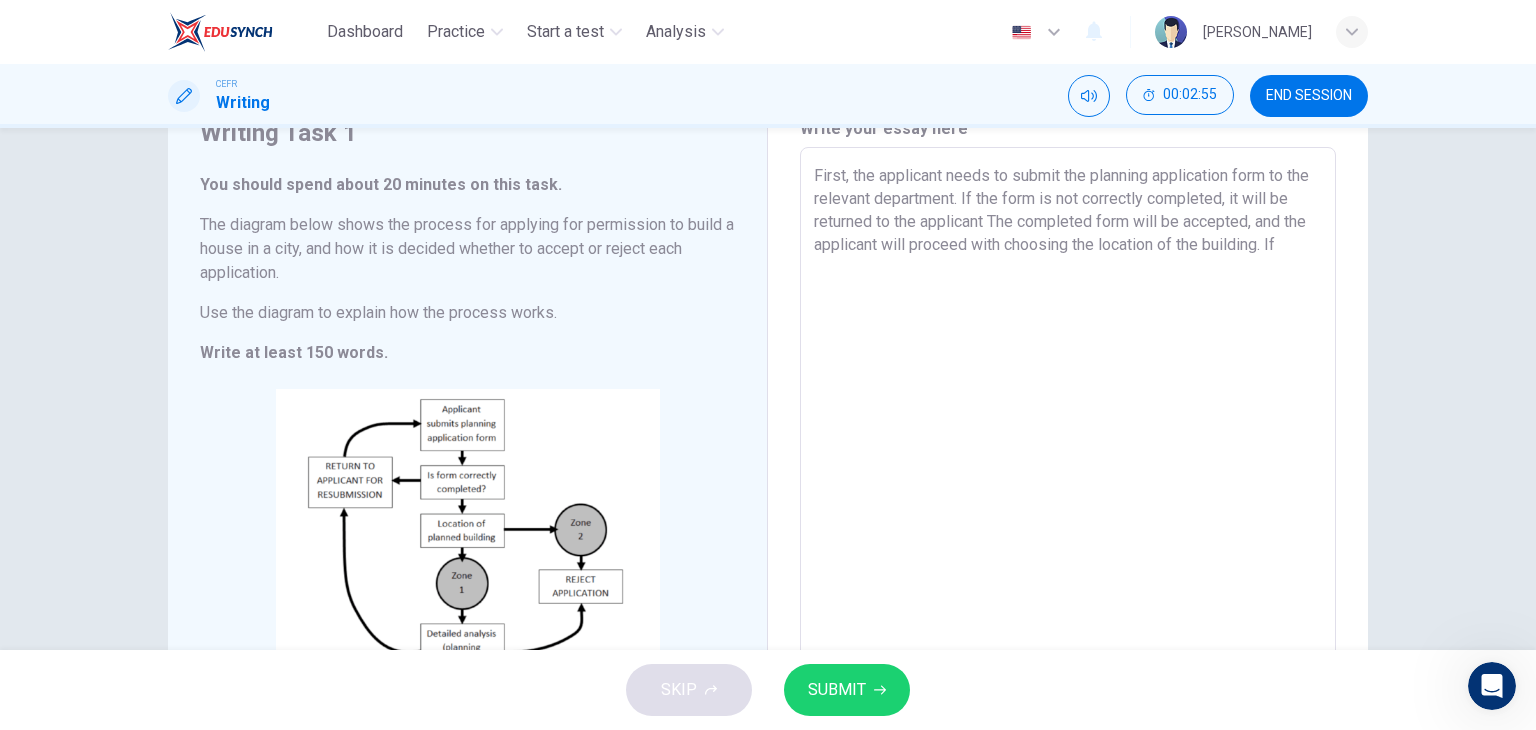 click on "First, the applicant needs to submit the planning application form to the relevant department. If the form is not correctly completed, it will be returned to the applicant The completed form will be accepted, and the applicant will proceed with choosing the location of the building. If" at bounding box center (1068, 443) 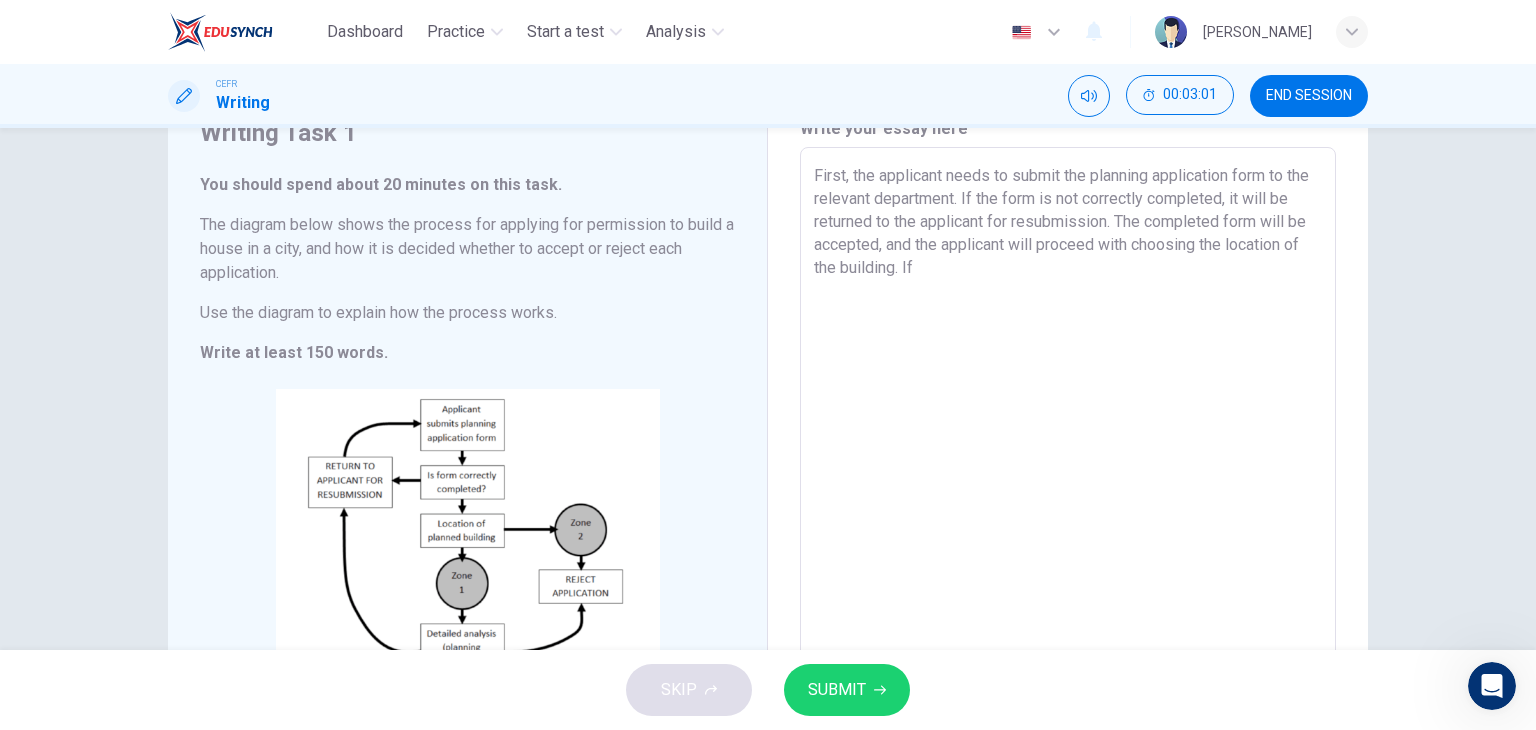click on "First, the applicant needs to submit the planning application form to the relevant department. If the form is not correctly completed, it will be returned to the applicant for resubmission. The completed form will be accepted, and the applicant will proceed with choosing the location of the building. If" at bounding box center [1068, 443] 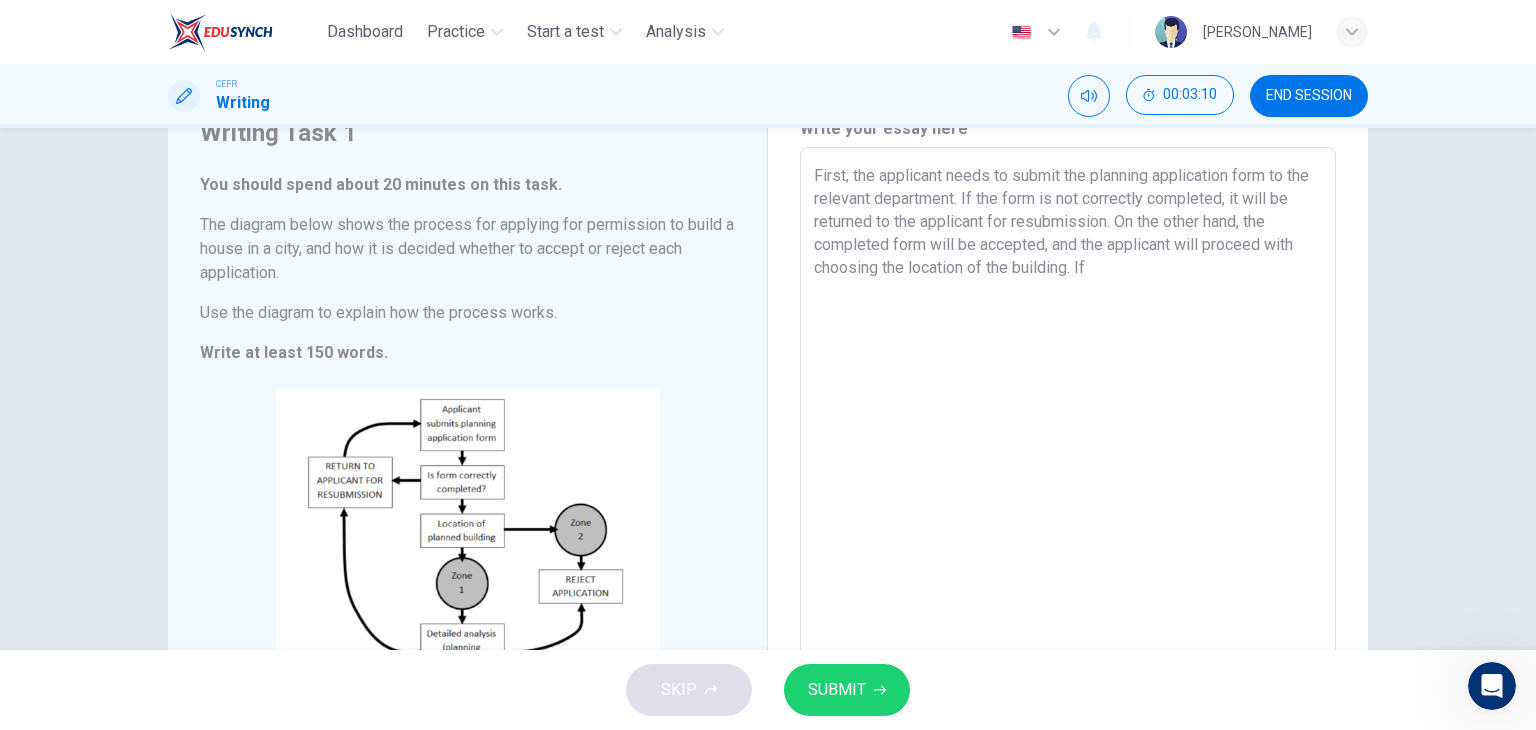 click on "First, the applicant needs to submit the planning application form to the relevant department. If the form is not correctly completed, it will be returned to the applicant for resubmission. On the other hand, the completed form will be accepted, and the applicant will proceed with choosing the location of the building. If" at bounding box center (1068, 443) 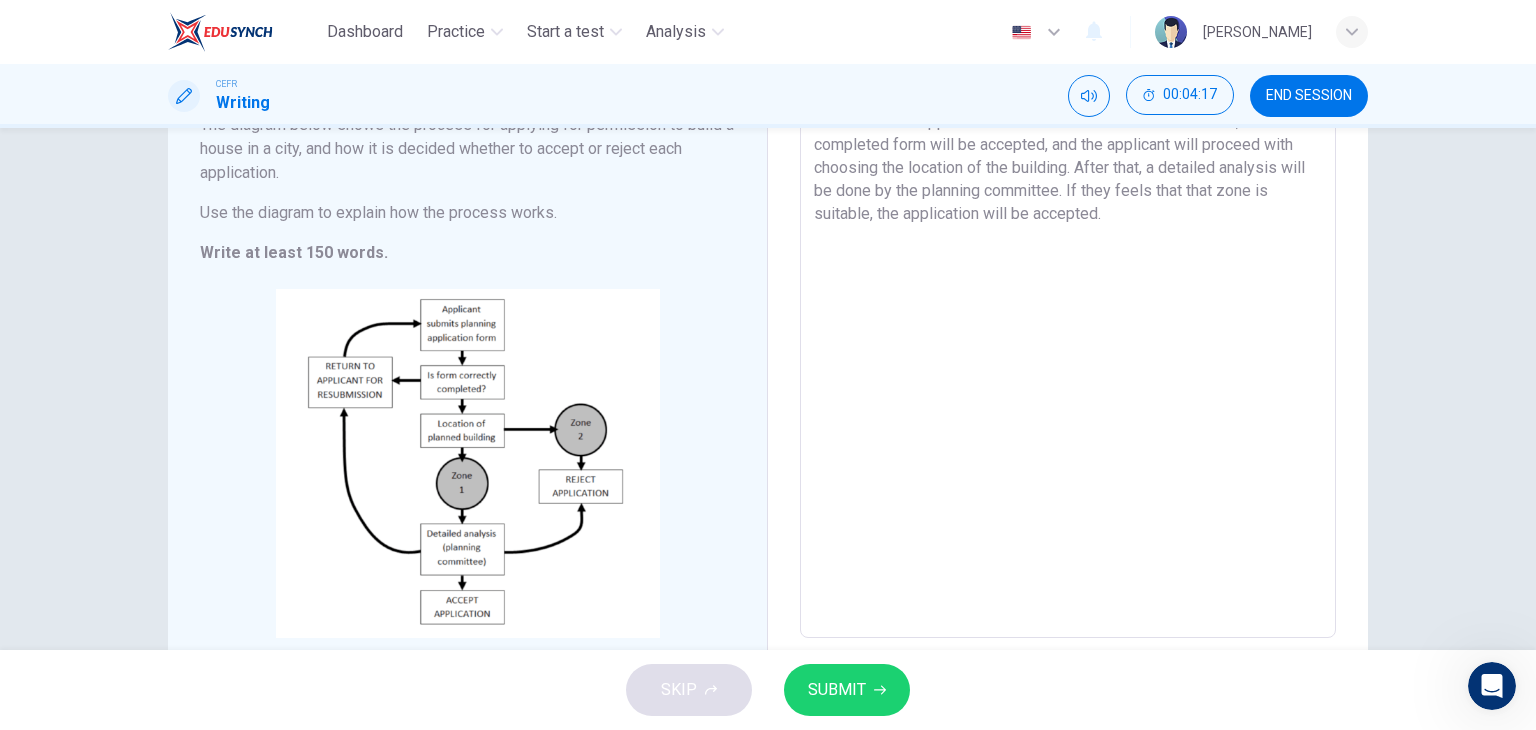 scroll, scrollTop: 0, scrollLeft: 0, axis: both 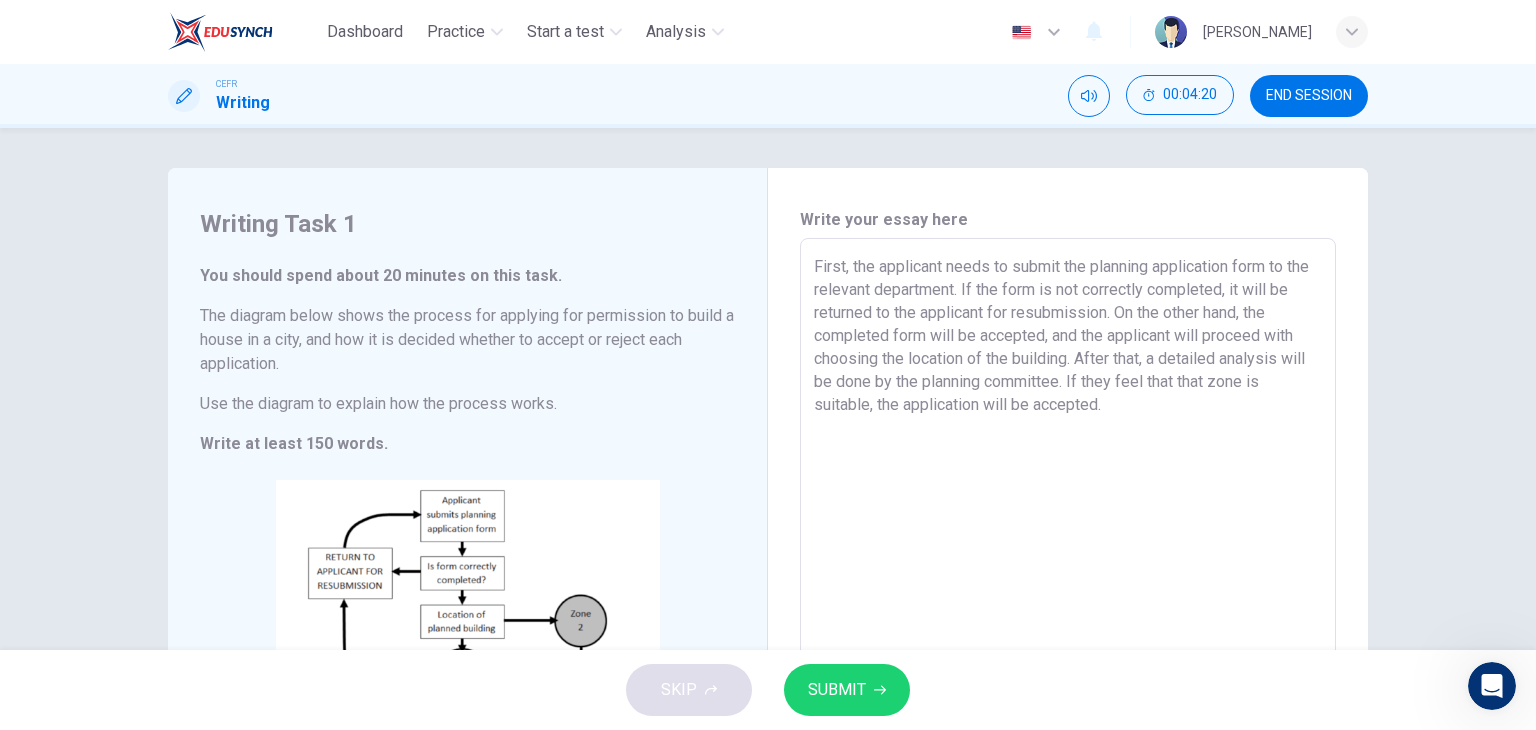 click on "First, the applicant needs to submit the planning application form to the relevant department. If the form is not correctly completed, it will be returned to the applicant for resubmission. On the other hand, the completed form will be accepted, and the applicant will proceed with choosing the location of the building. After that, a detailed analysis will be done by the planning committee. If they feel that that zone is suitable, the application will be accepted." at bounding box center (1068, 534) 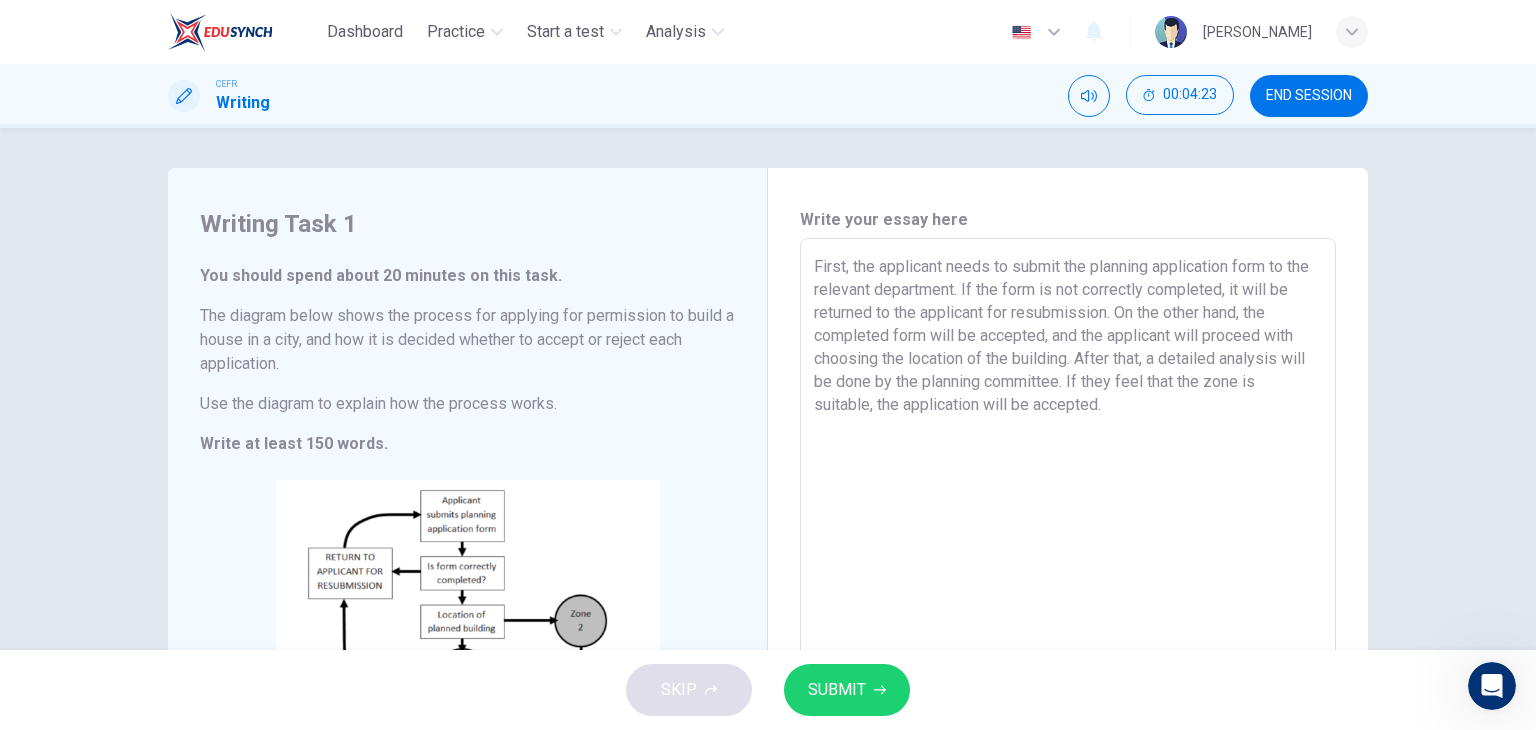 click on "First, the applicant needs to submit the planning application form to the relevant department. If the form is not correctly completed, it will be returned to the applicant for resubmission. On the other hand, the completed form will be accepted, and the applicant will proceed with choosing the location of the building. After that, a detailed analysis will be done by the planning committee. If they feel that the zone is suitable, the application will be accepted." at bounding box center (1068, 534) 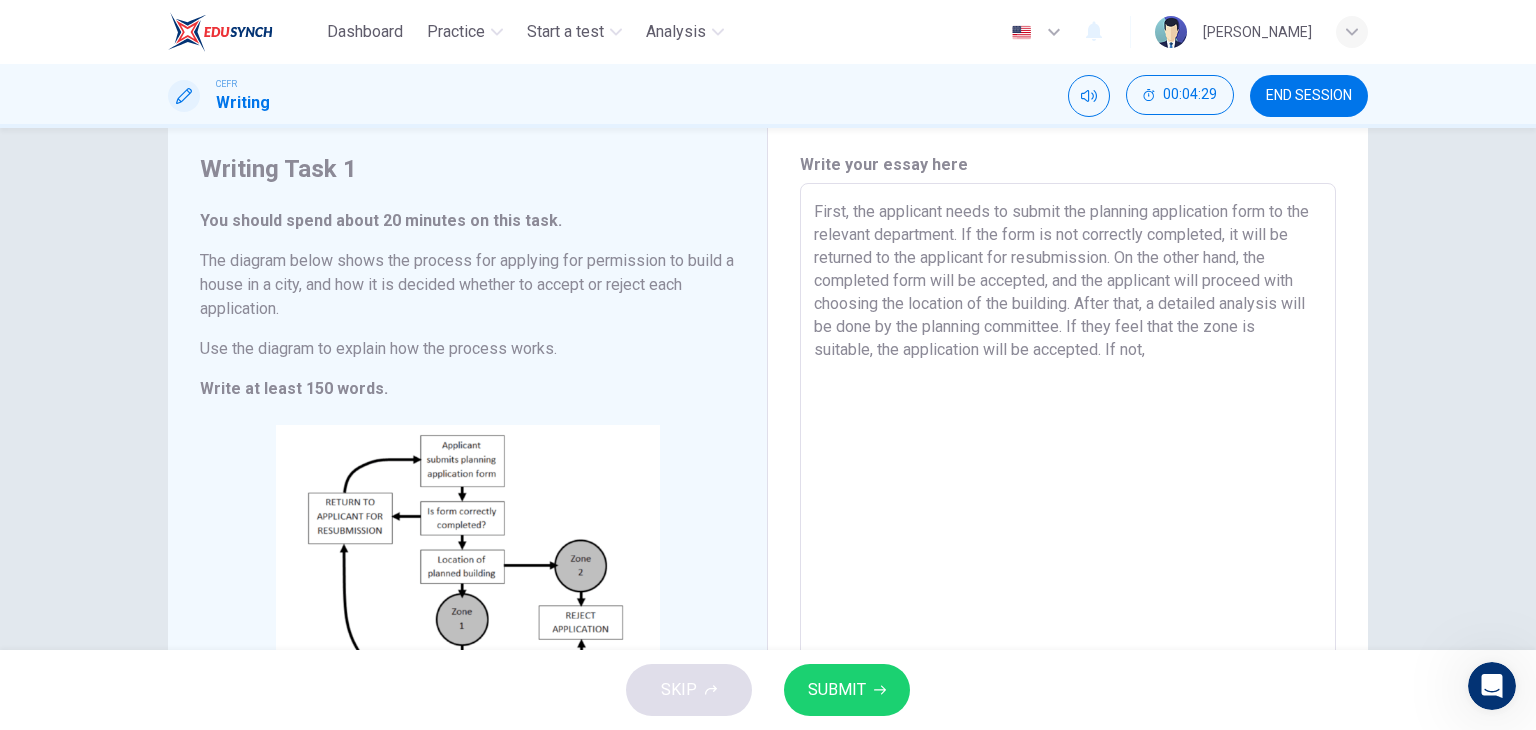 scroll, scrollTop: 100, scrollLeft: 0, axis: vertical 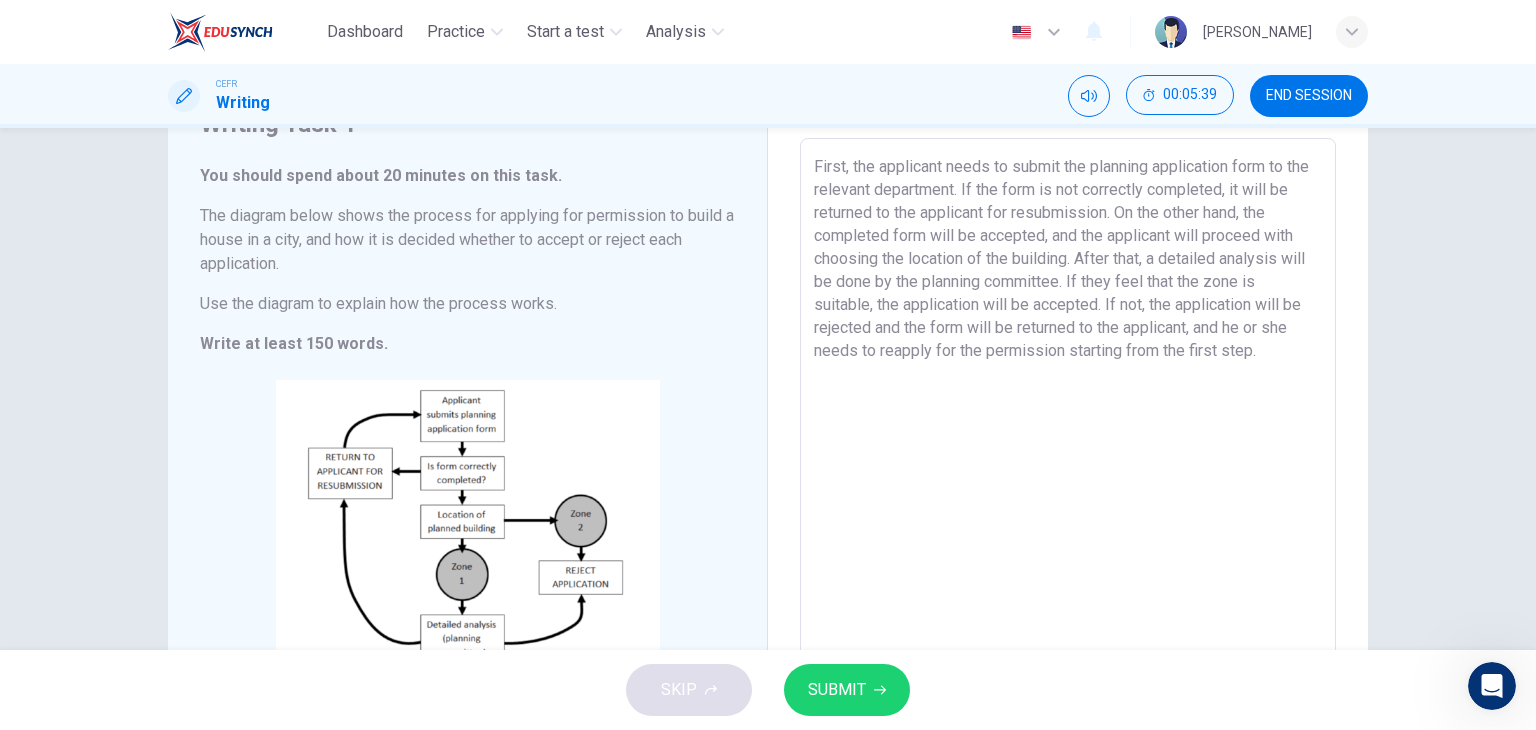 drag, startPoint x: 1285, startPoint y: 353, endPoint x: 744, endPoint y: 161, distance: 574.0601 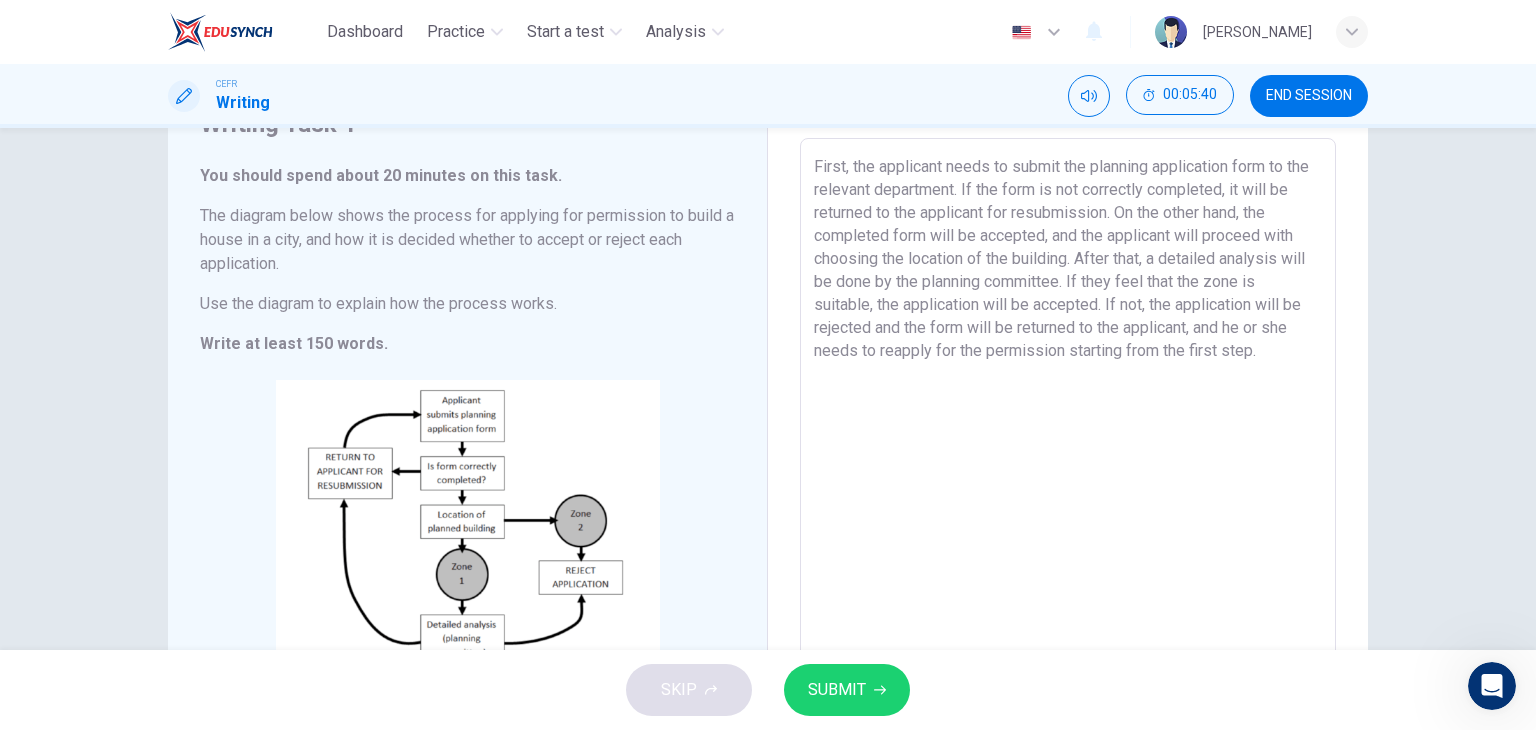 click on "First, the applicant needs to submit the planning application form to the relevant department. If the form is not correctly completed, it will be returned to the applicant for resubmission. On the other hand, the completed form will be accepted, and the applicant will proceed with choosing the location of the building. After that, a detailed analysis will be done by the planning committee. If they feel that the zone is suitable, the application will be accepted. If not, the application will be rejected and the form will be returned to the applicant, and he or she needs to reapply for the permission starting from the first step." at bounding box center (1068, 434) 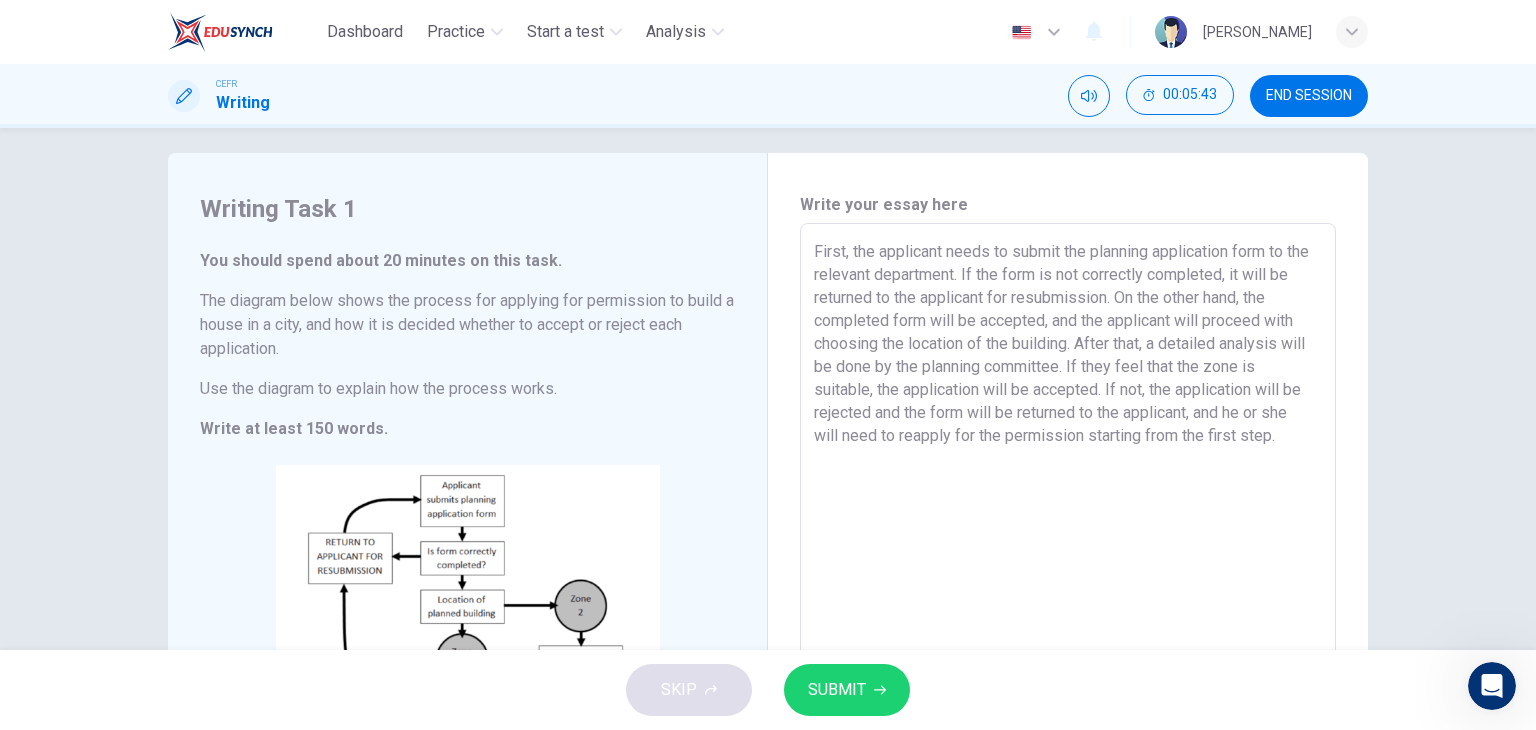 scroll, scrollTop: 0, scrollLeft: 0, axis: both 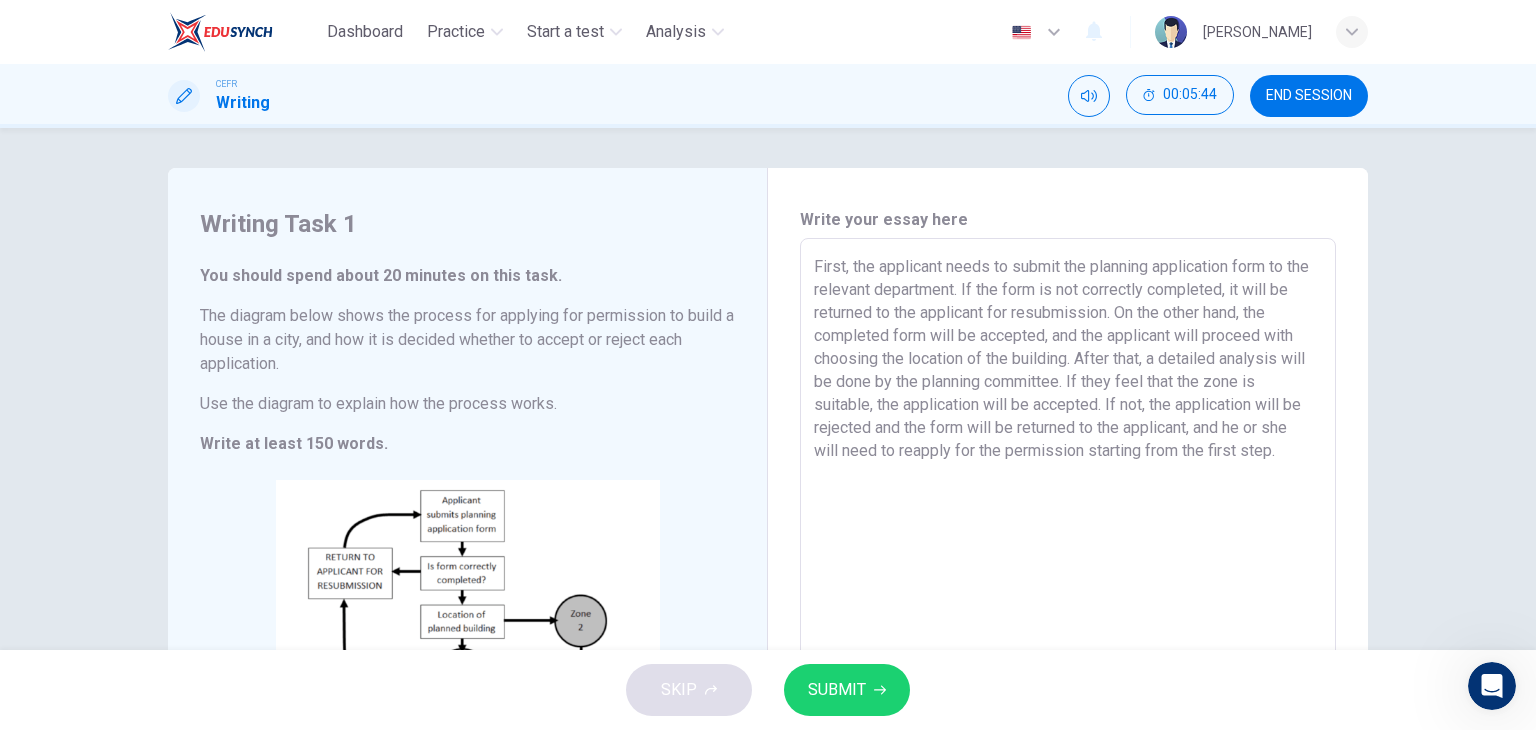 drag, startPoint x: 1112, startPoint y: 299, endPoint x: 746, endPoint y: 251, distance: 369.13412 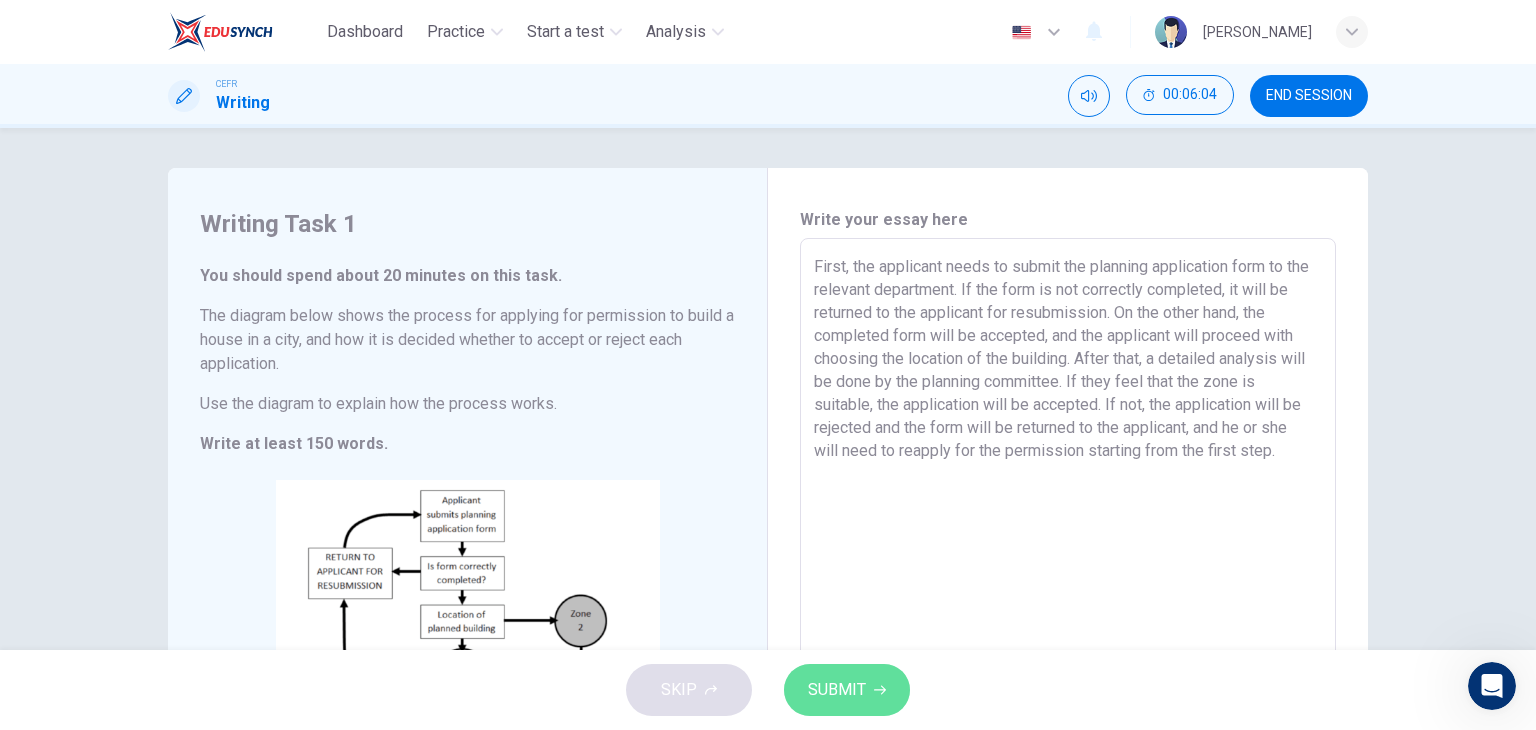 click on "SUBMIT" at bounding box center (837, 690) 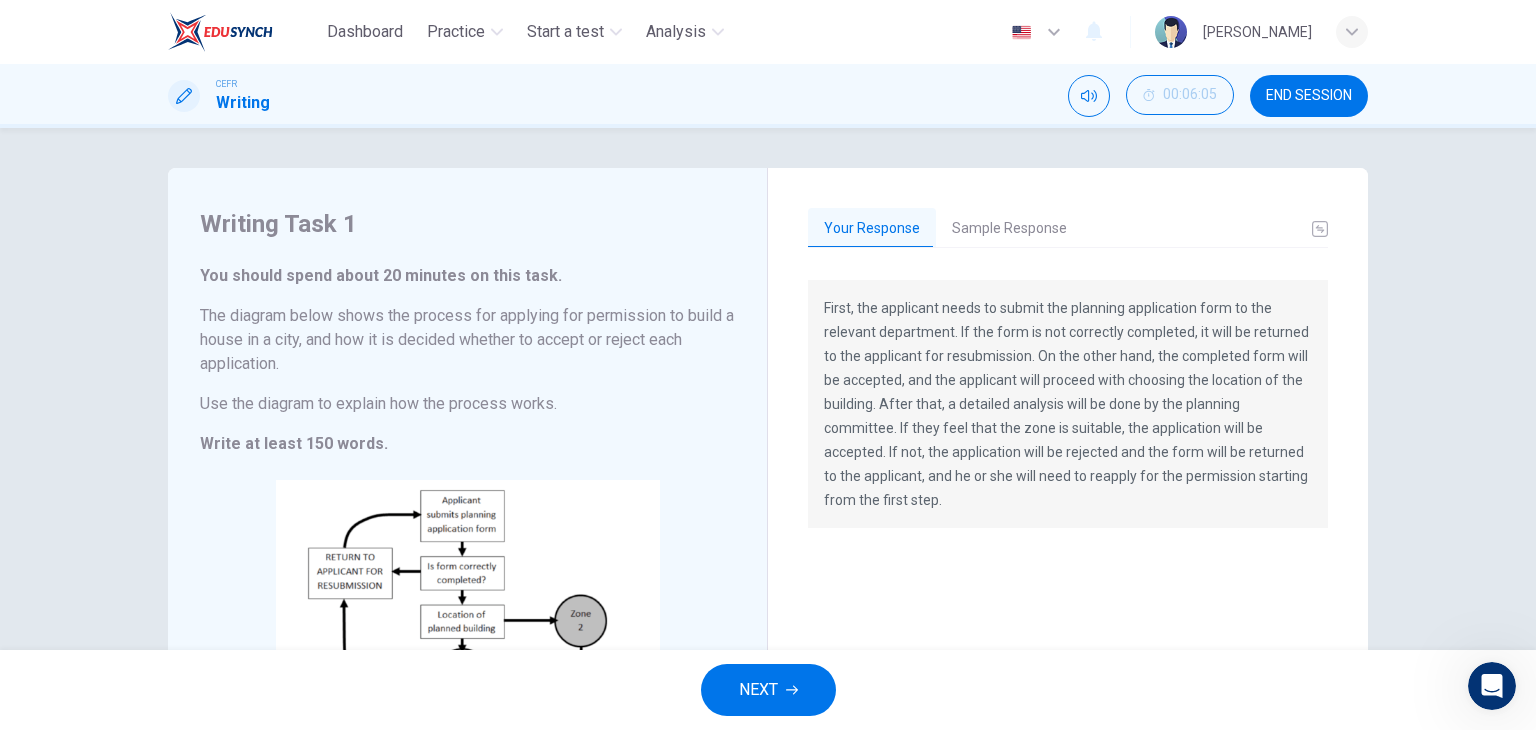 scroll, scrollTop: 100, scrollLeft: 0, axis: vertical 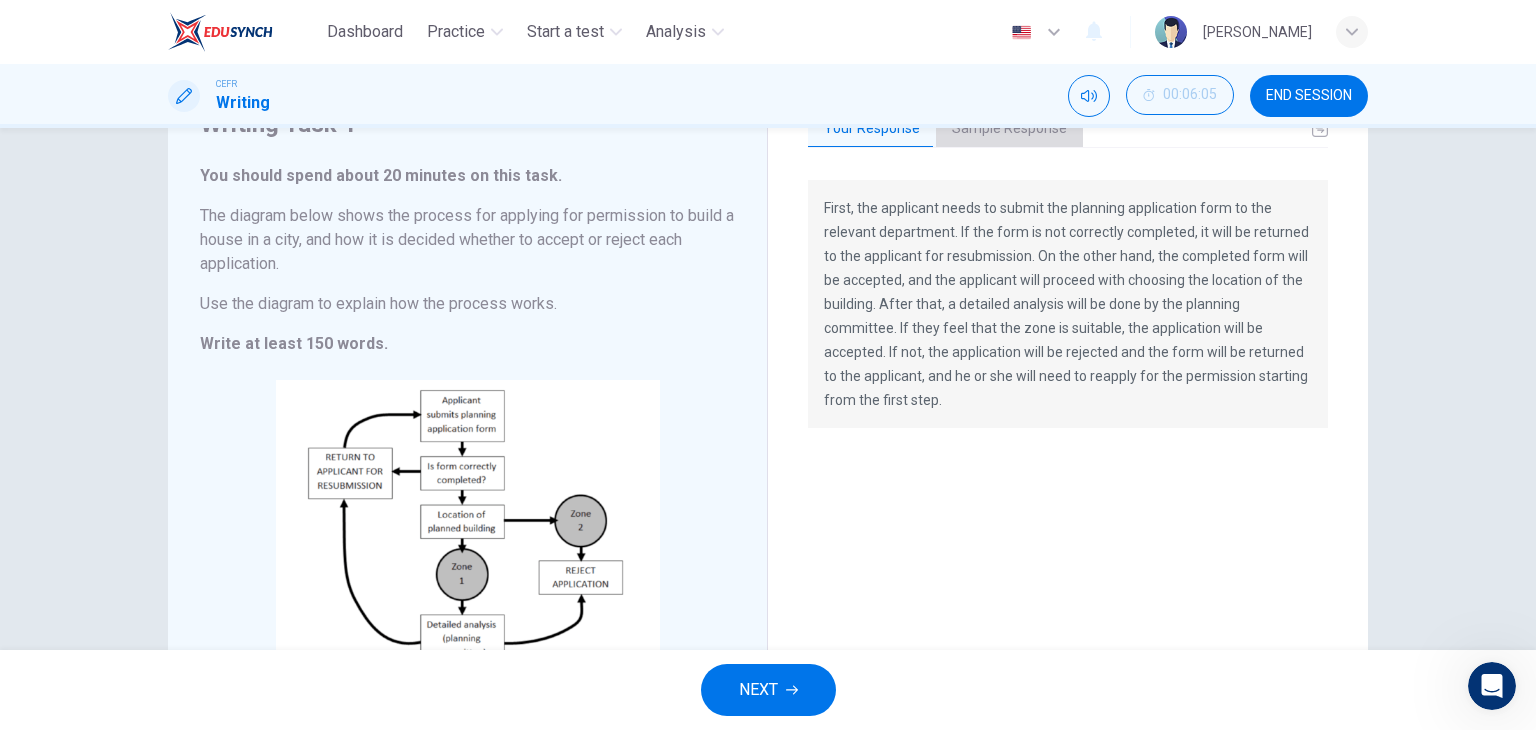 click on "Sample Response" at bounding box center [1009, 129] 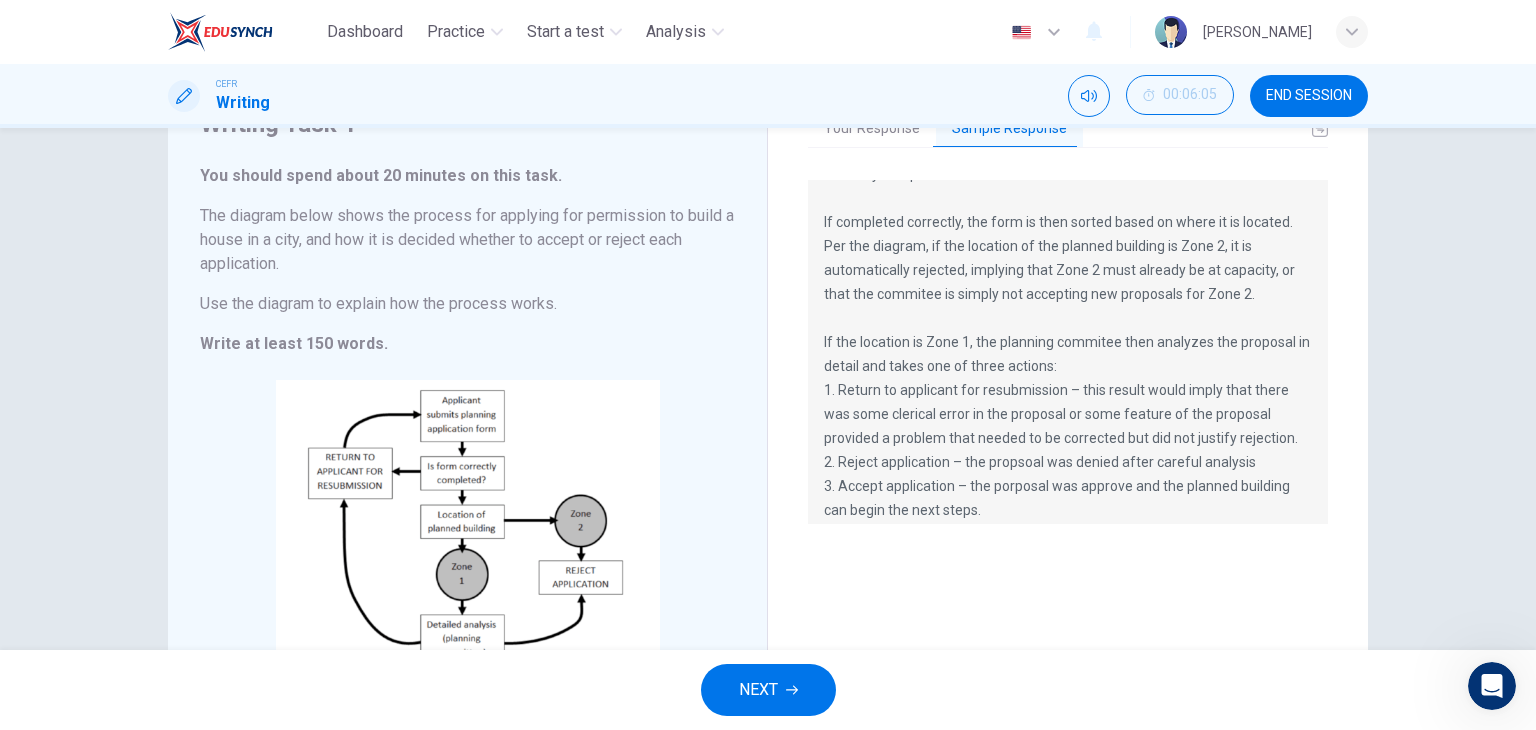 scroll, scrollTop: 216, scrollLeft: 0, axis: vertical 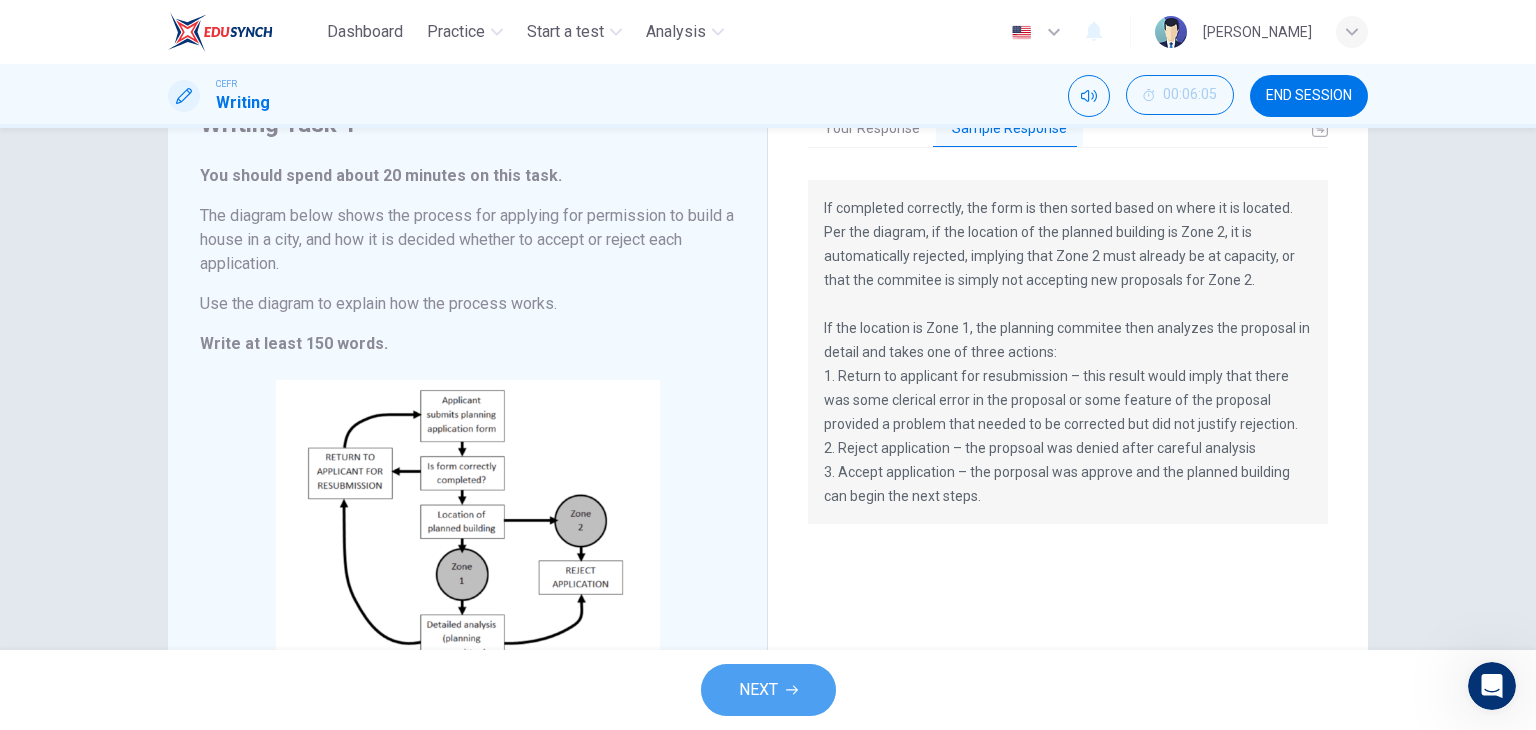 click on "NEXT" at bounding box center (768, 690) 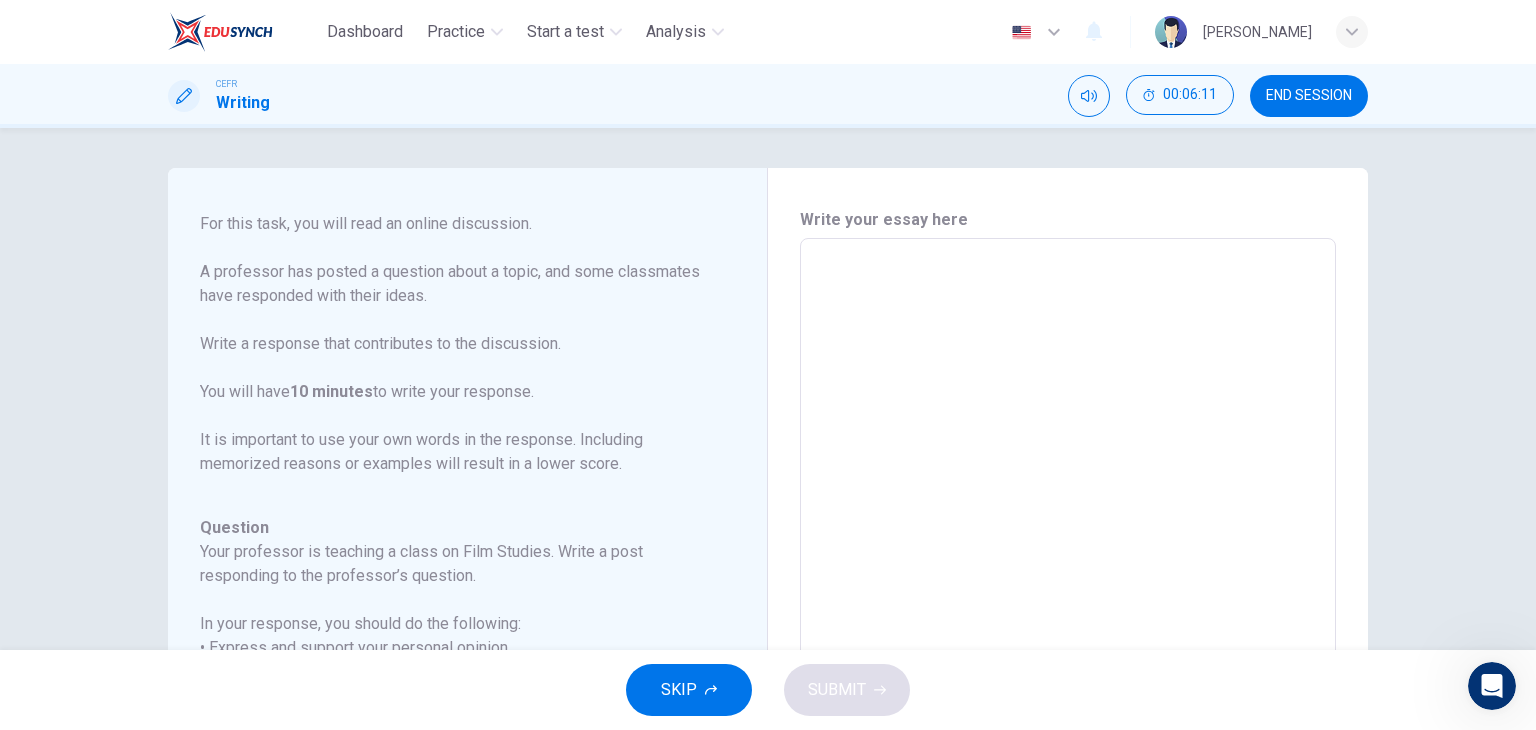 scroll, scrollTop: 245, scrollLeft: 0, axis: vertical 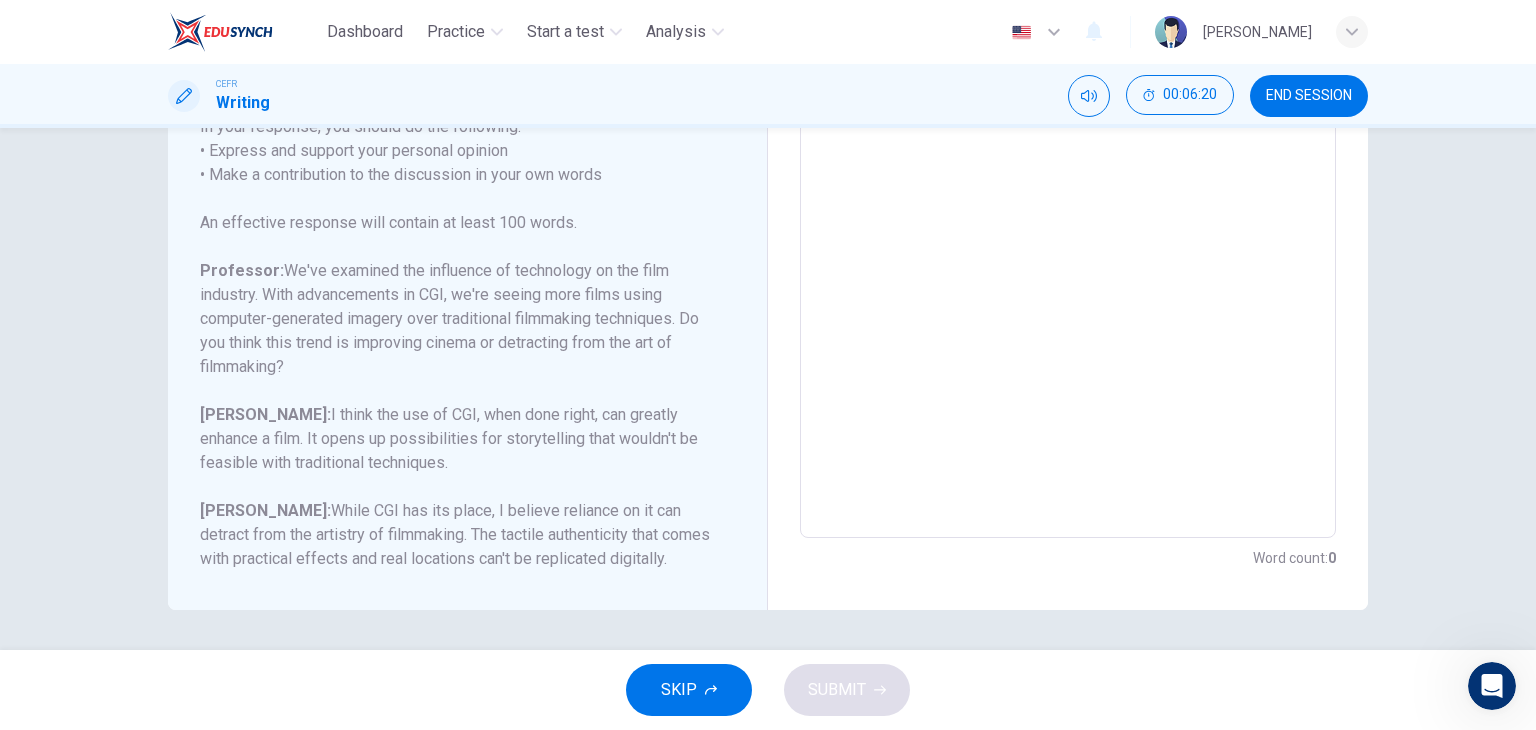 click on "END SESSION" at bounding box center [1309, 96] 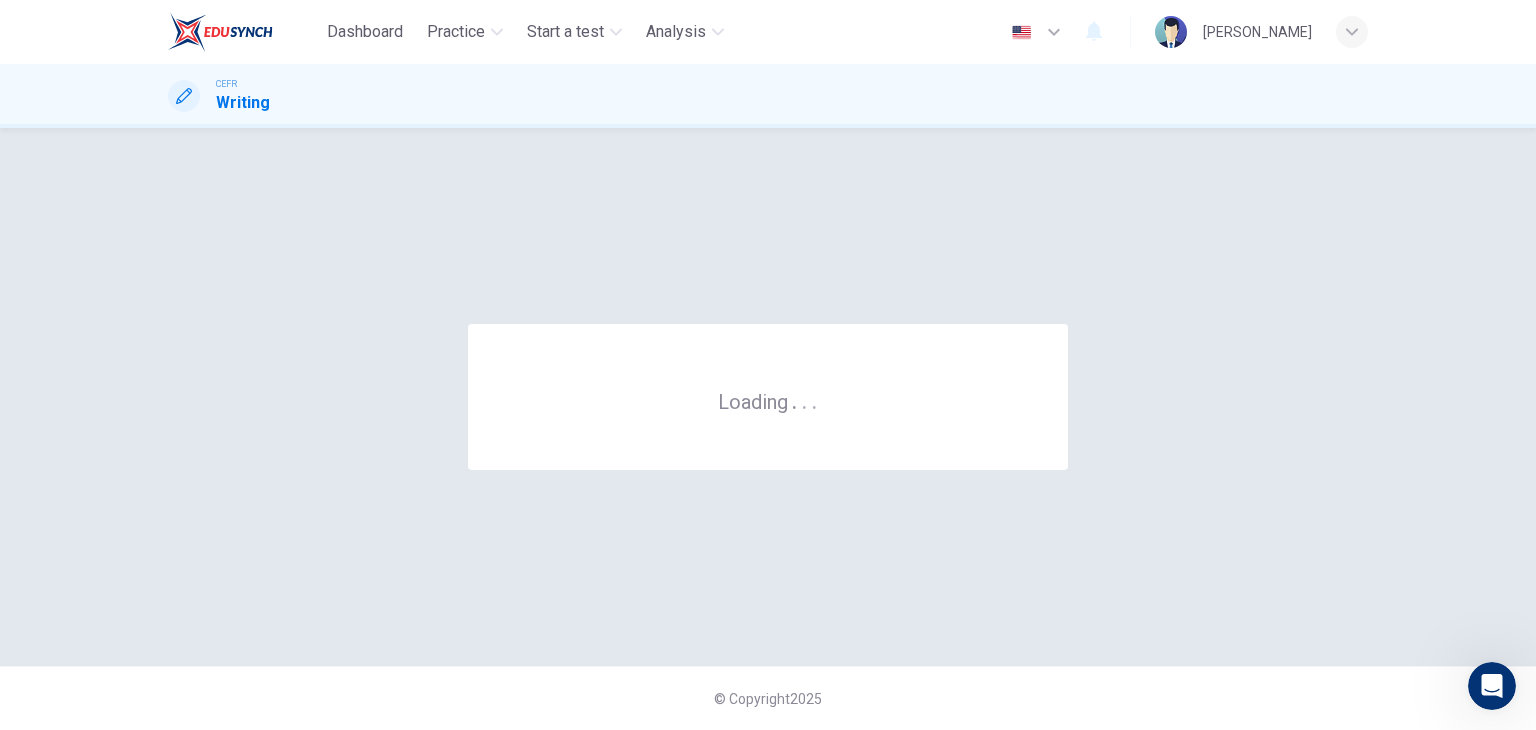 scroll, scrollTop: 0, scrollLeft: 0, axis: both 